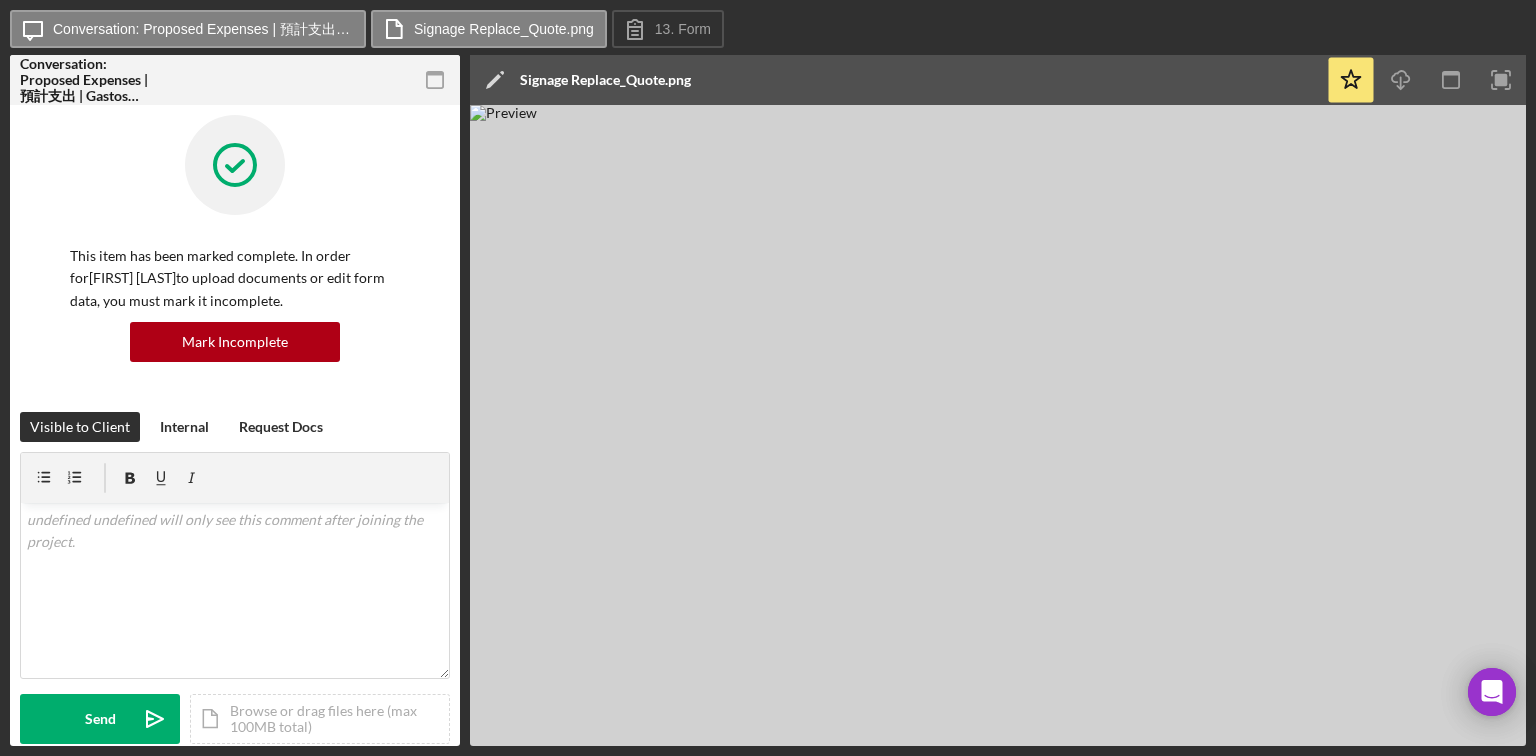 scroll, scrollTop: 0, scrollLeft: 0, axis: both 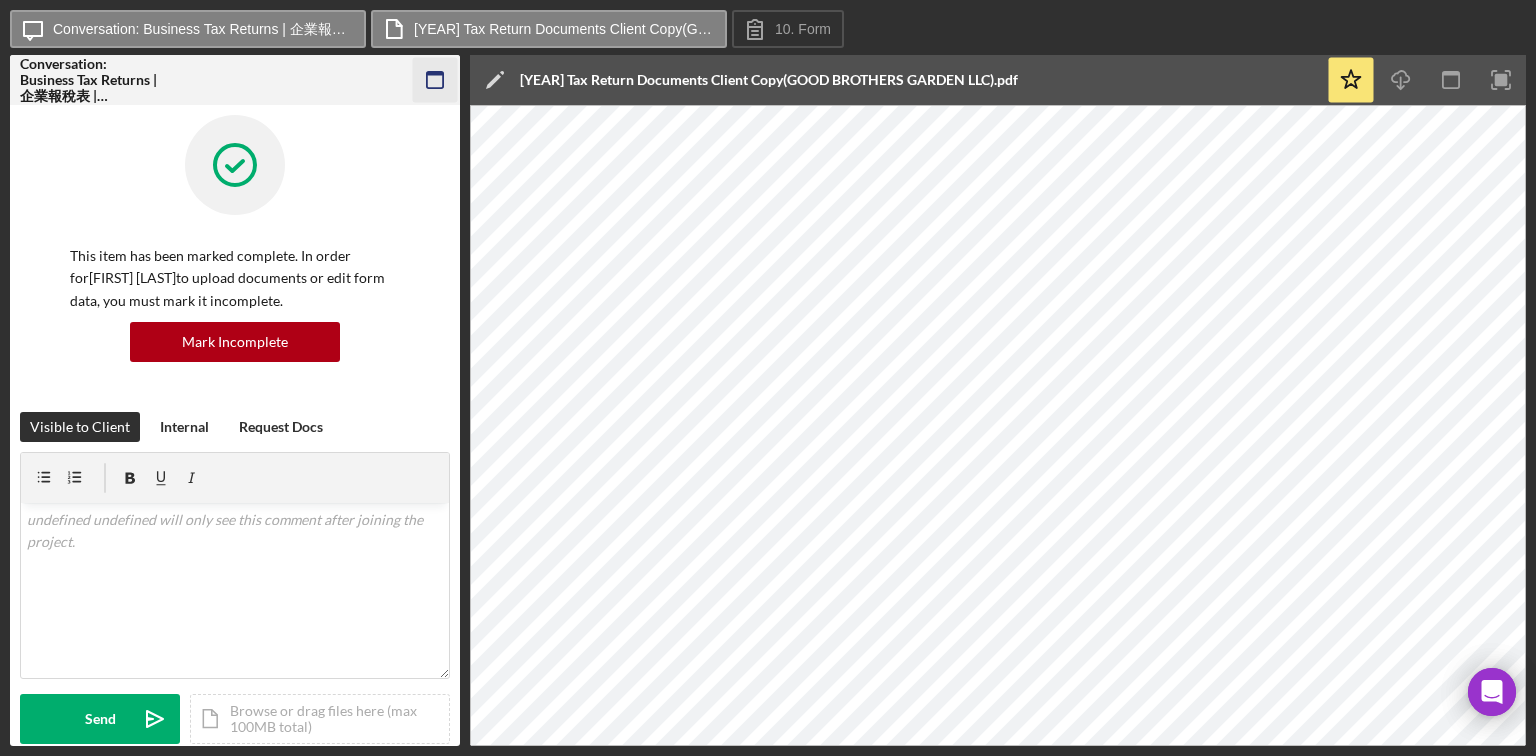 click 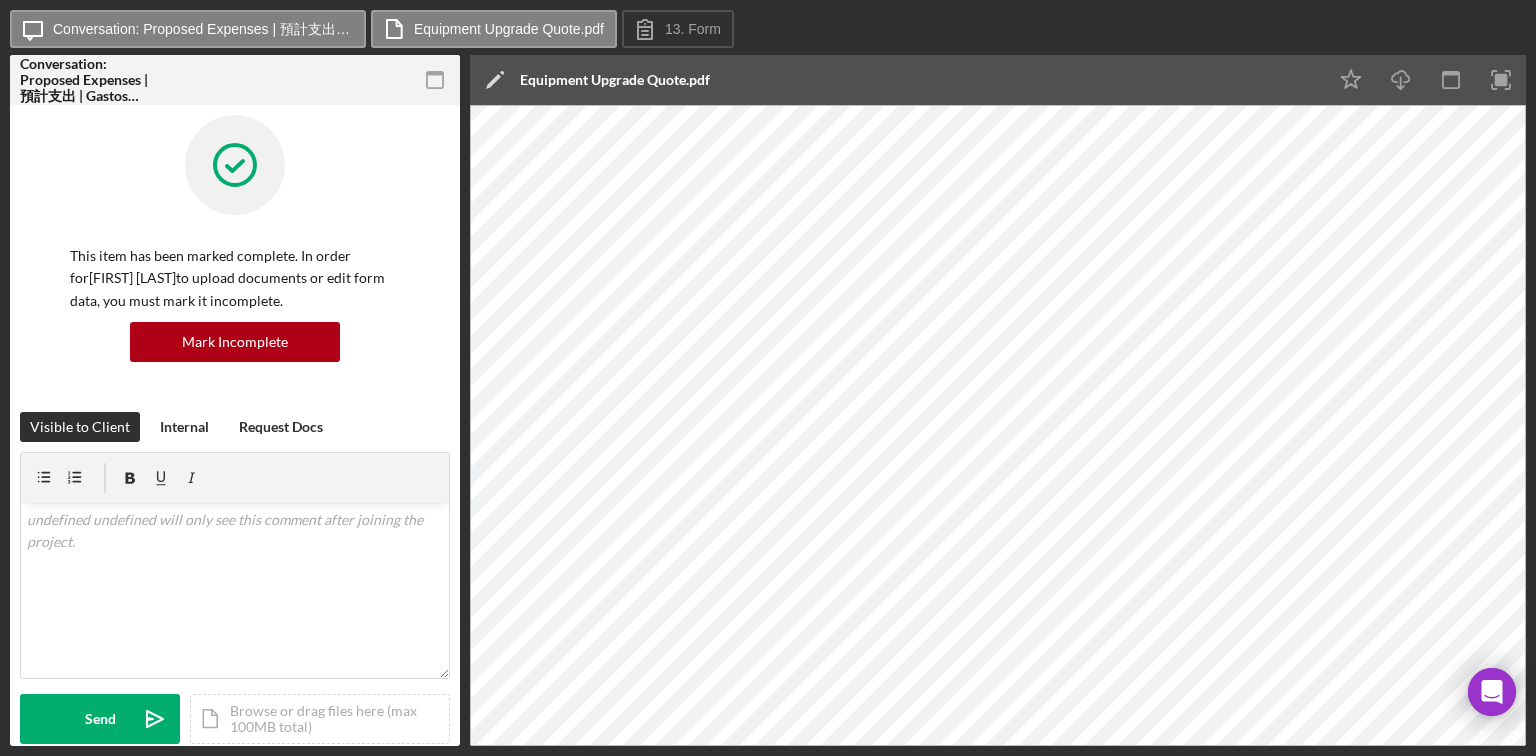 scroll, scrollTop: 0, scrollLeft: 0, axis: both 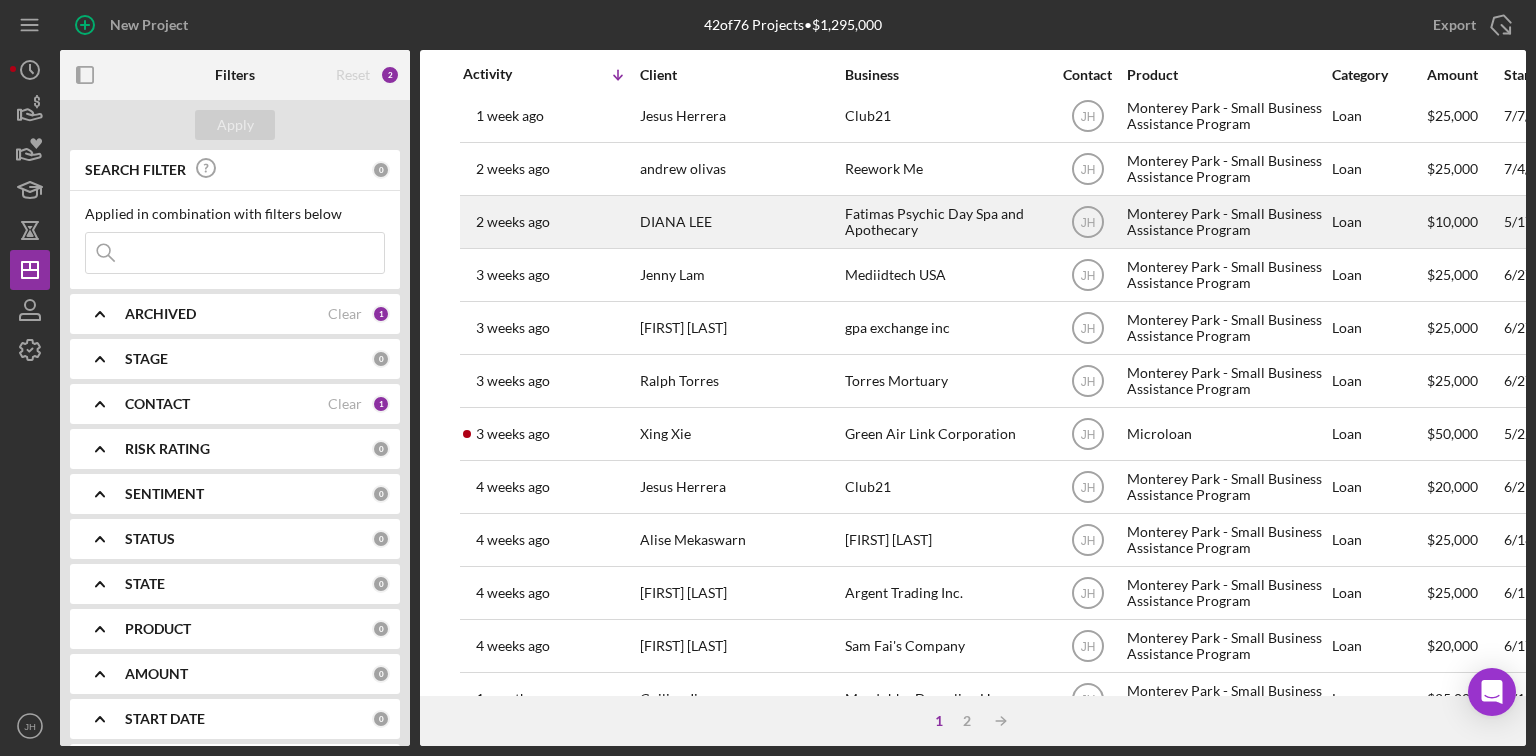 click on "Fatimas Psychic Day Spa and Apothecary" at bounding box center [945, 222] 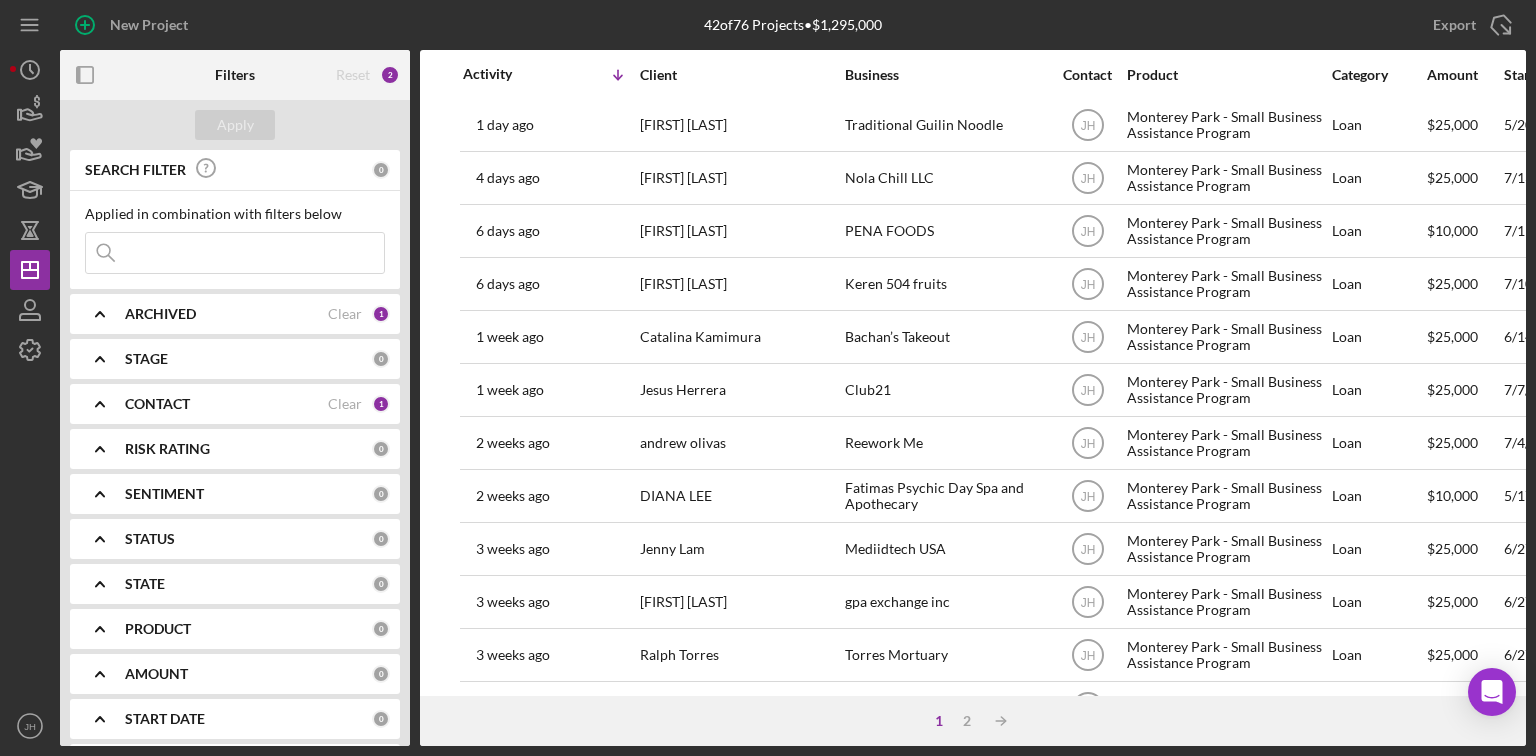scroll, scrollTop: 0, scrollLeft: 0, axis: both 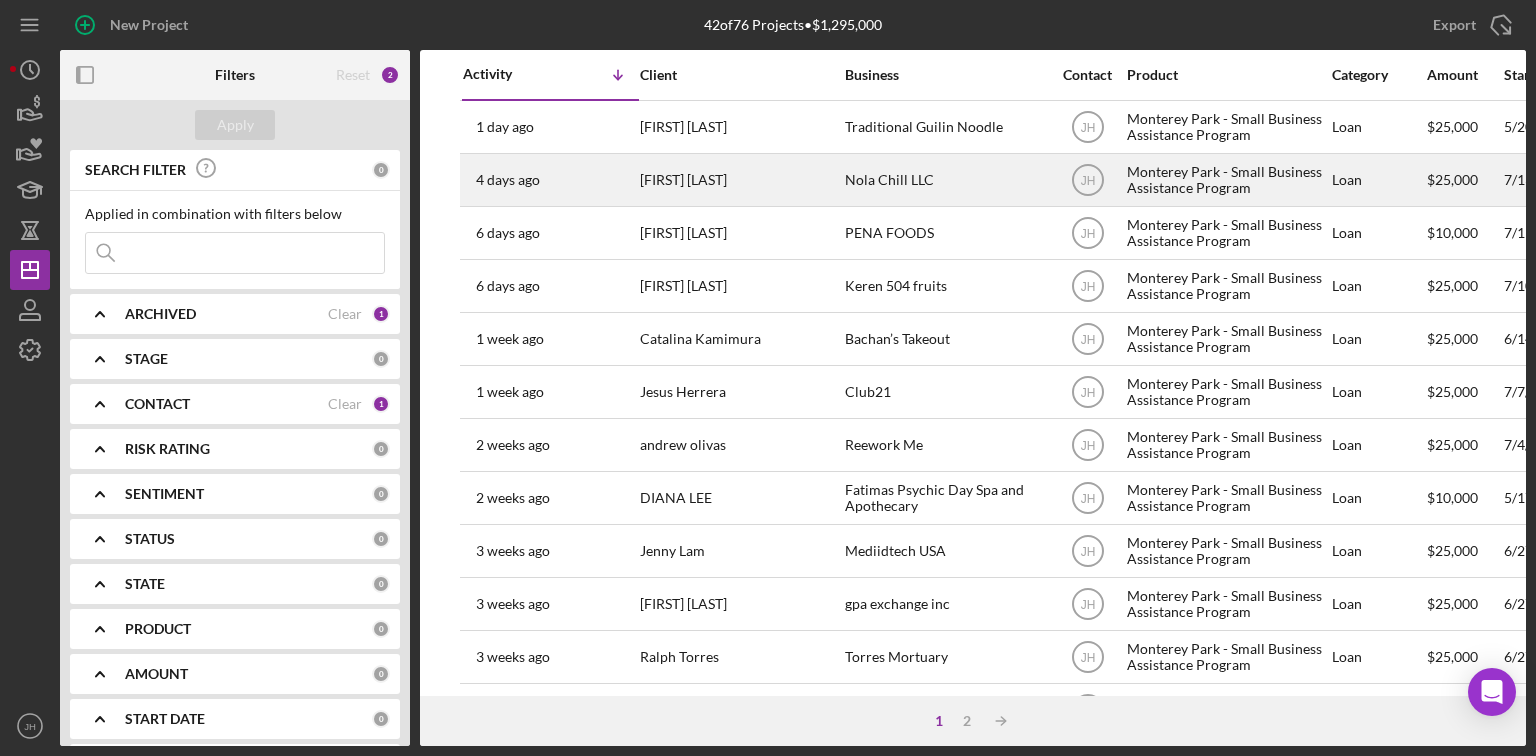 click on "Nola Chill LLC" at bounding box center (945, 180) 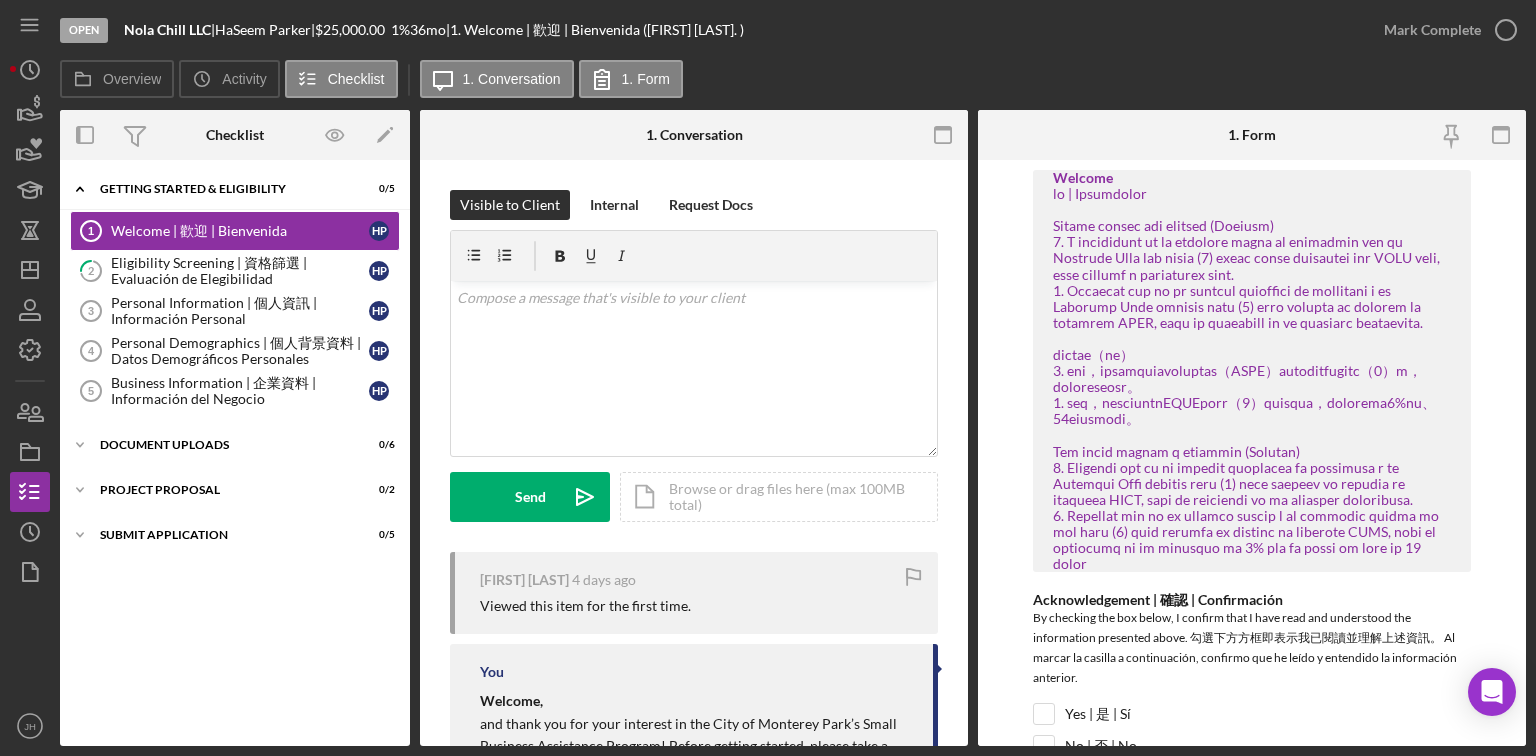 click on "Icon/Expander Getting Started & Eligibility  0 / 5 Welcome | 歡迎 | Bienvenida  1 Welcome | 歡迎 | Bienvenida  H P 2 Eligibility Screening | 資格篩選 | Evaluación de Elegibilidad  H P Personal Information | 個人資訊 | Información Personal 3 Personal Information | 個人資訊 | Información Personal H P Personal Demographics | 個人背景資料 | Datos Demográficos Personales 4 Personal Demographics | 個人背景資料 | Datos Demográficos Personales H P Business Information | 企業資料 | Información del Negocio   5 Business Information | 企業資料 | Información del Negocio   H P Icon/Expander Document Uploads  0 / 6 Icon/Expander Project Proposal 0 / 2 Icon/Expander Submit Application 0 / 5" at bounding box center [235, 453] 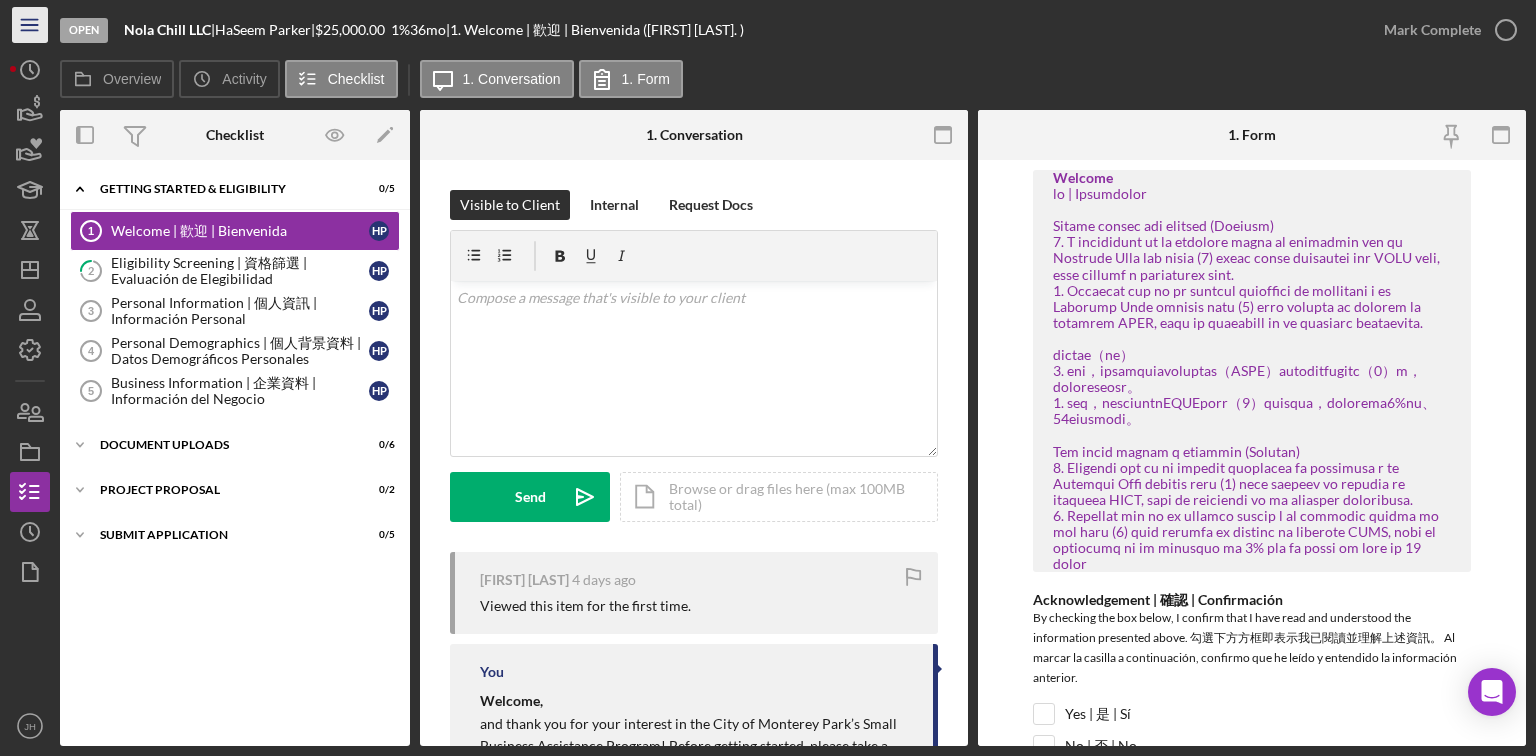 click 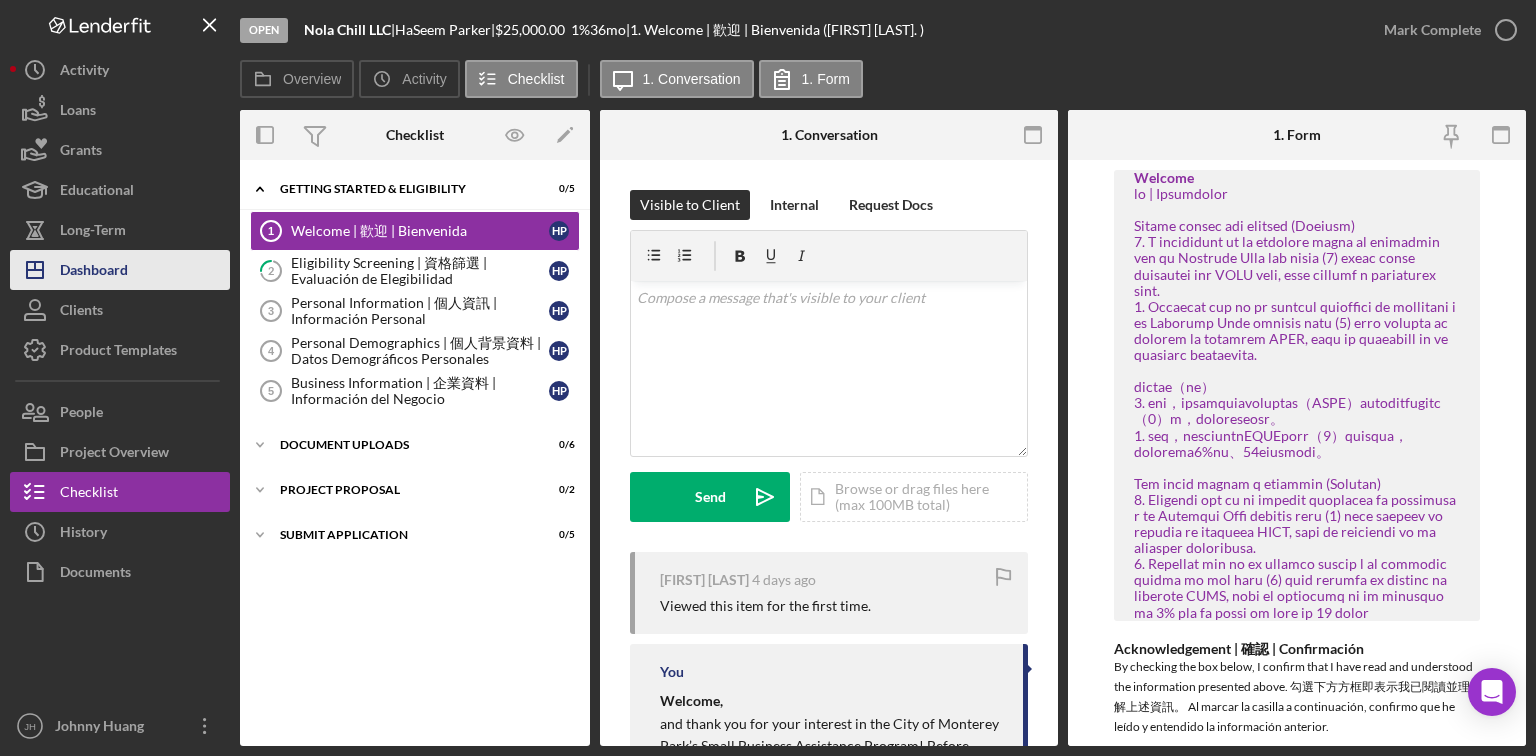click on "Dashboard" at bounding box center [94, 272] 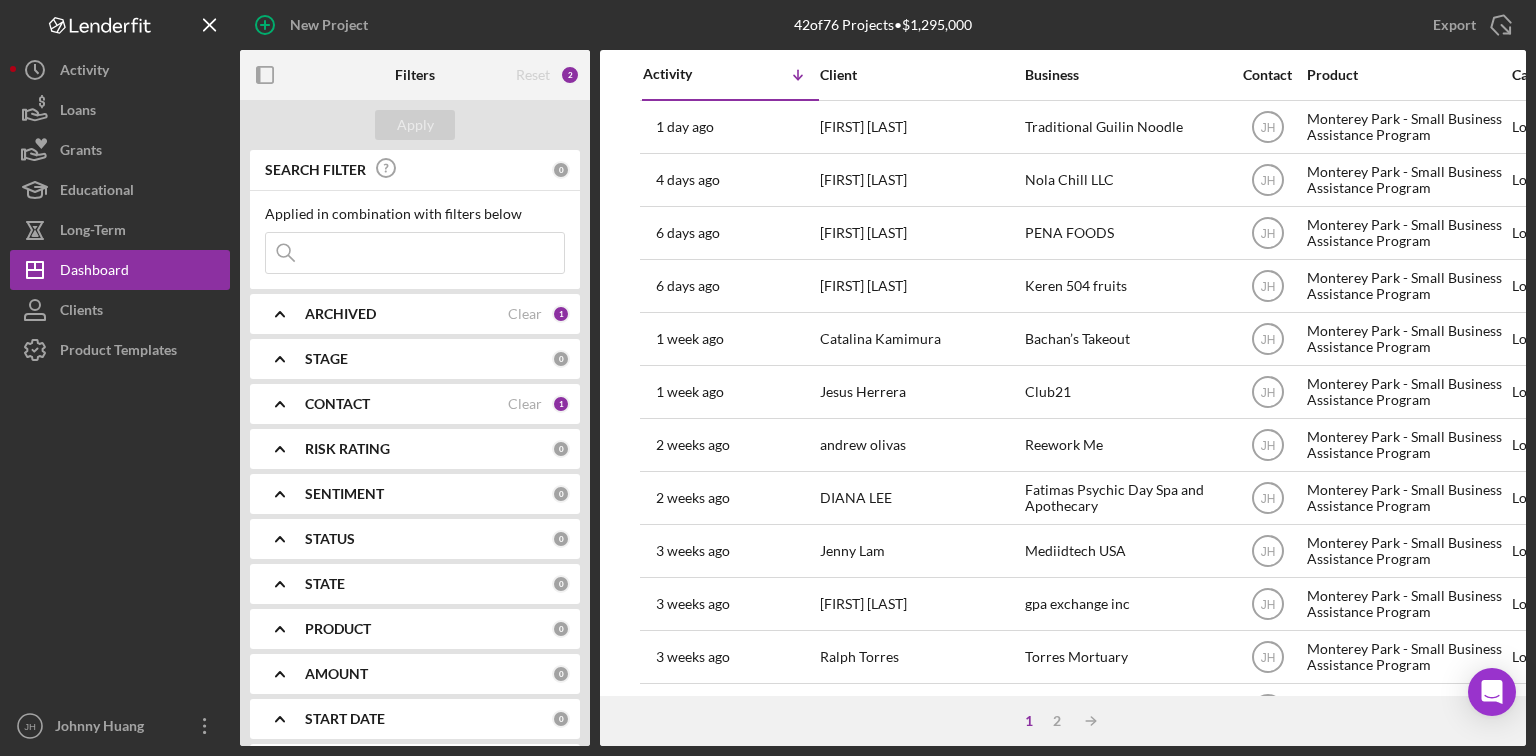click on "PRODUCT" at bounding box center [428, 629] 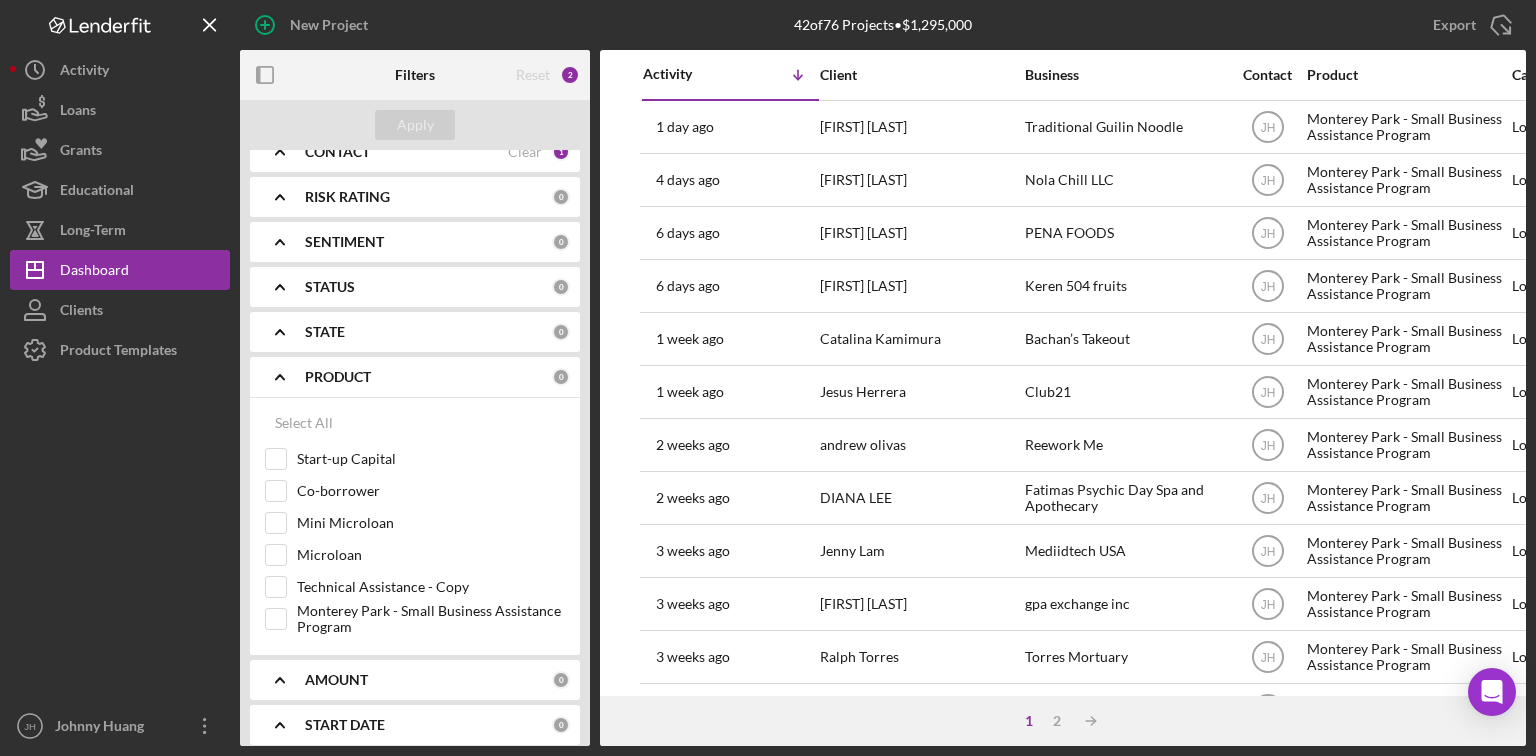 scroll, scrollTop: 320, scrollLeft: 0, axis: vertical 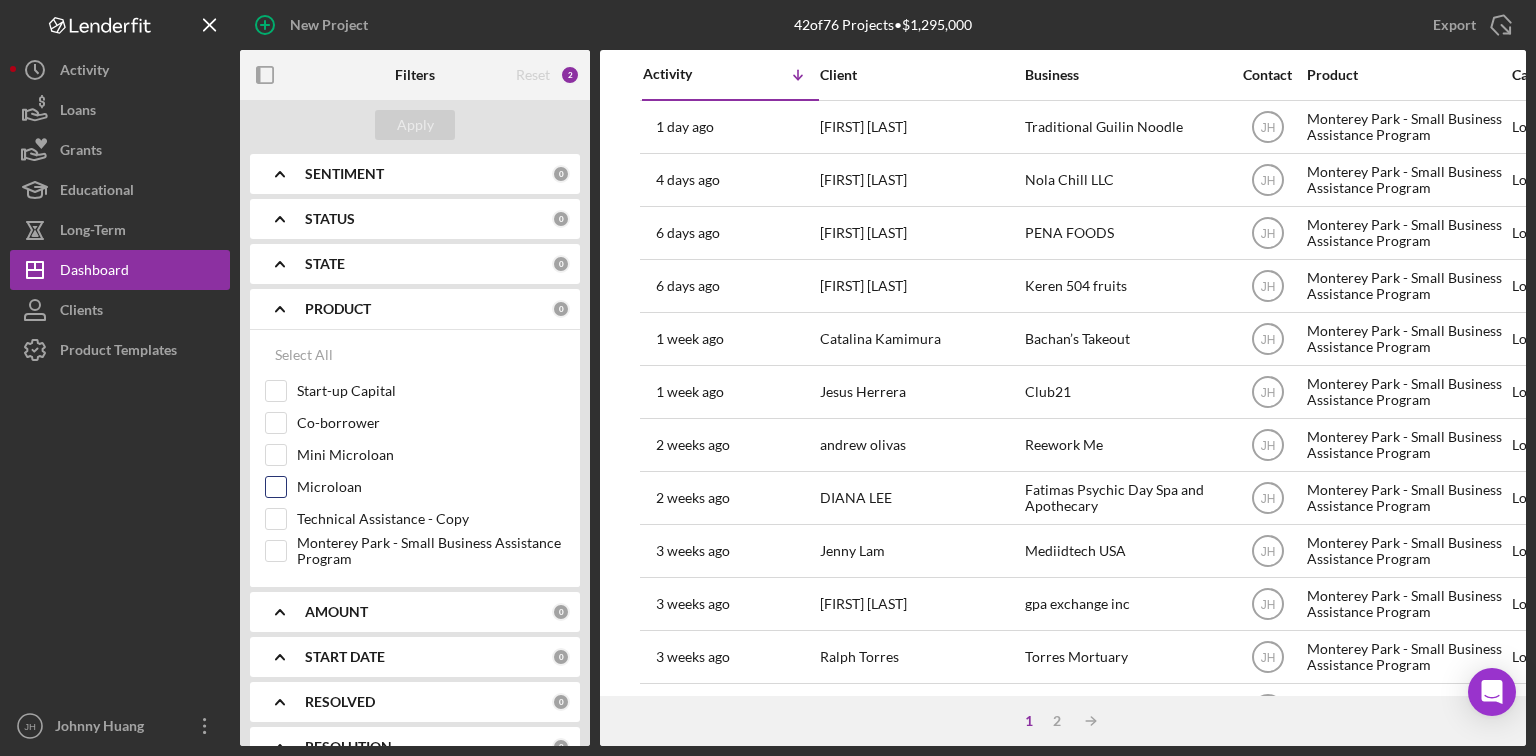 click on "Microloan" at bounding box center [431, 487] 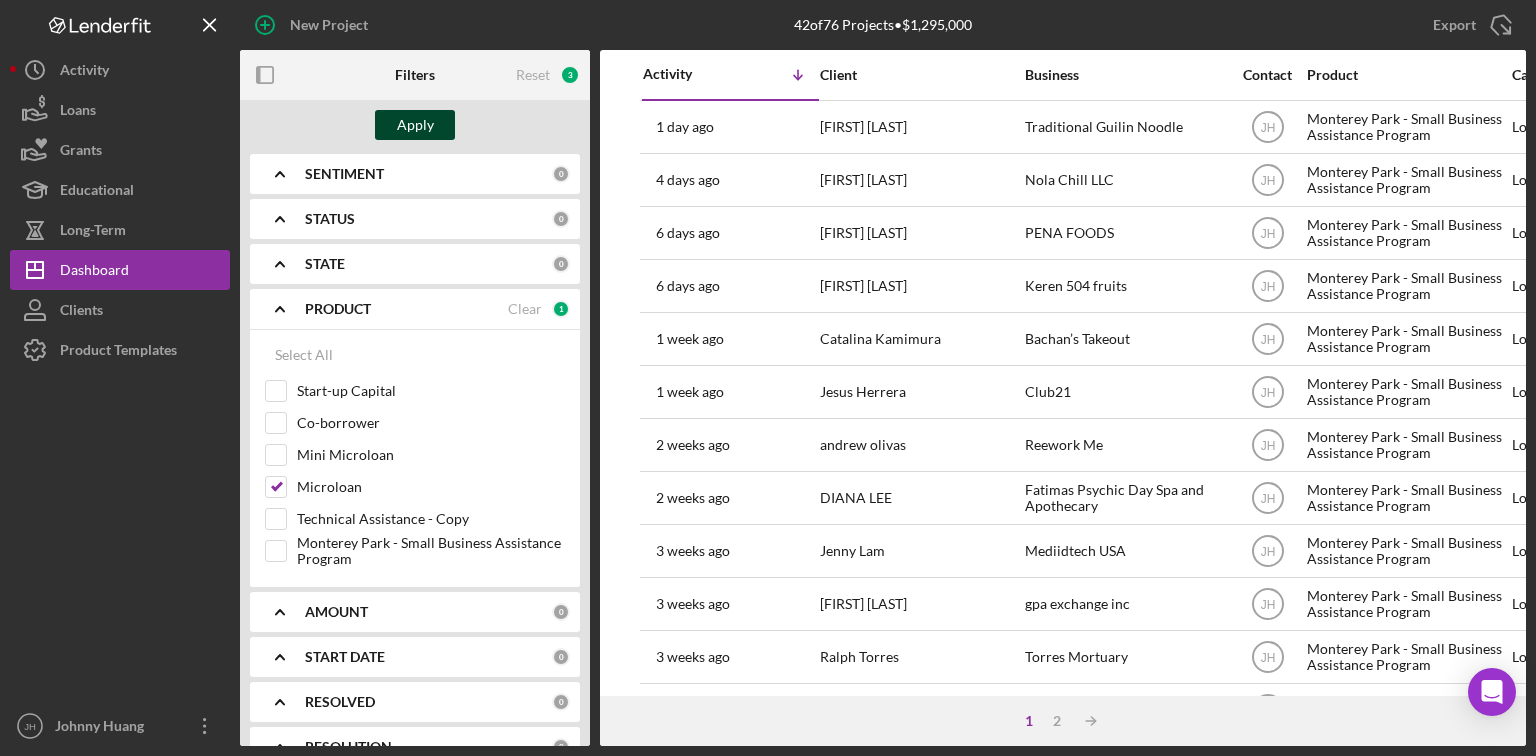 click on "Apply" at bounding box center (415, 125) 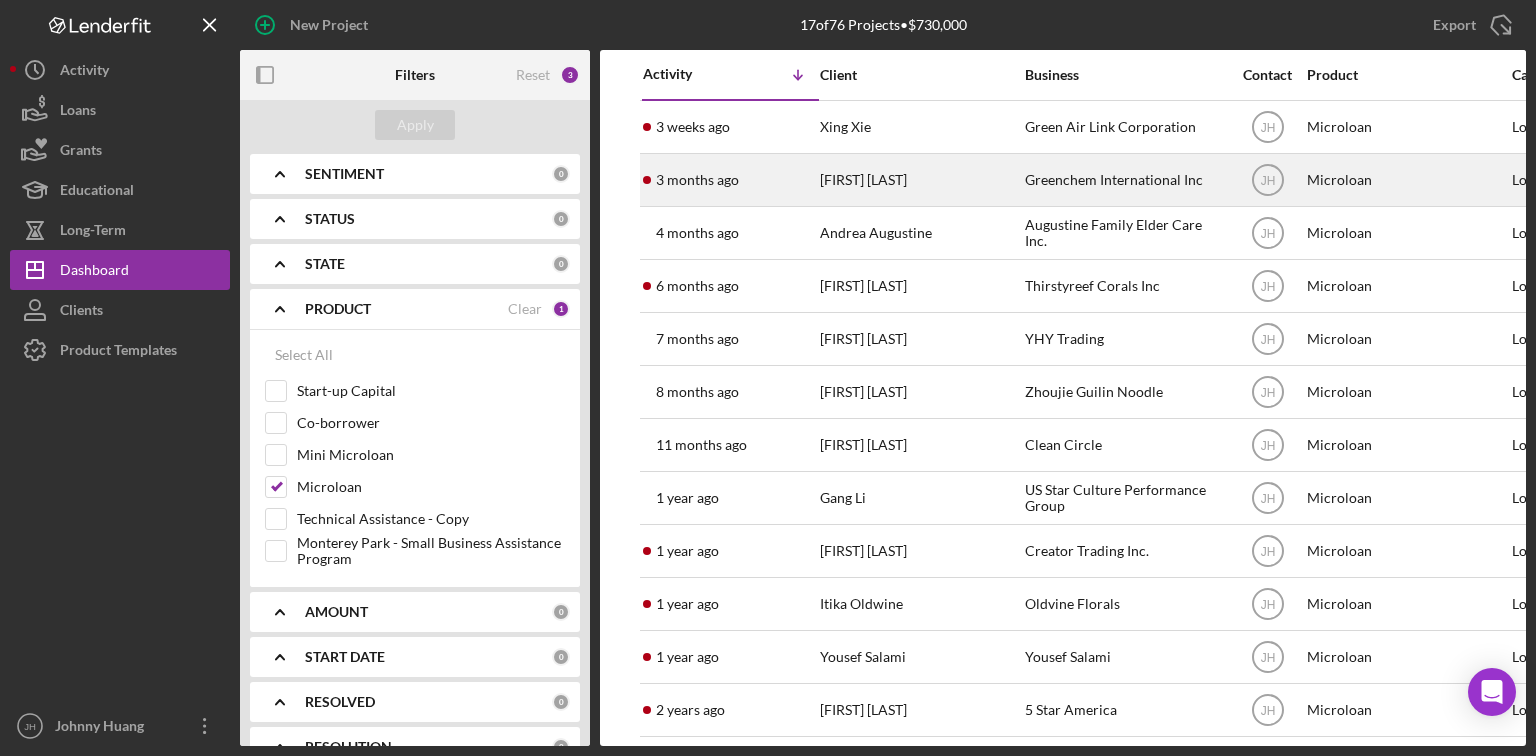 click on "Paul Kim" at bounding box center (920, 180) 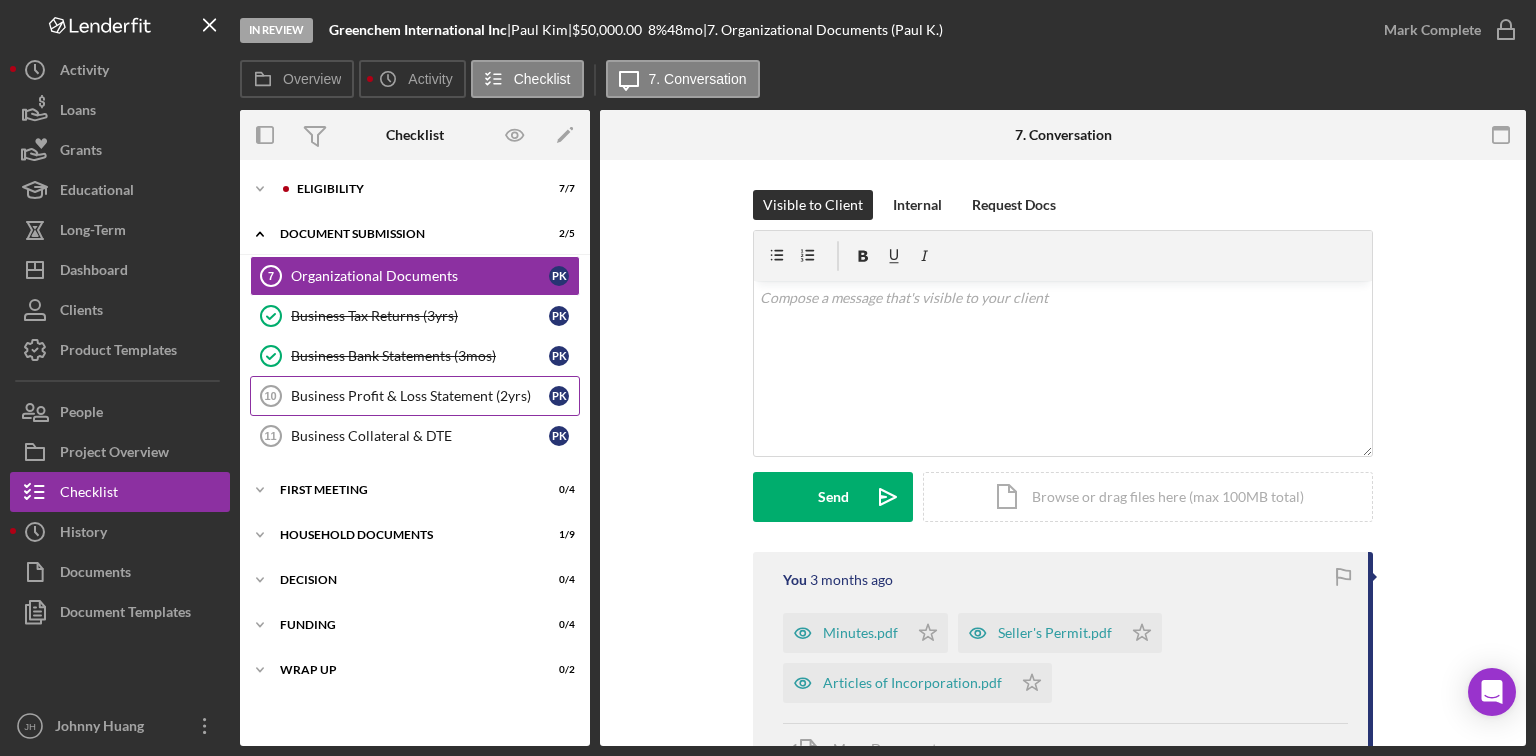 click on "Business Profit & Loss Statement (2yrs)" at bounding box center (420, 396) 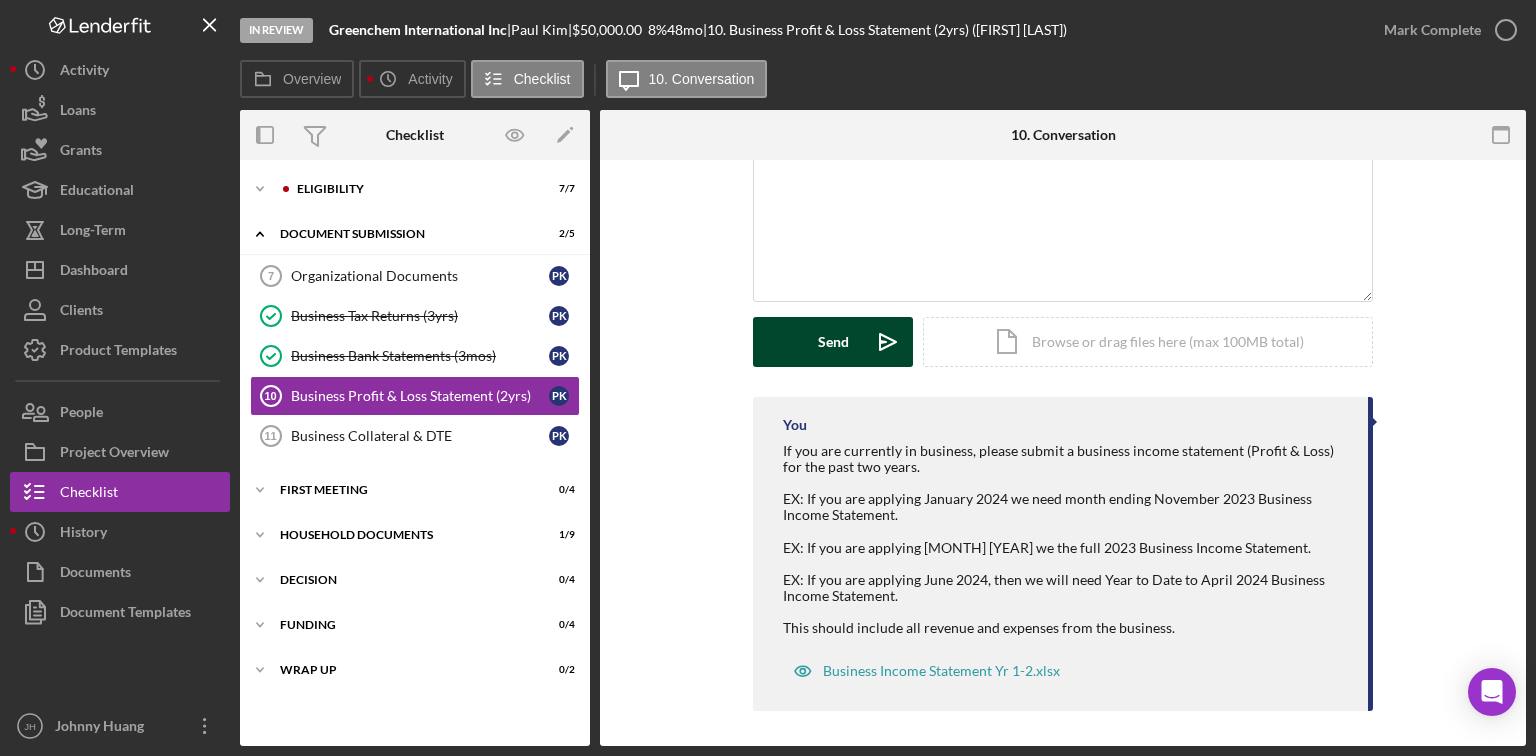 scroll, scrollTop: 159, scrollLeft: 0, axis: vertical 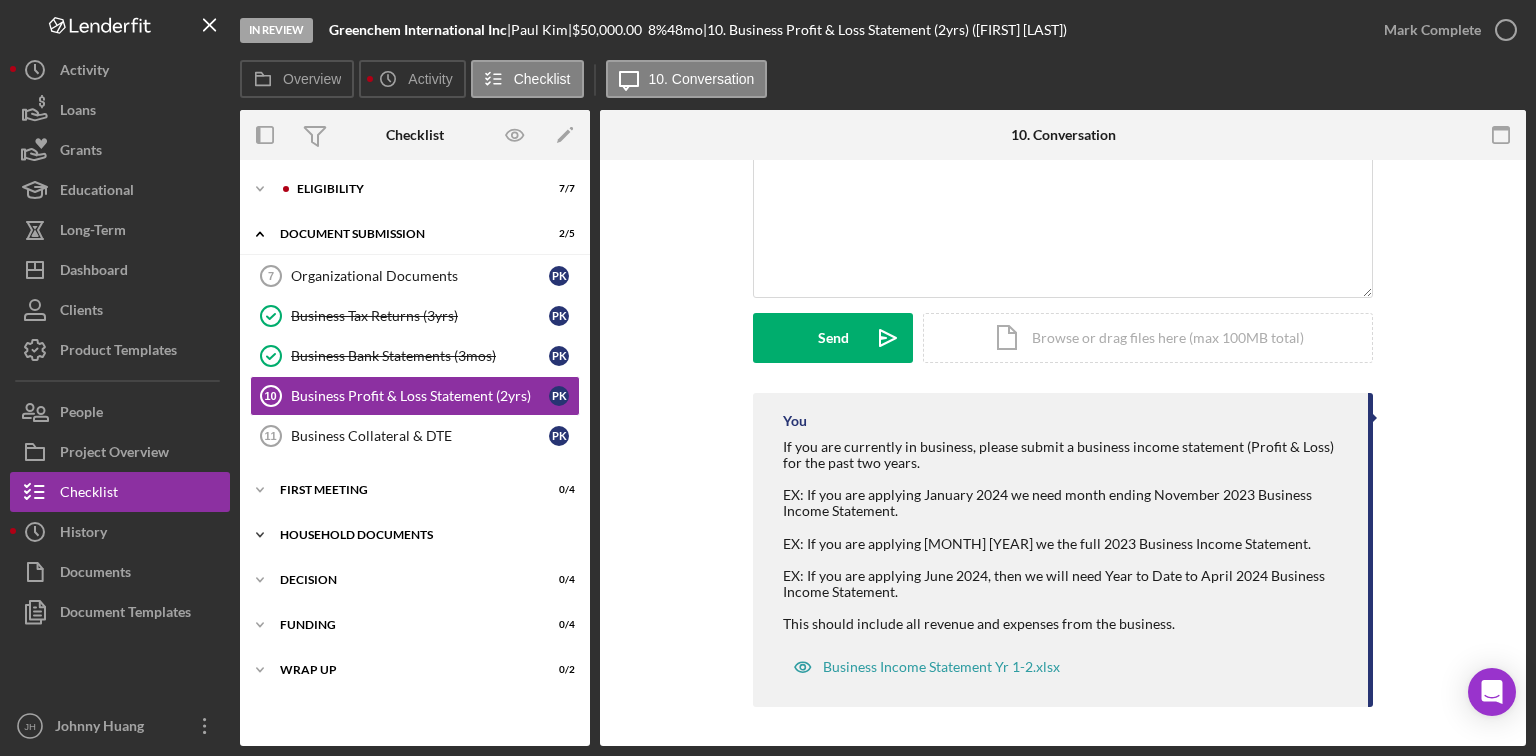 click on "household documents" at bounding box center [422, 535] 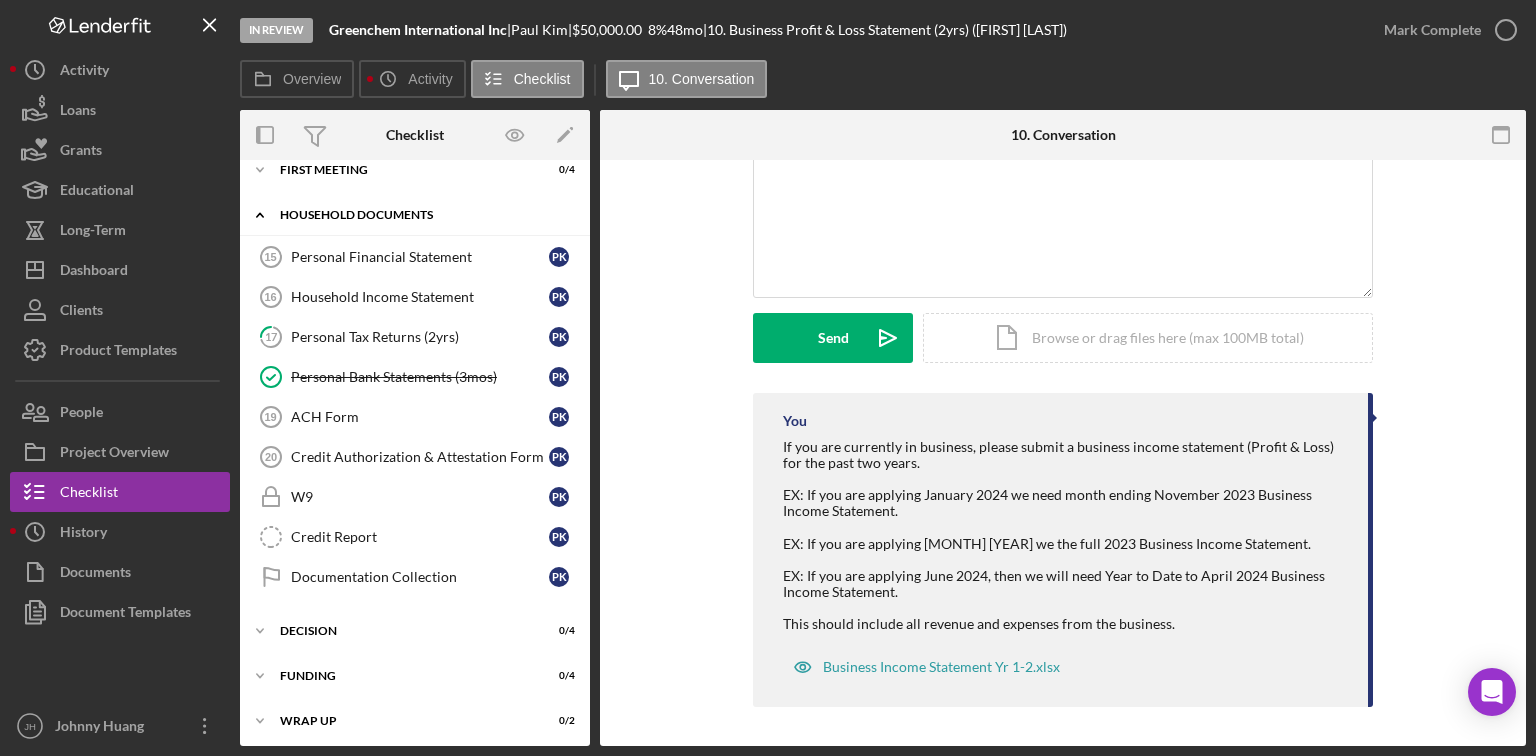 scroll, scrollTop: 0, scrollLeft: 0, axis: both 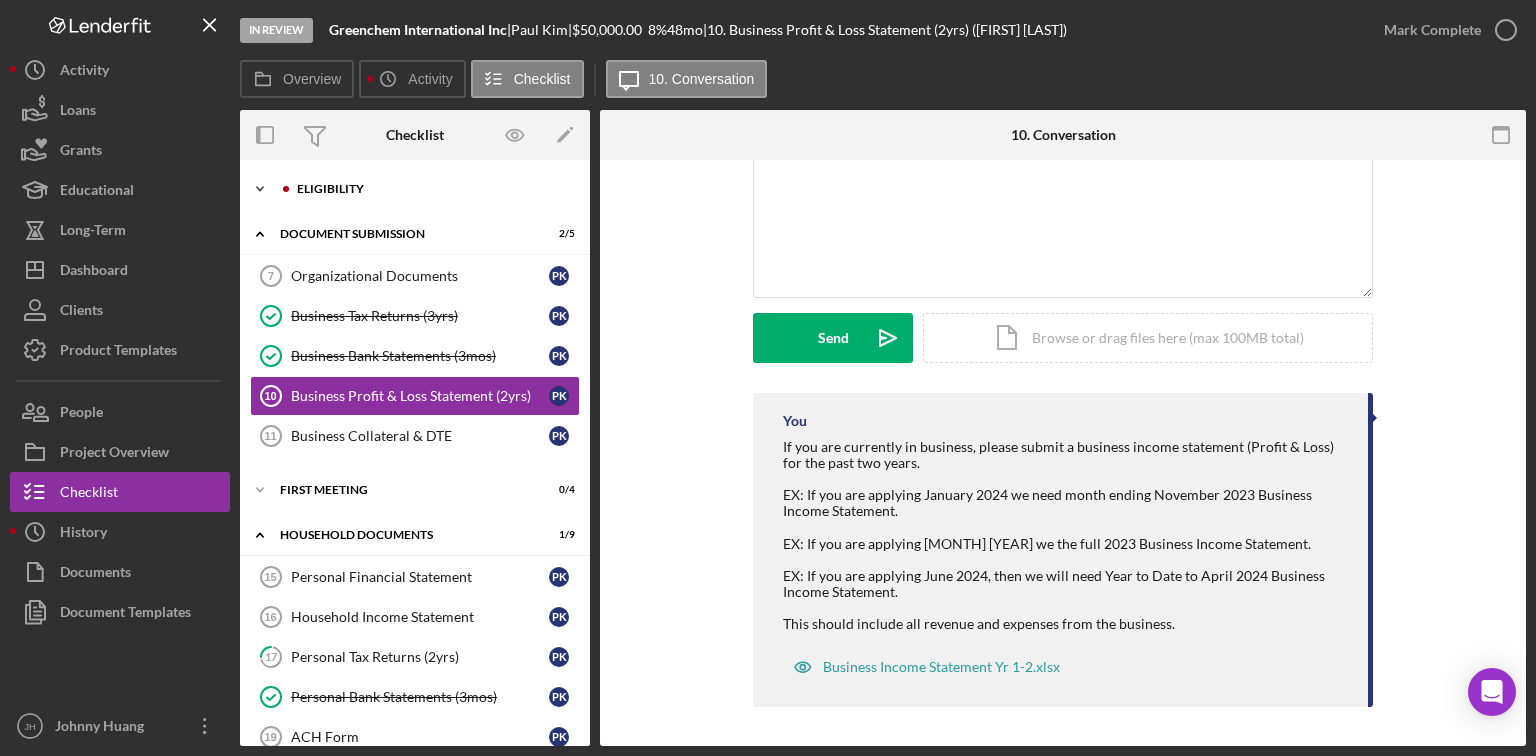 click on "Icon/Expander Eligibility 7 / 7" at bounding box center [415, 189] 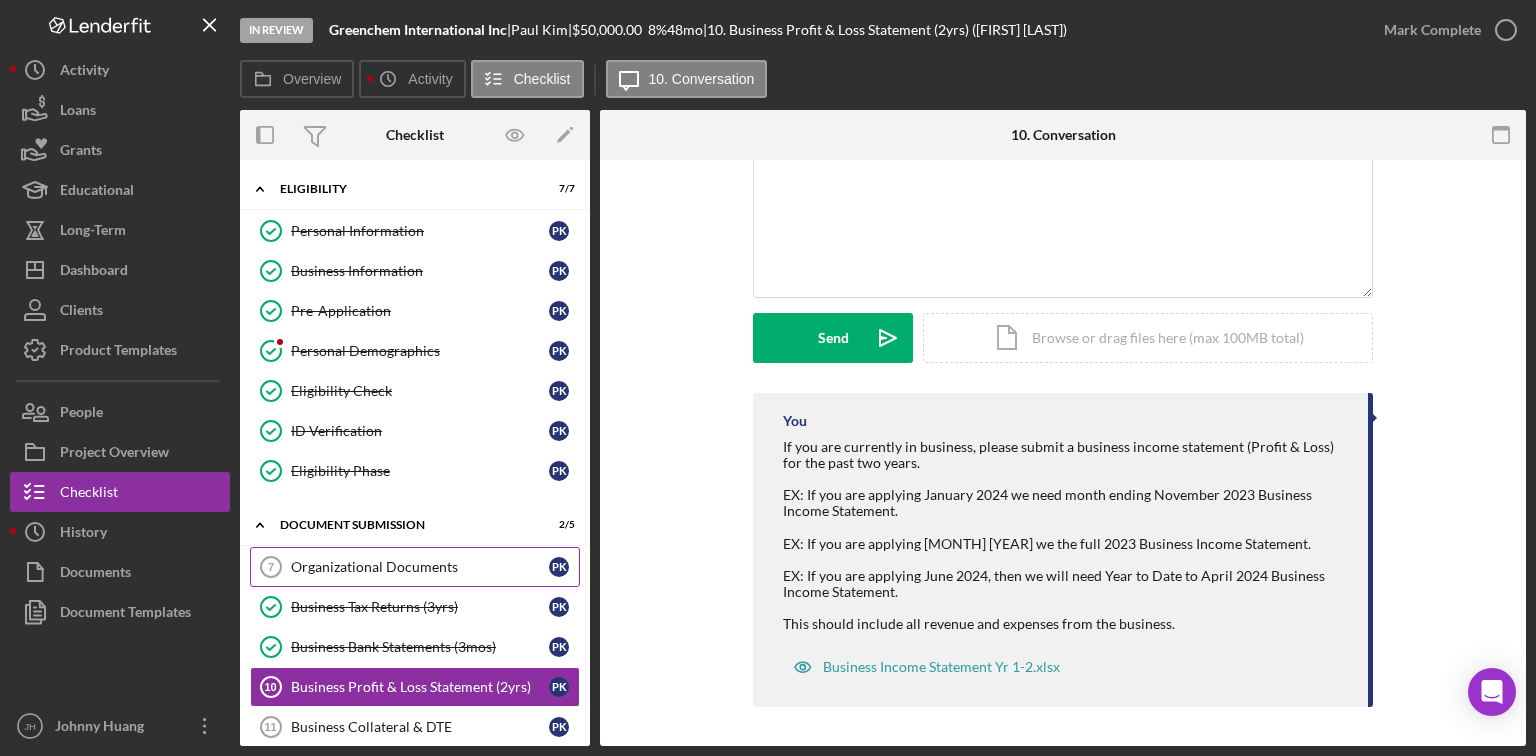click on "Organizational Documents 7 Organizational Documents P K" at bounding box center (415, 567) 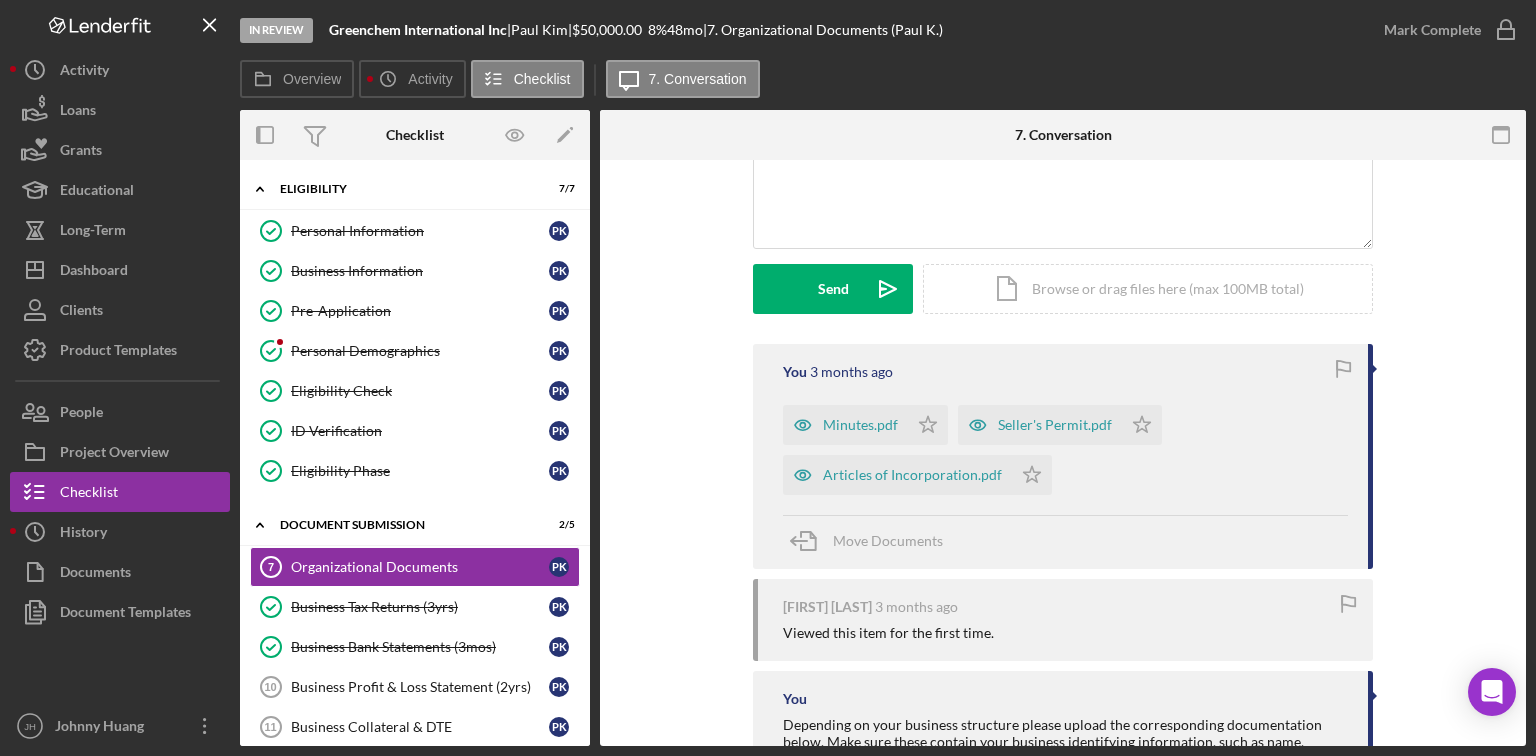 scroll, scrollTop: 240, scrollLeft: 0, axis: vertical 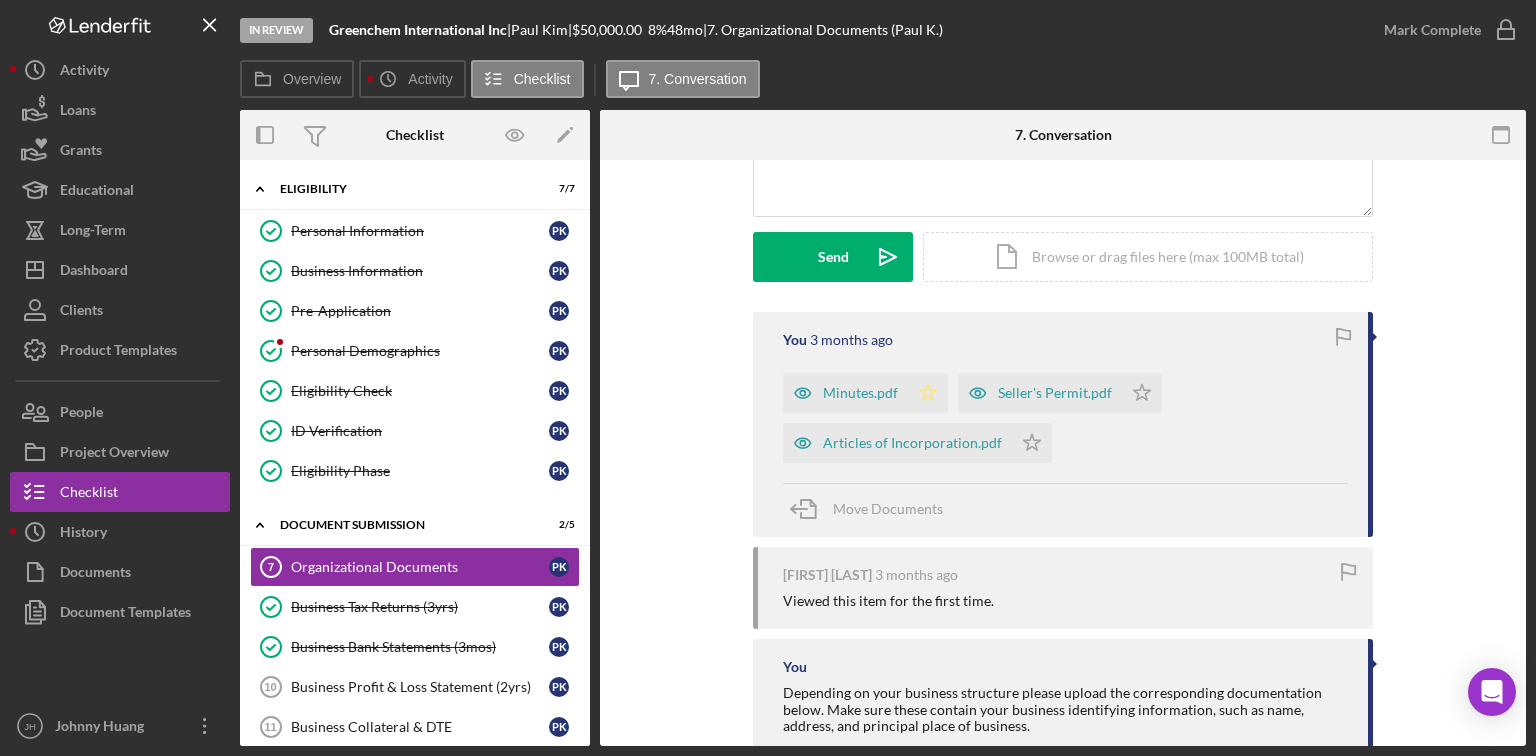 click on "Icon/Star" 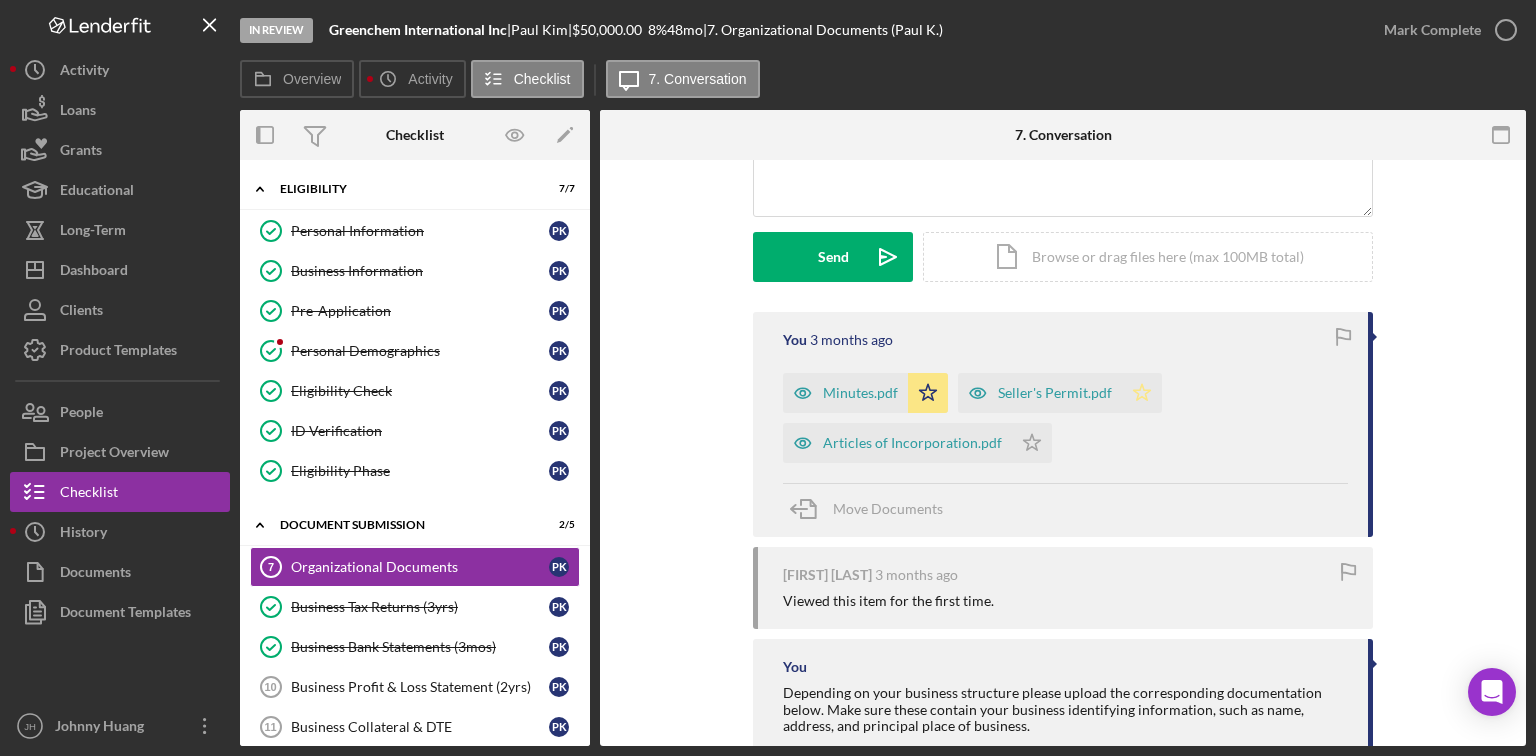 click on "Icon/Star" 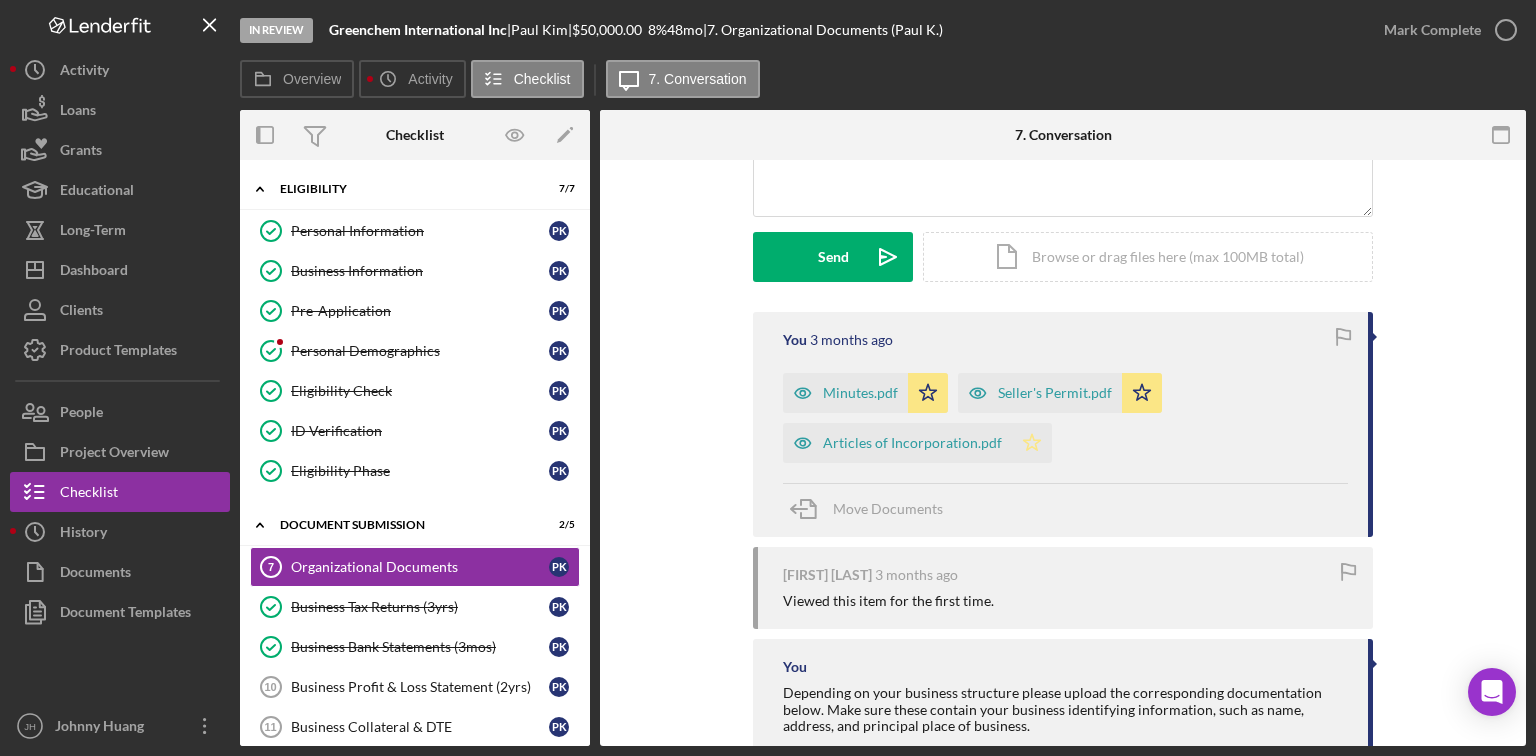 click on "Icon/Star" 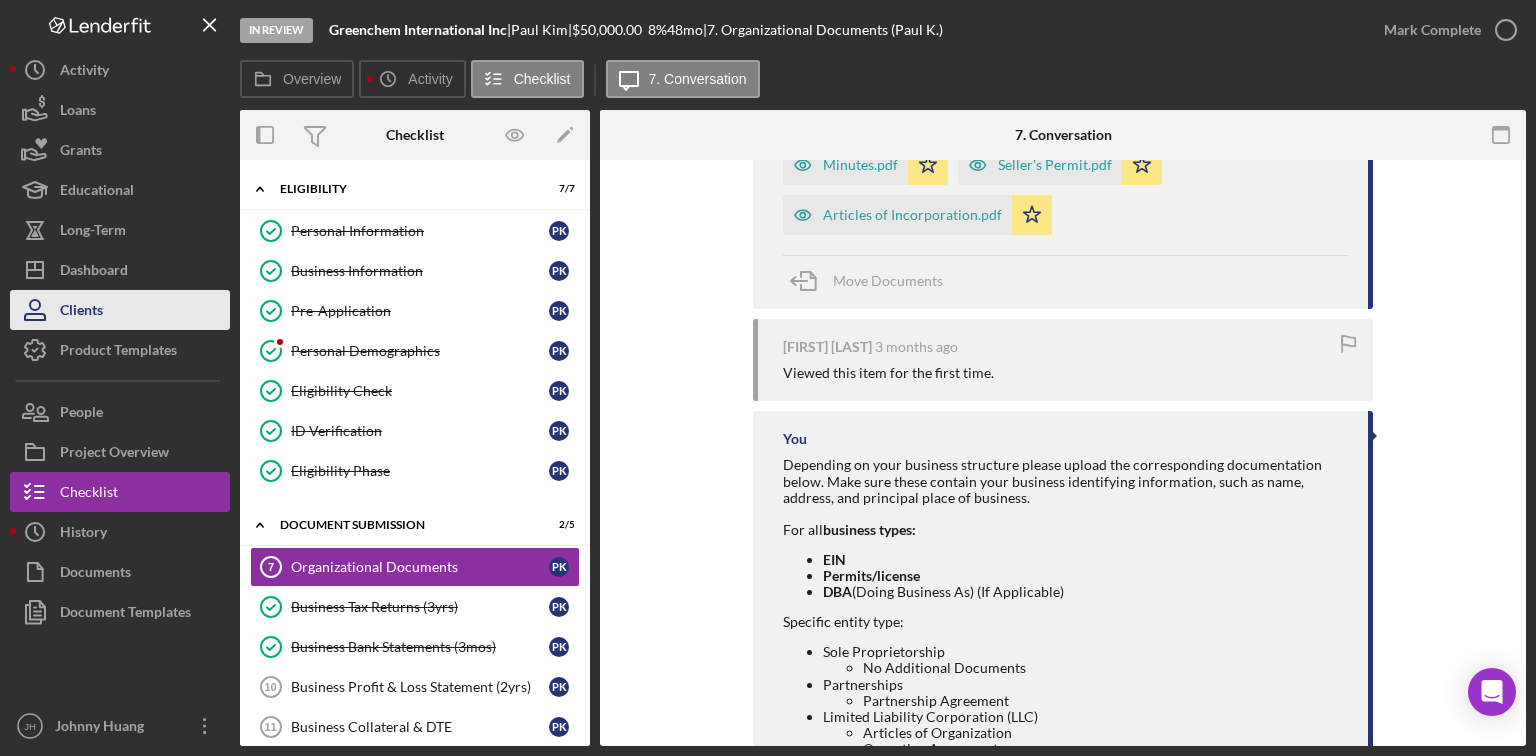 scroll, scrollTop: 456, scrollLeft: 0, axis: vertical 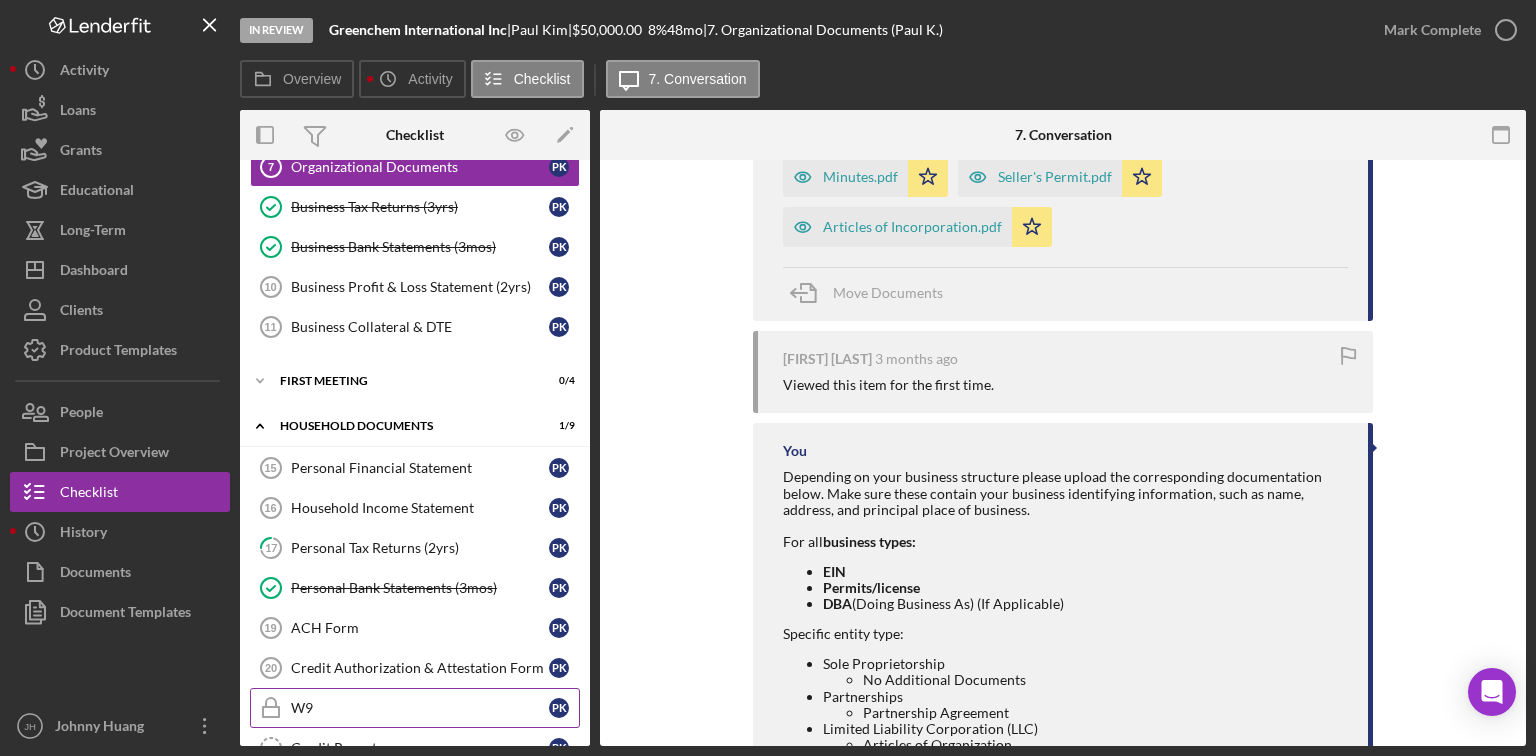 click on "W9" at bounding box center (420, 708) 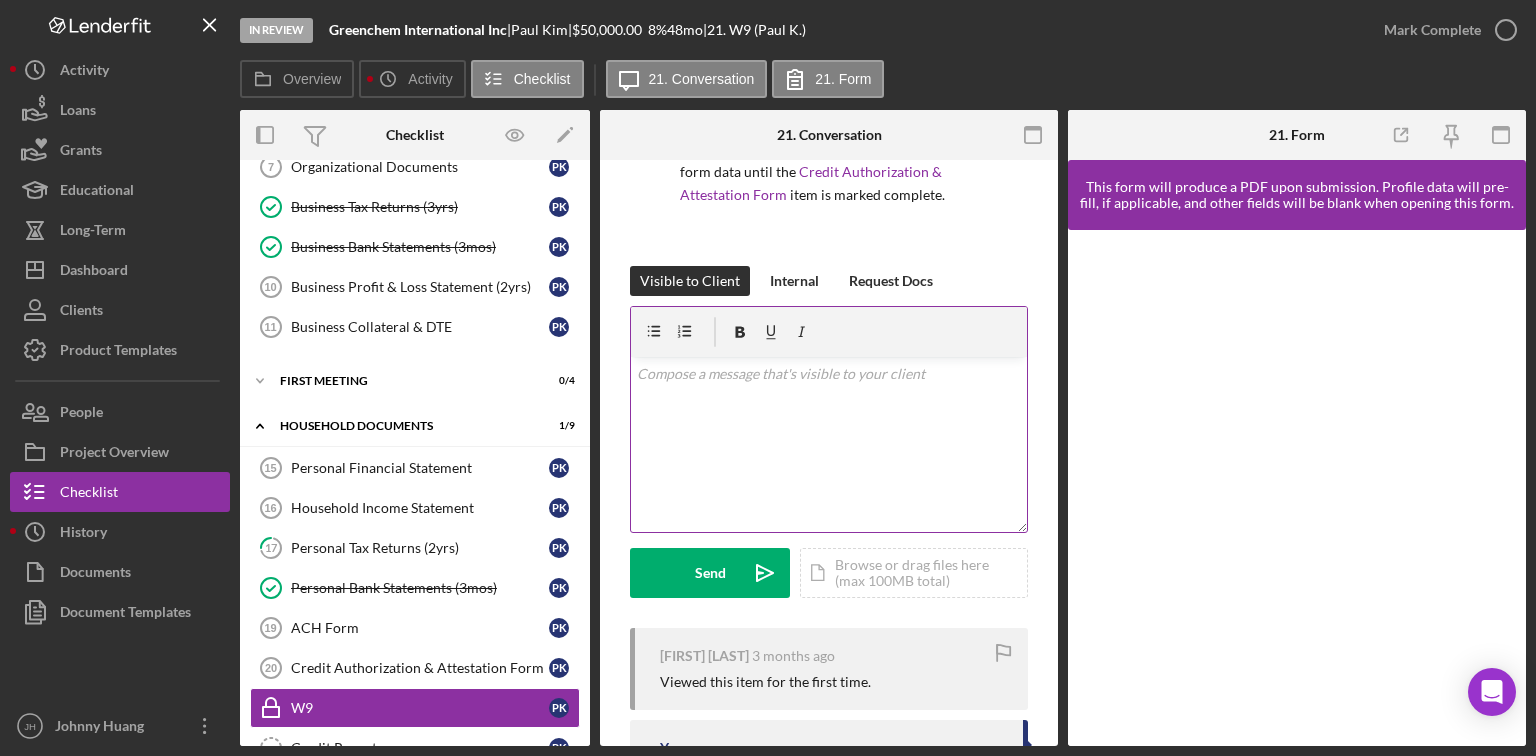 scroll, scrollTop: 386, scrollLeft: 0, axis: vertical 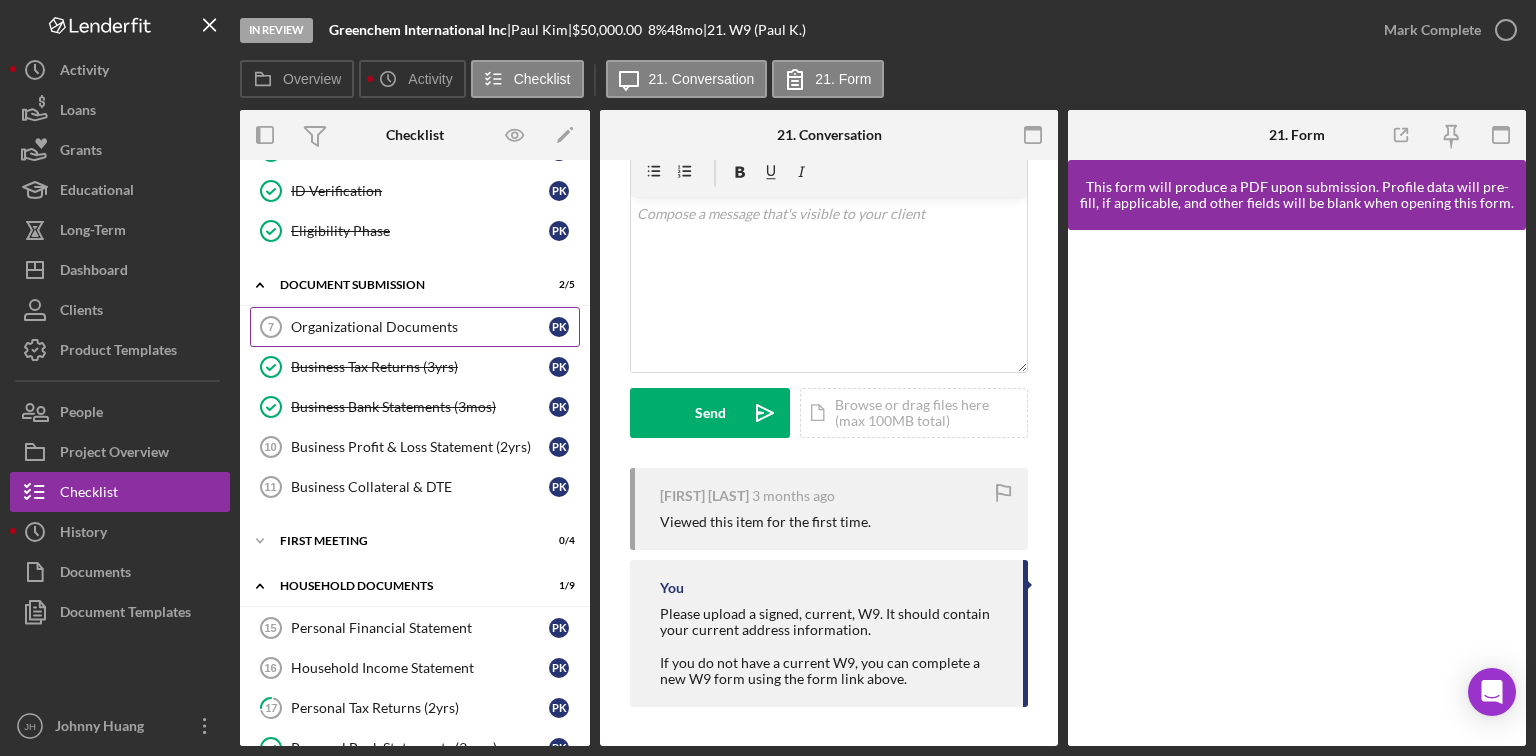 click on "Organizational Documents" at bounding box center (420, 327) 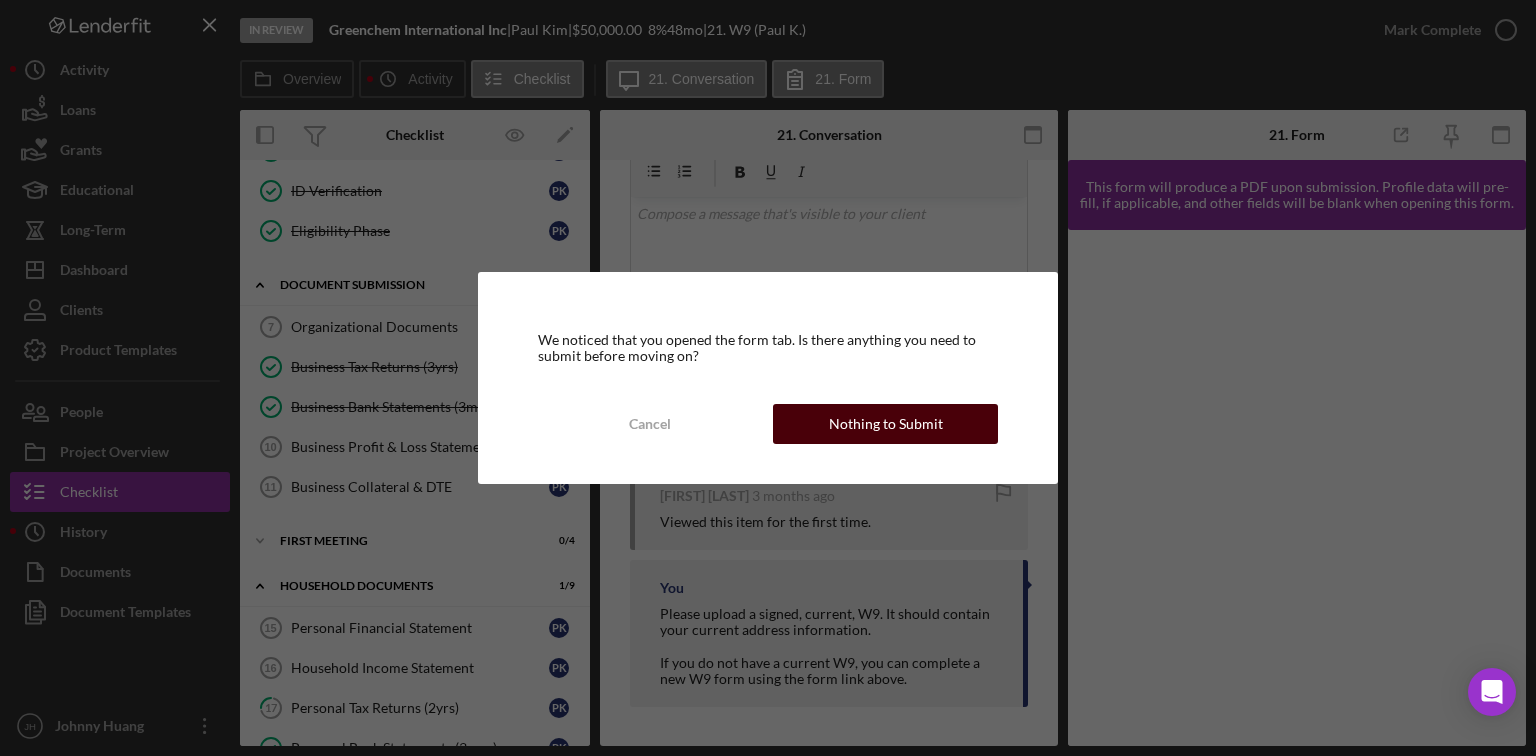 click on "Nothing to Submit" at bounding box center (886, 424) 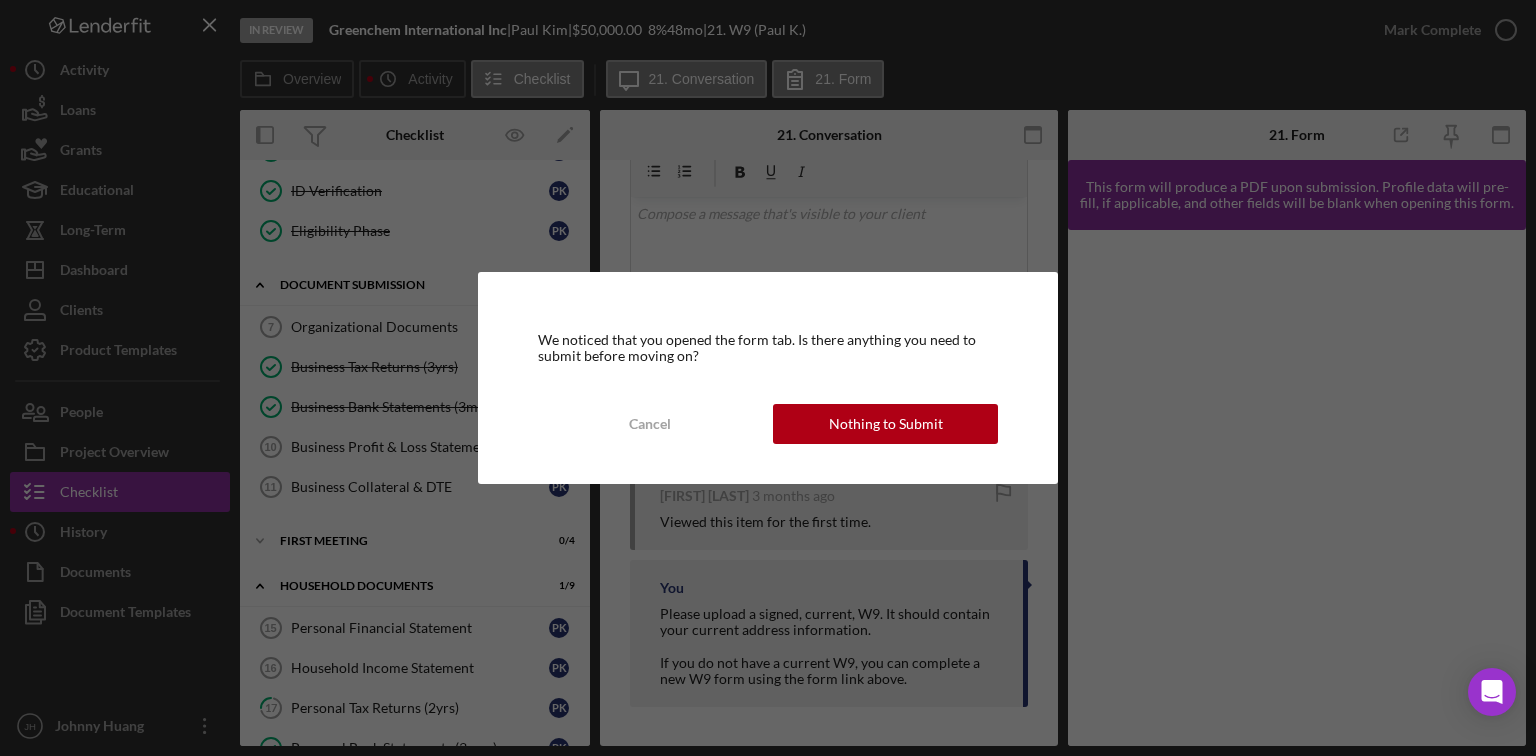 scroll, scrollTop: 0, scrollLeft: 0, axis: both 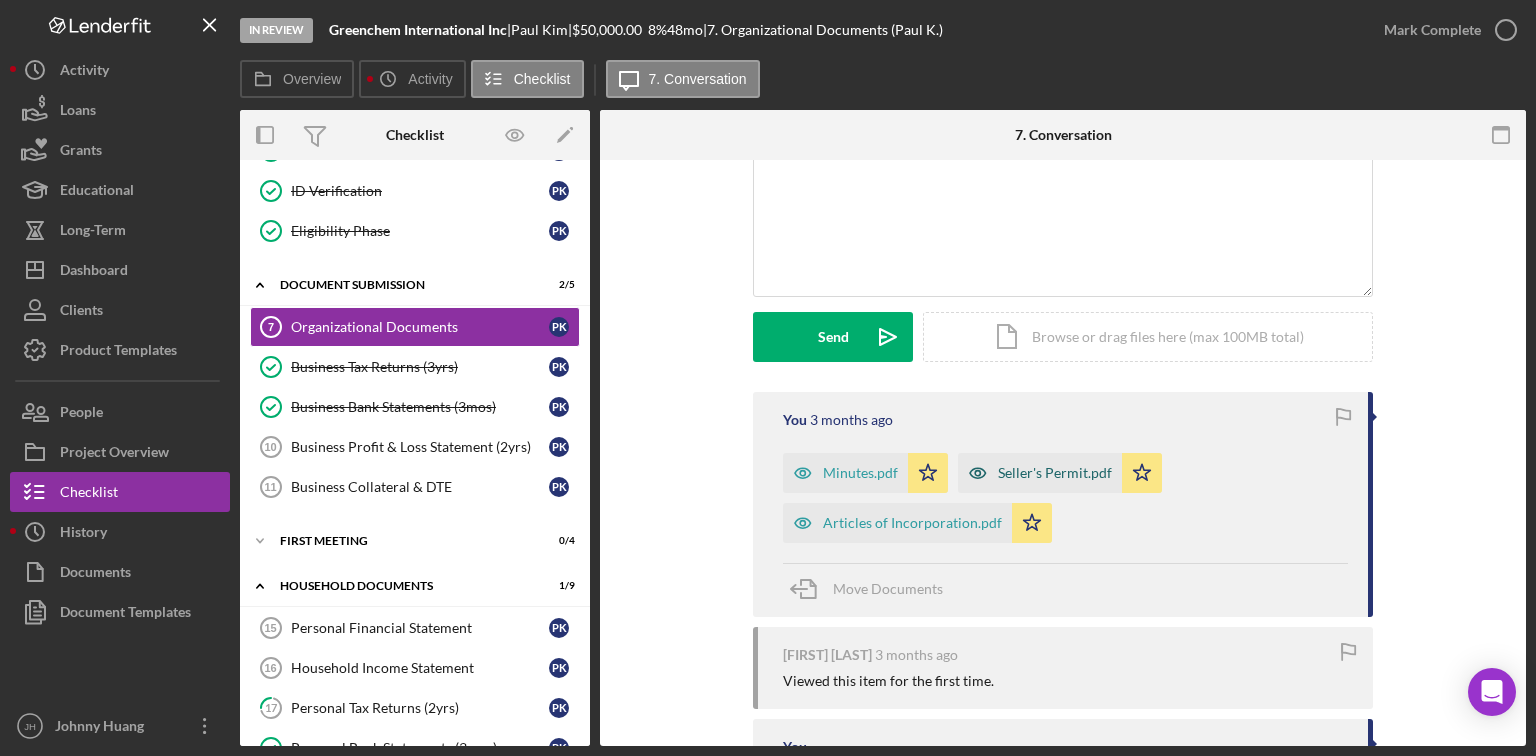 click on "Seller's Permit.pdf" at bounding box center [1055, 473] 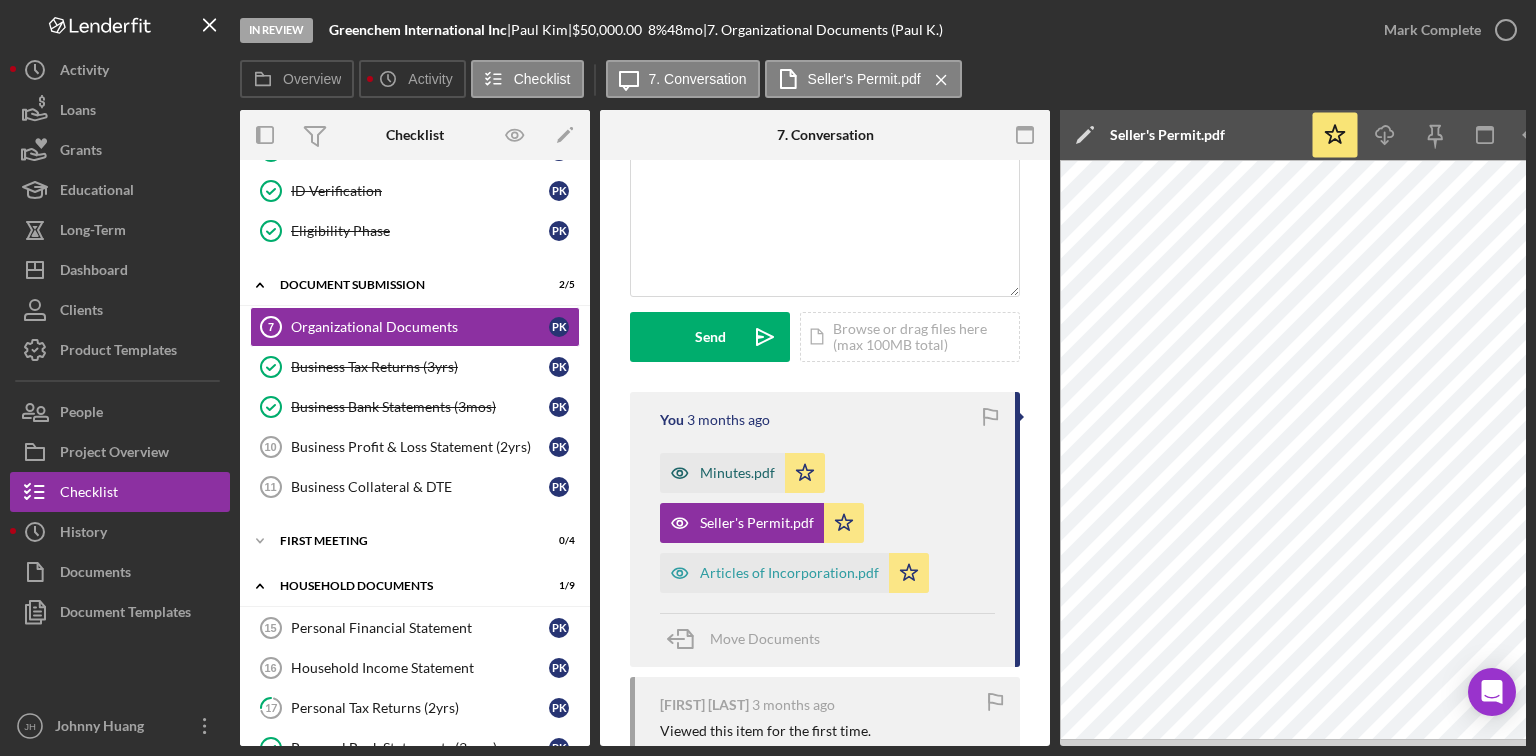 click on "Minutes.pdf" at bounding box center [737, 473] 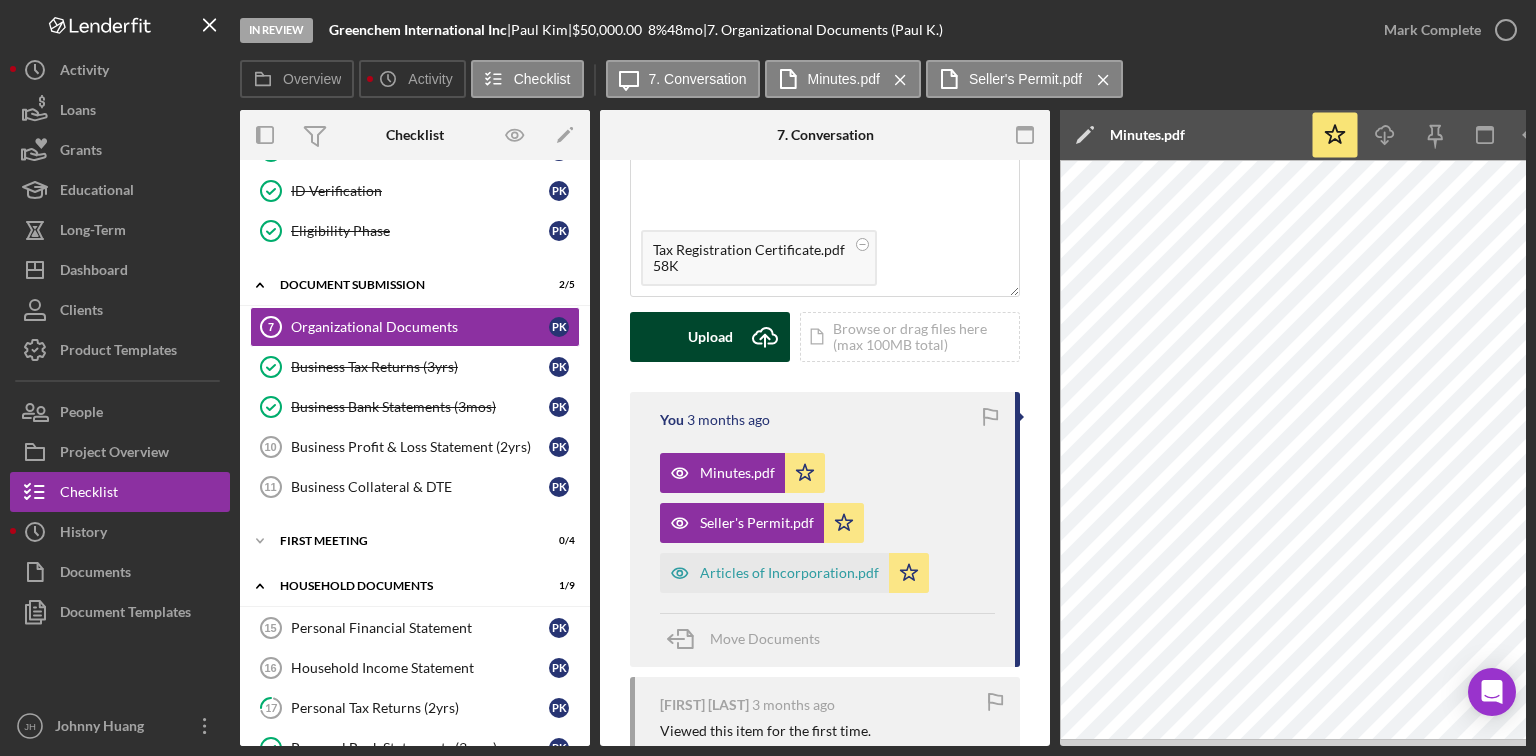 click on "Upload Icon/Upload" at bounding box center (710, 337) 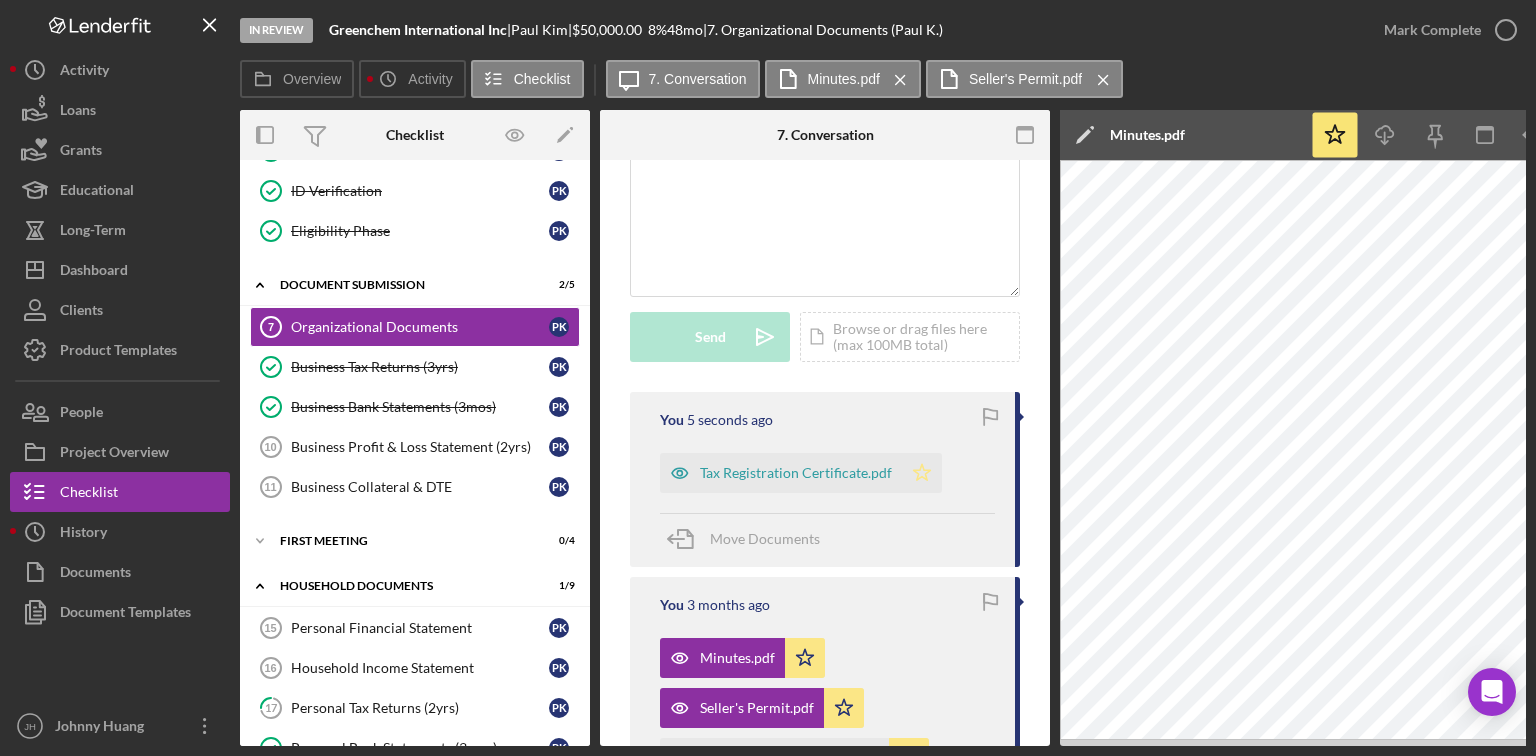 click on "Icon/Star" 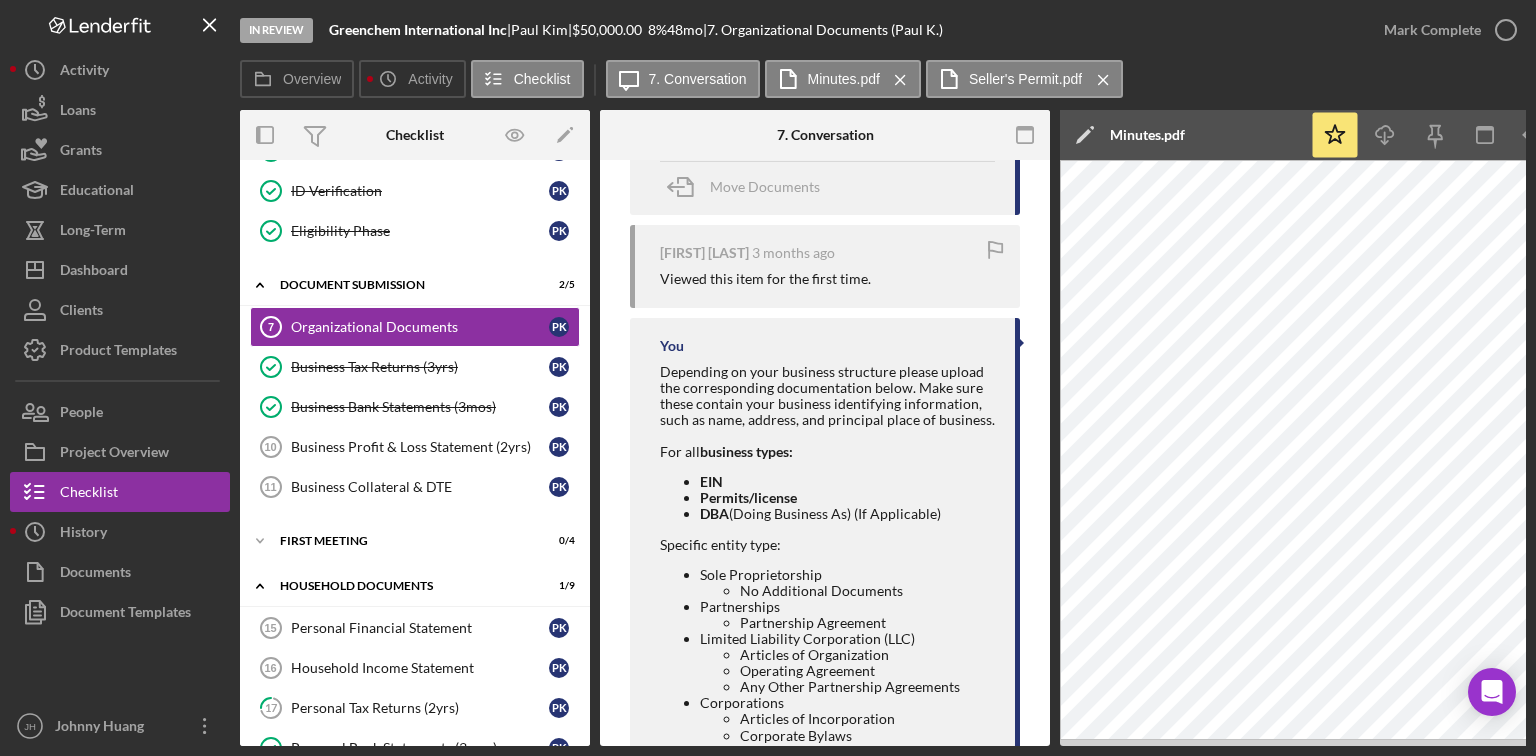 scroll, scrollTop: 800, scrollLeft: 0, axis: vertical 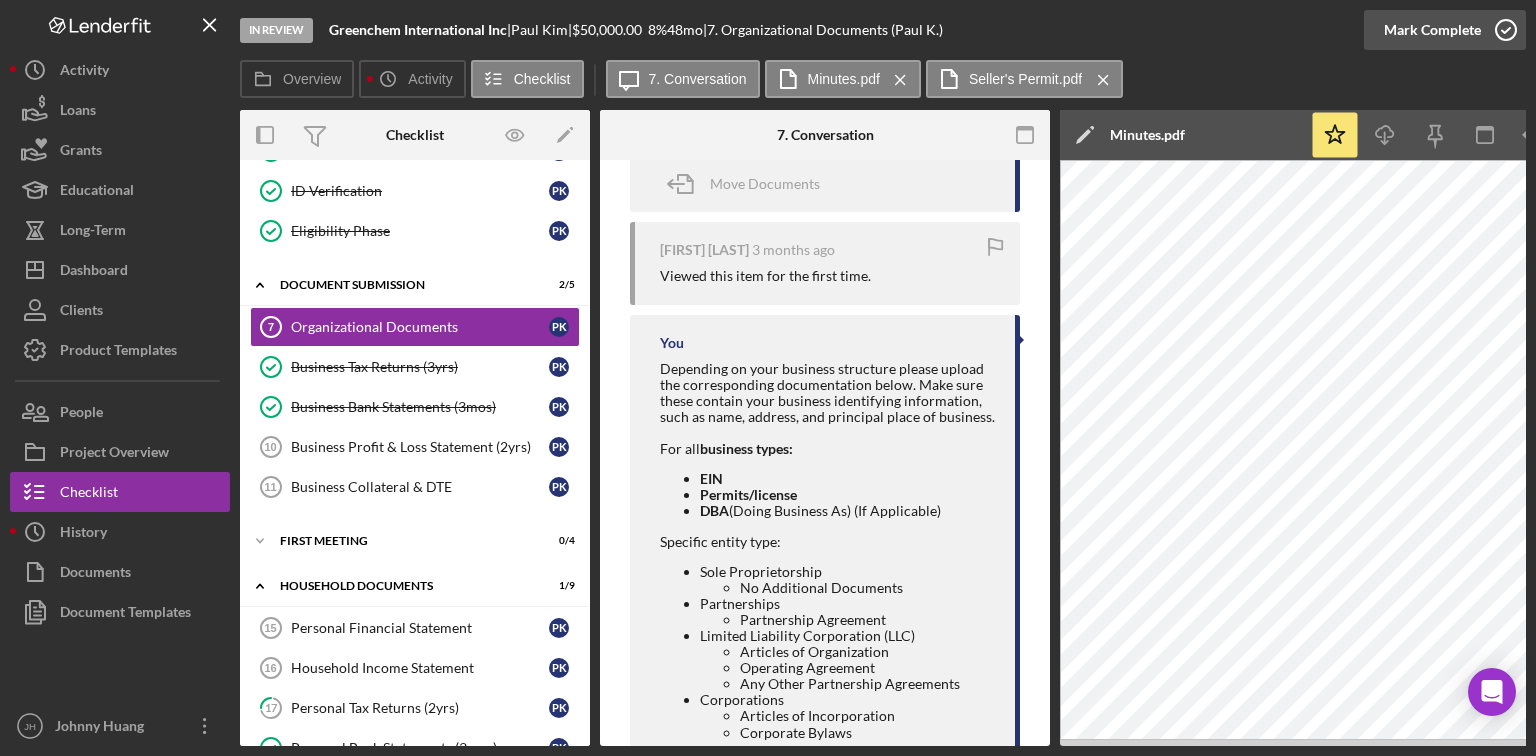 click 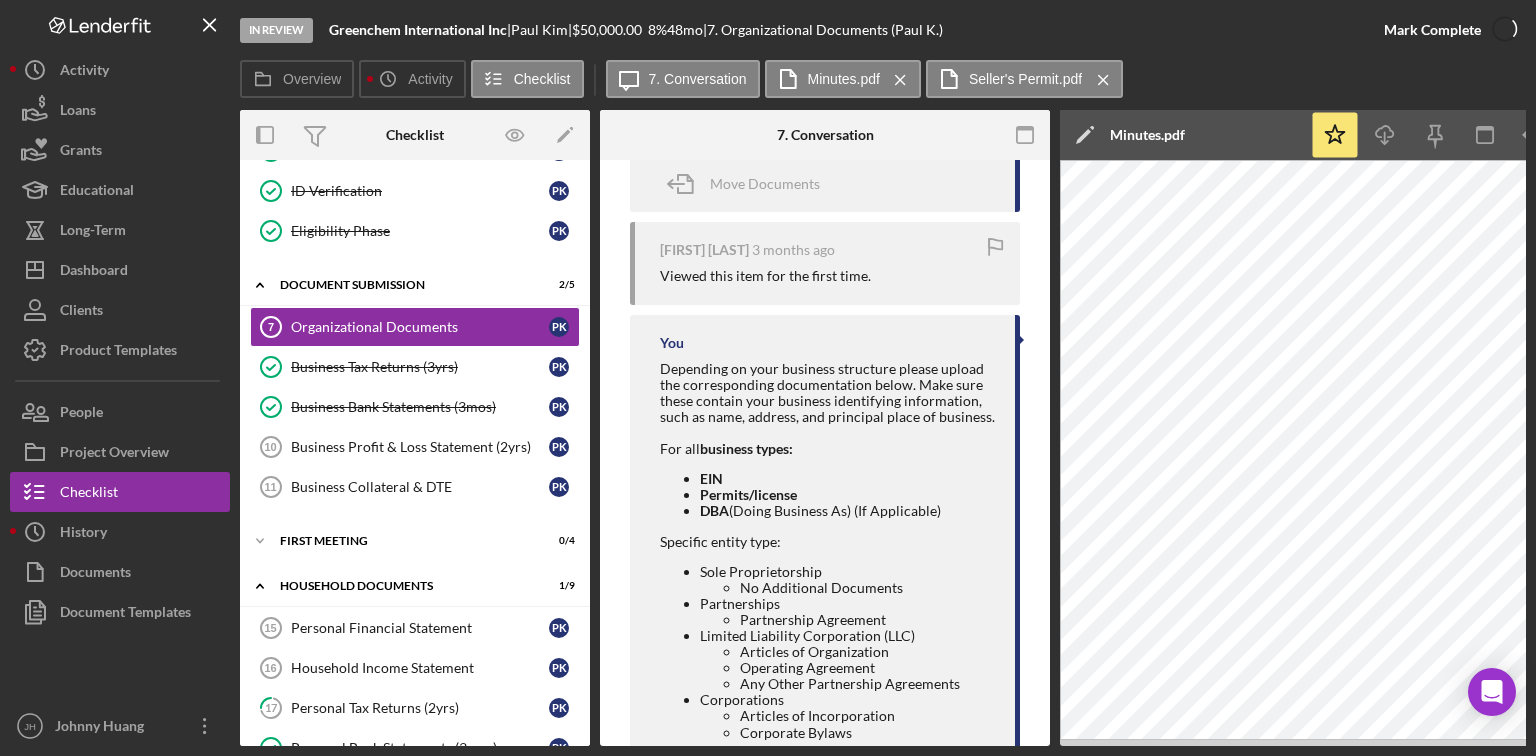 scroll, scrollTop: 1167, scrollLeft: 0, axis: vertical 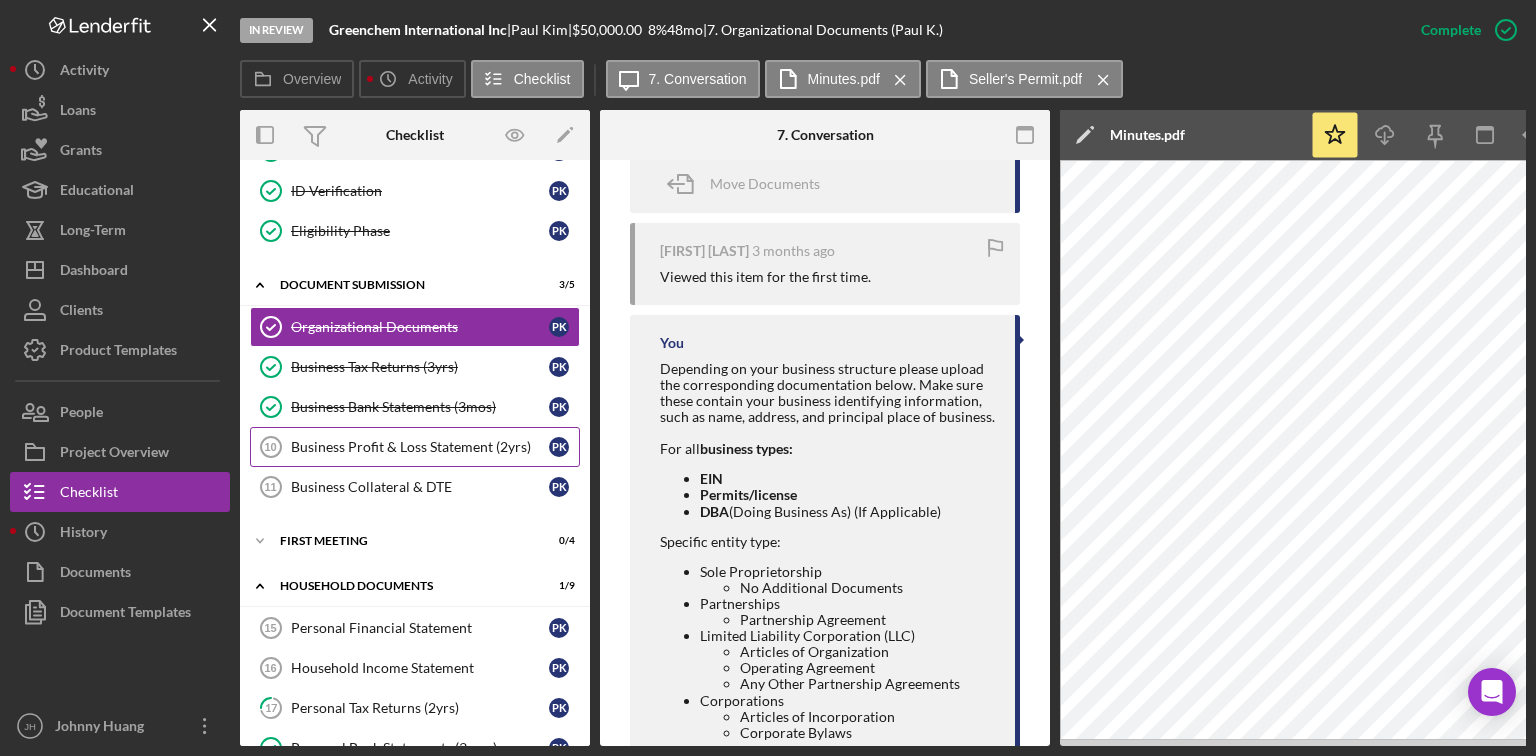 click on "Business Profit & Loss Statement (2yrs)" at bounding box center [420, 447] 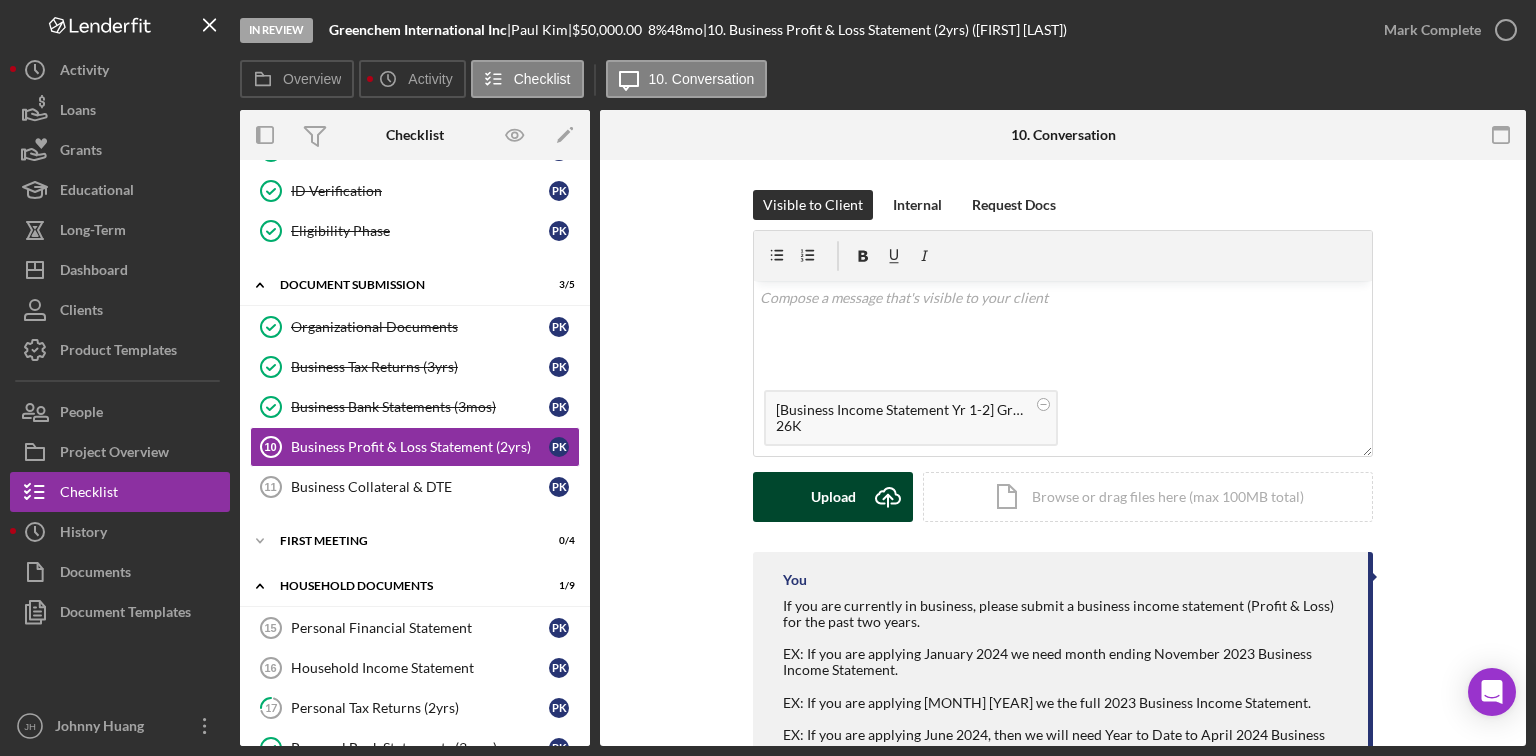 click on "Upload" at bounding box center (833, 497) 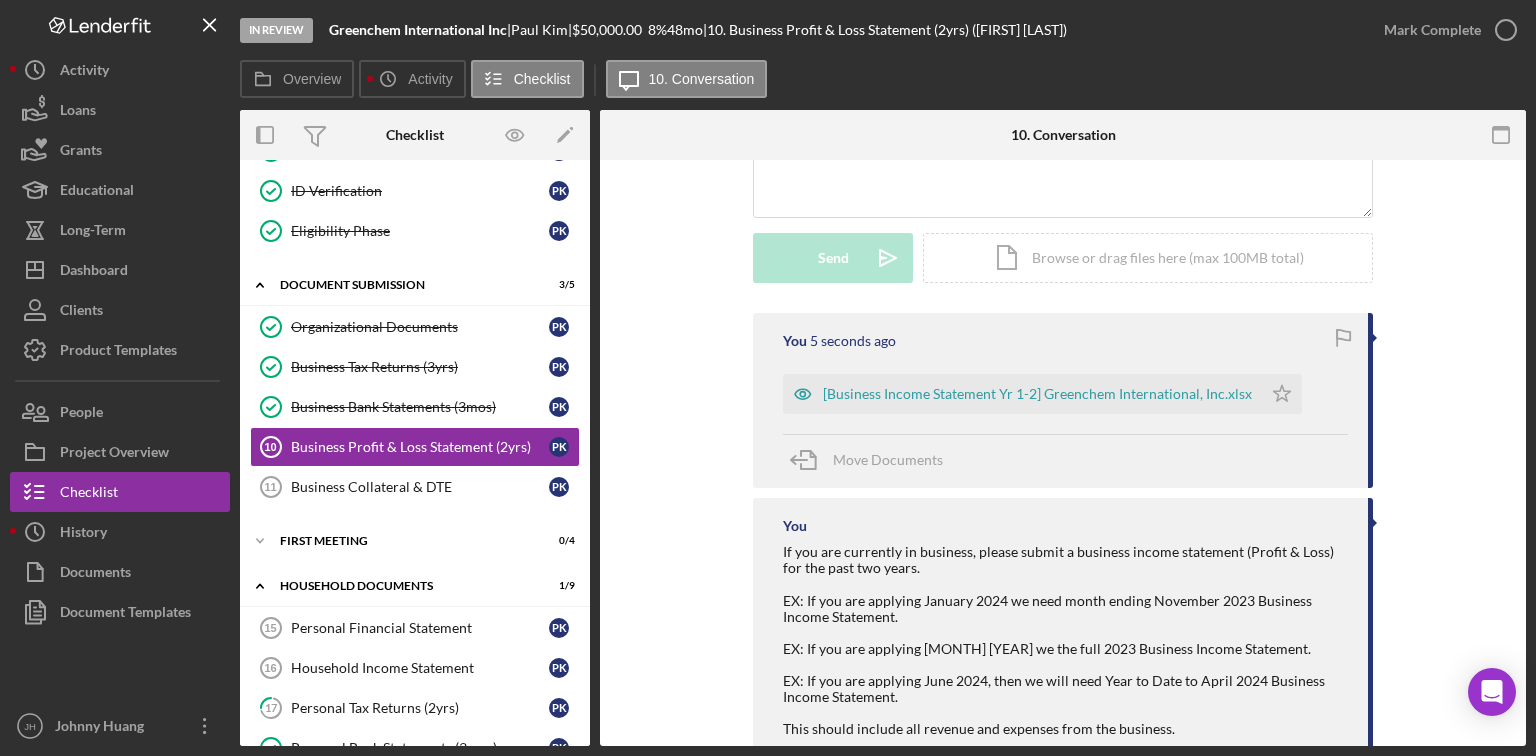 scroll, scrollTop: 240, scrollLeft: 0, axis: vertical 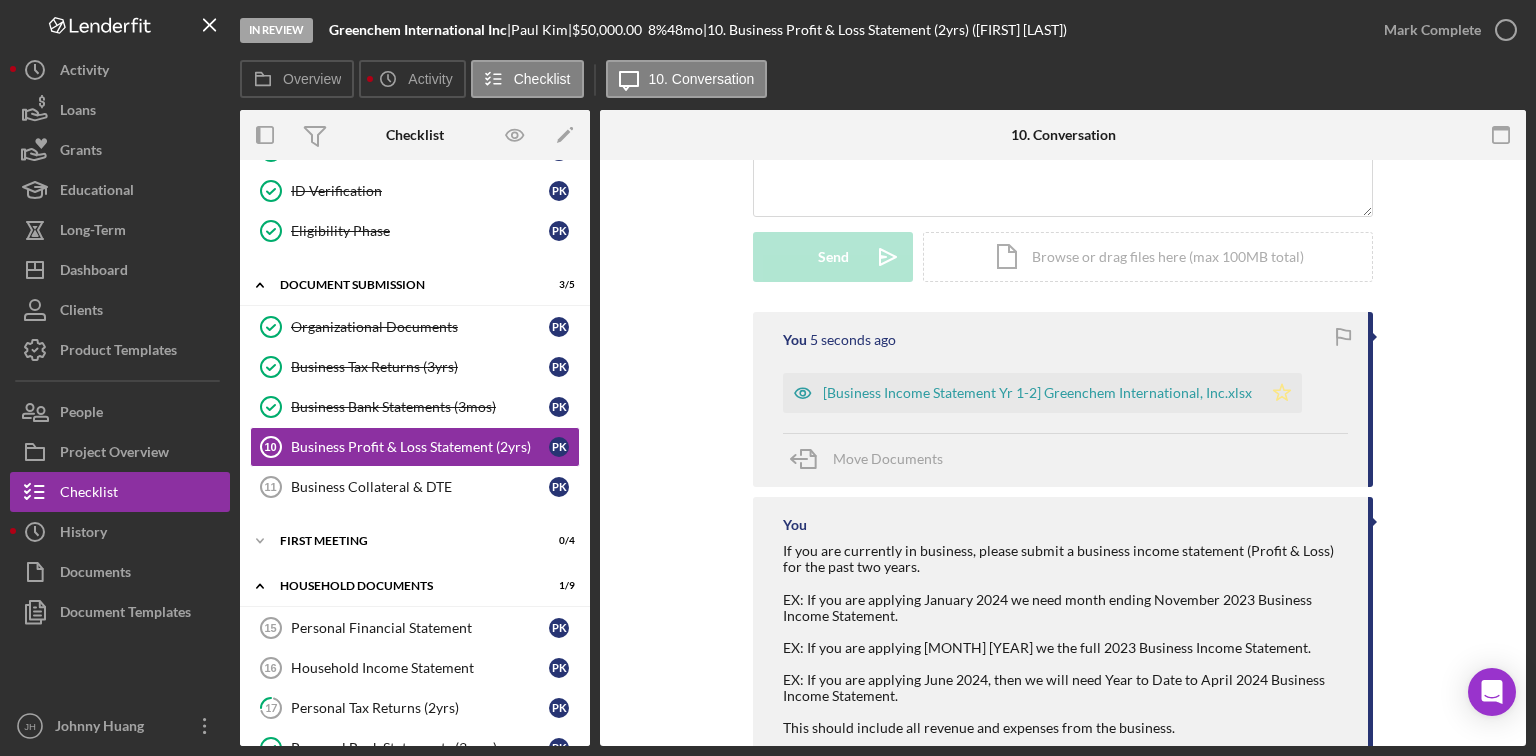 click on "Icon/Star" 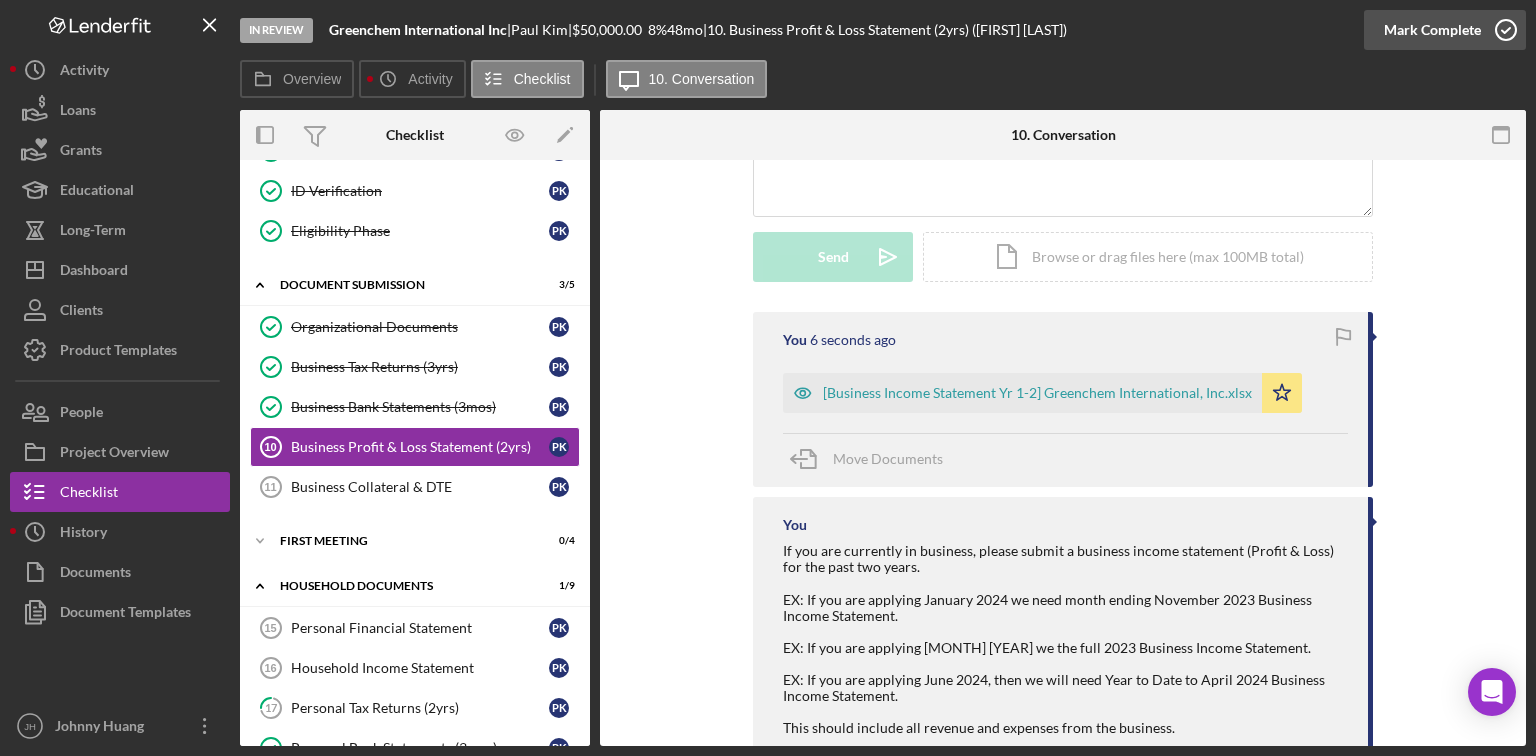 click 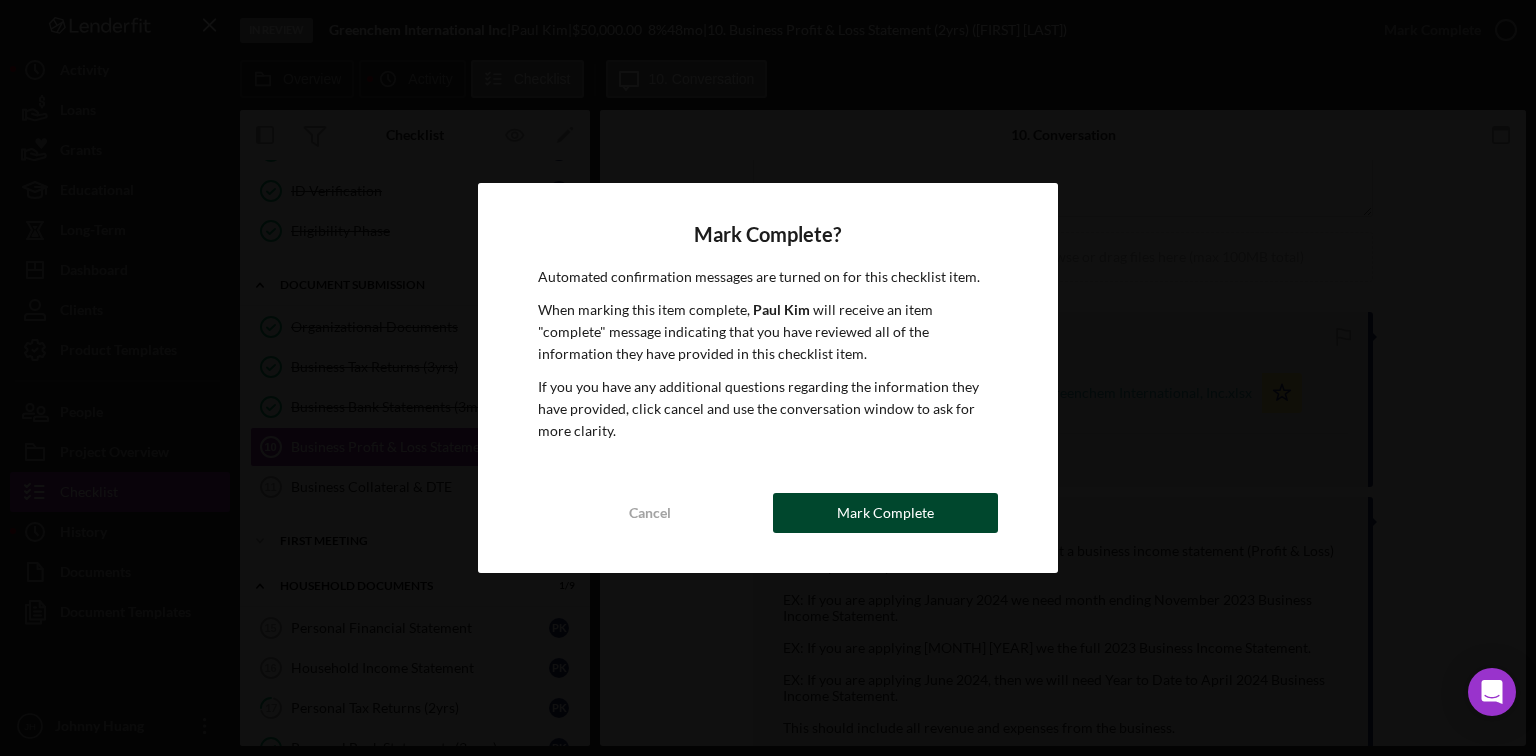 click on "Mark Complete" at bounding box center [885, 513] 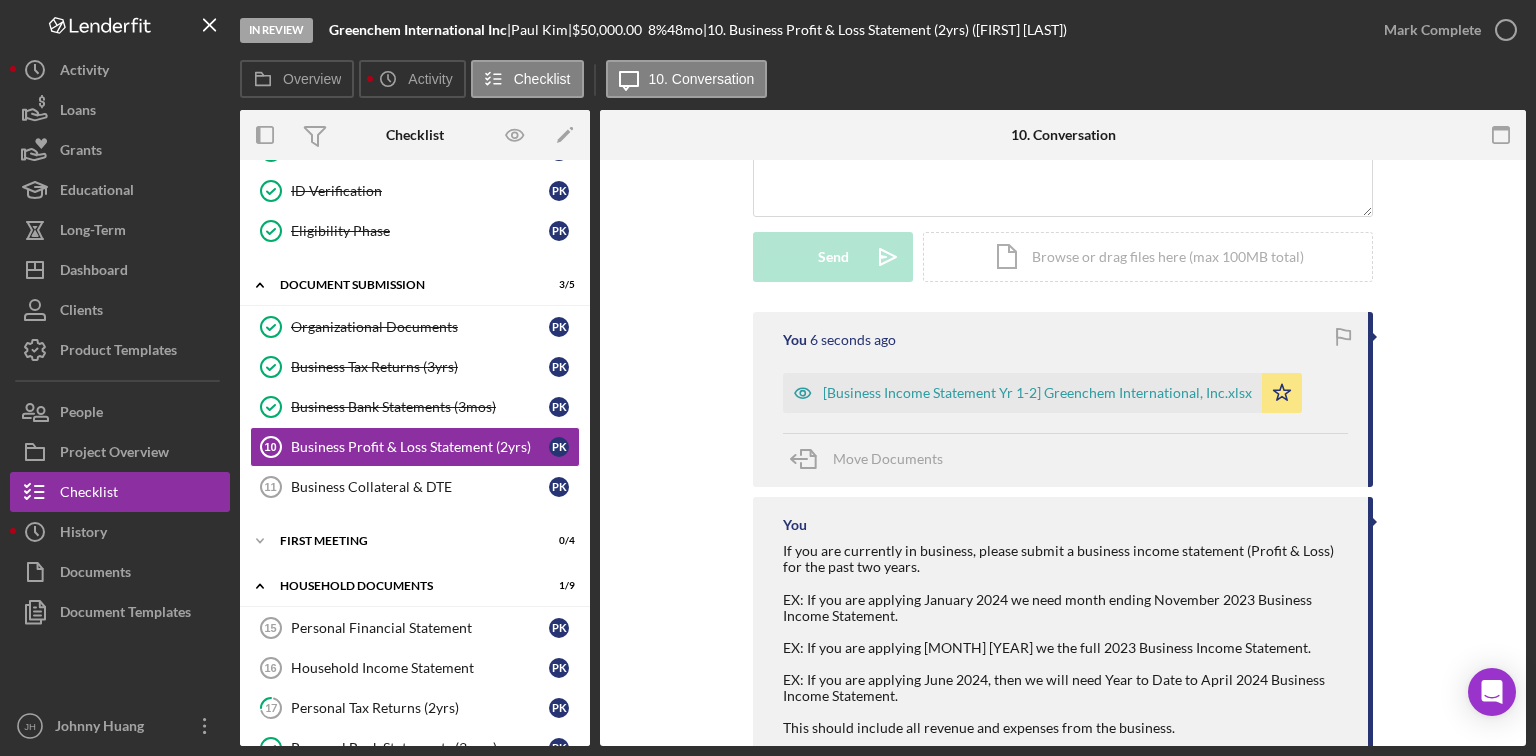 scroll, scrollTop: 515, scrollLeft: 0, axis: vertical 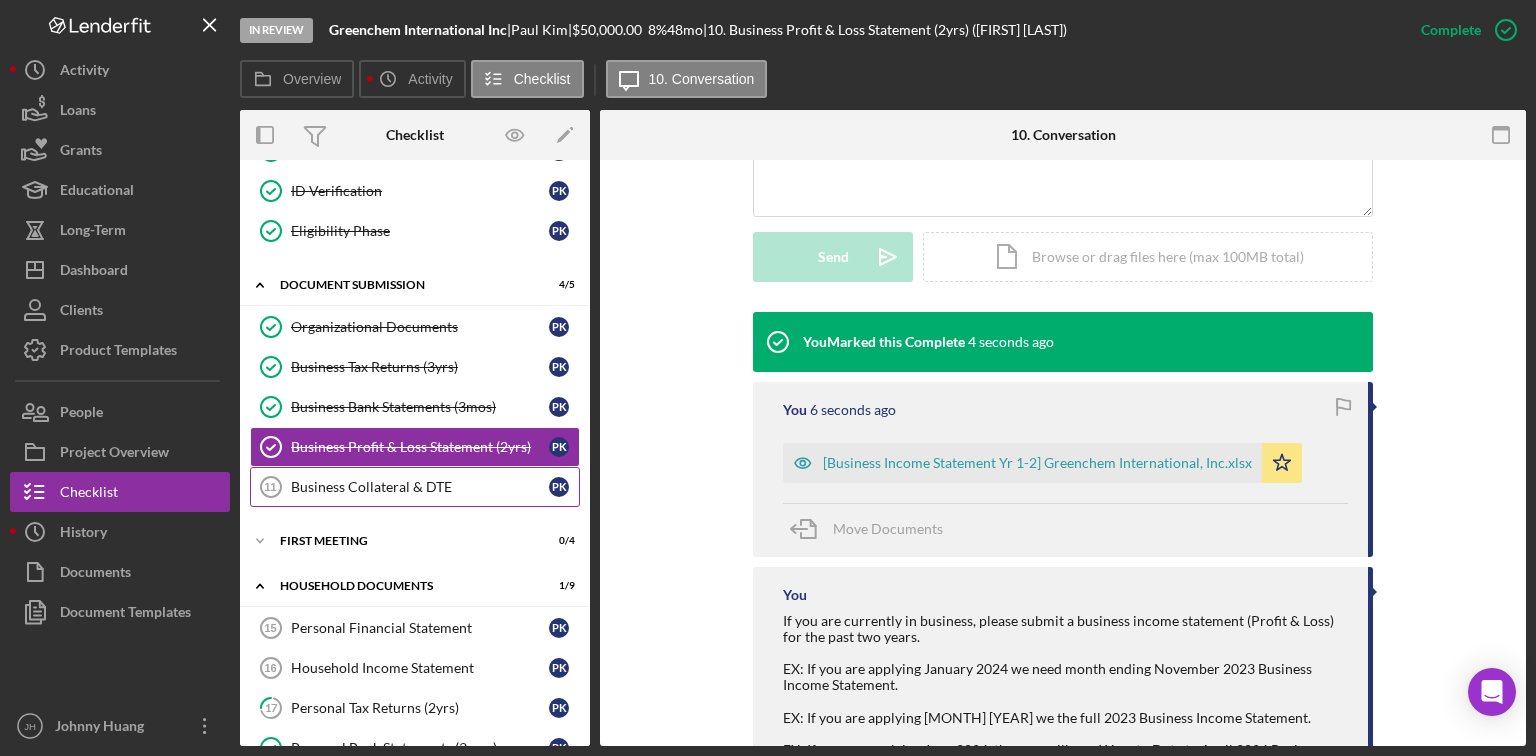click on "Business Collateral & DTE" at bounding box center (420, 487) 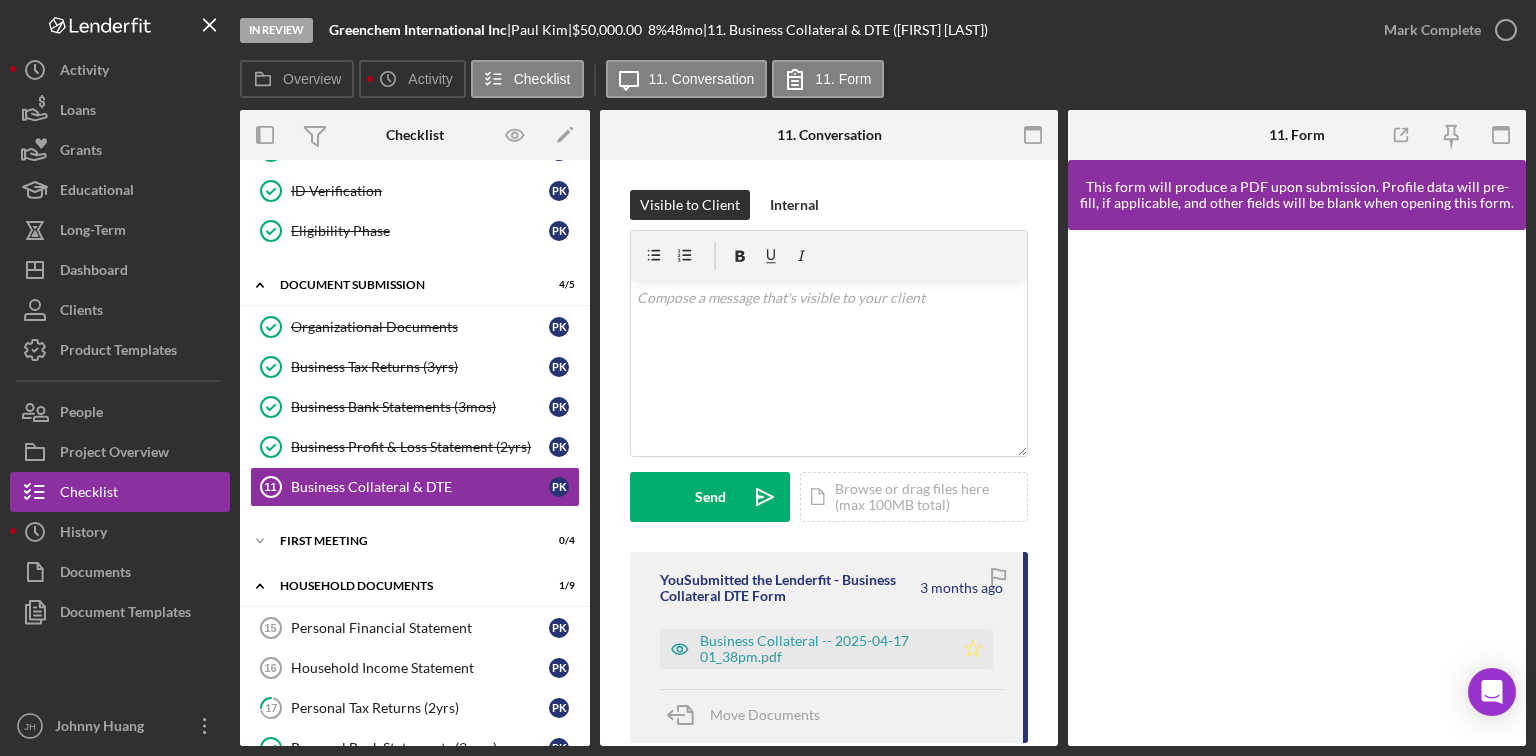 click on "Icon/Star" 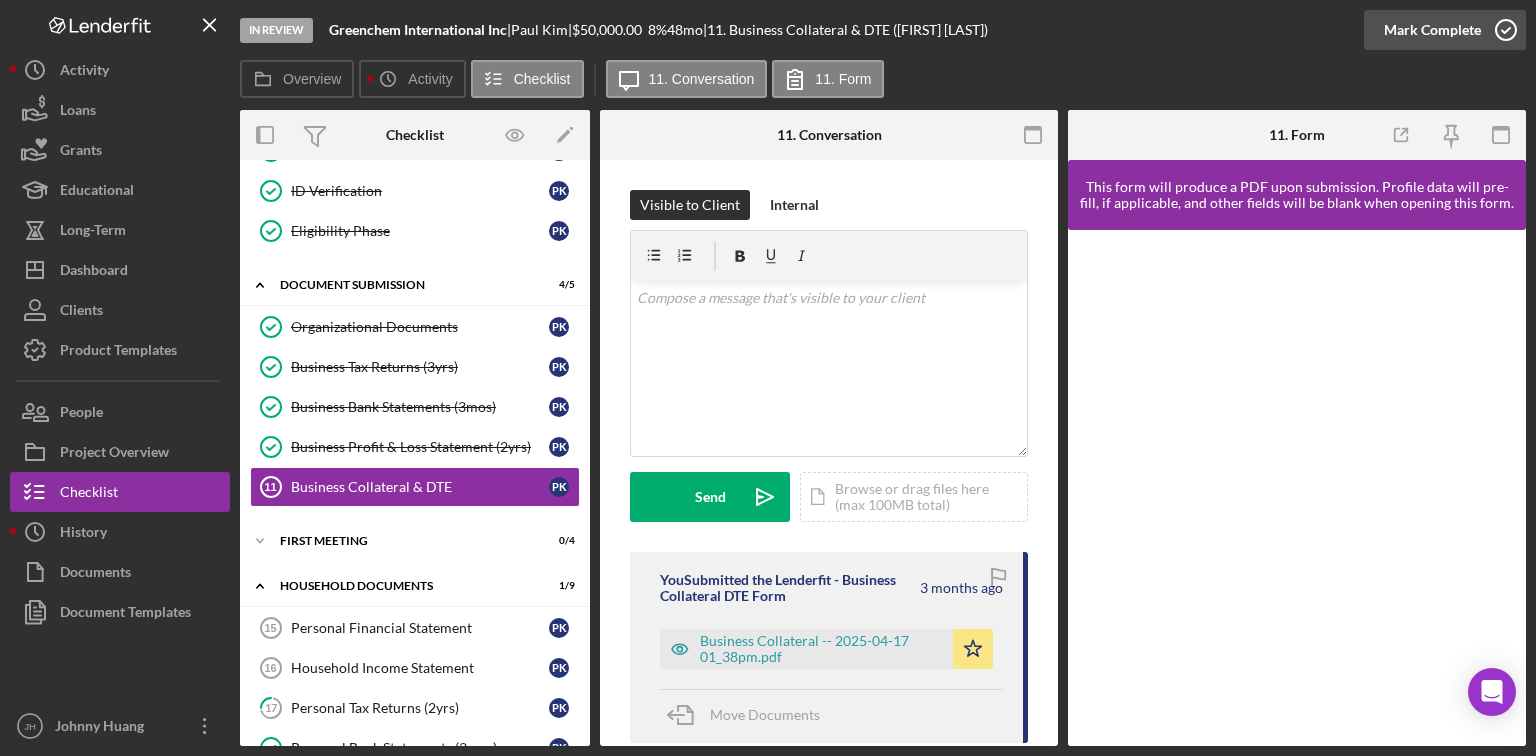 click 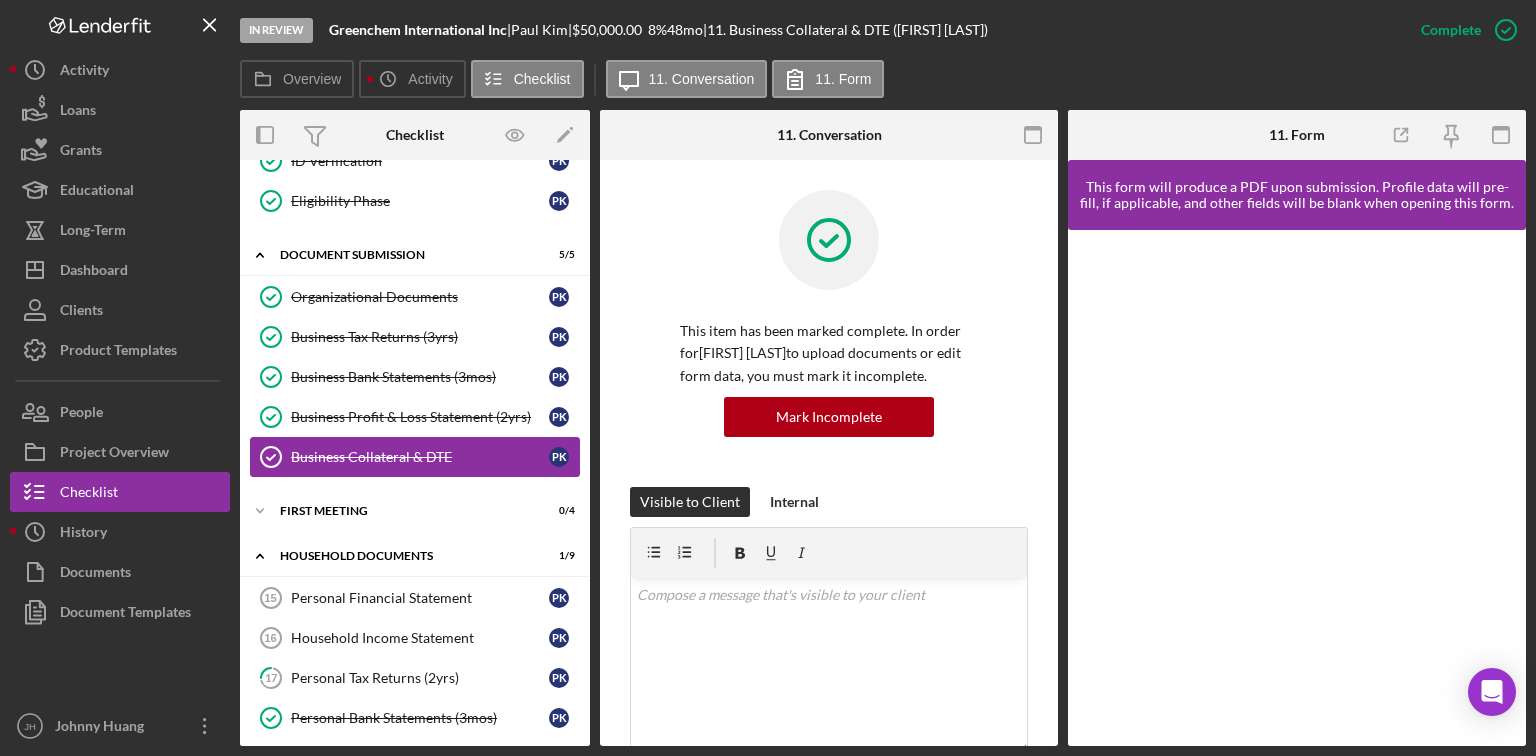 scroll, scrollTop: 320, scrollLeft: 0, axis: vertical 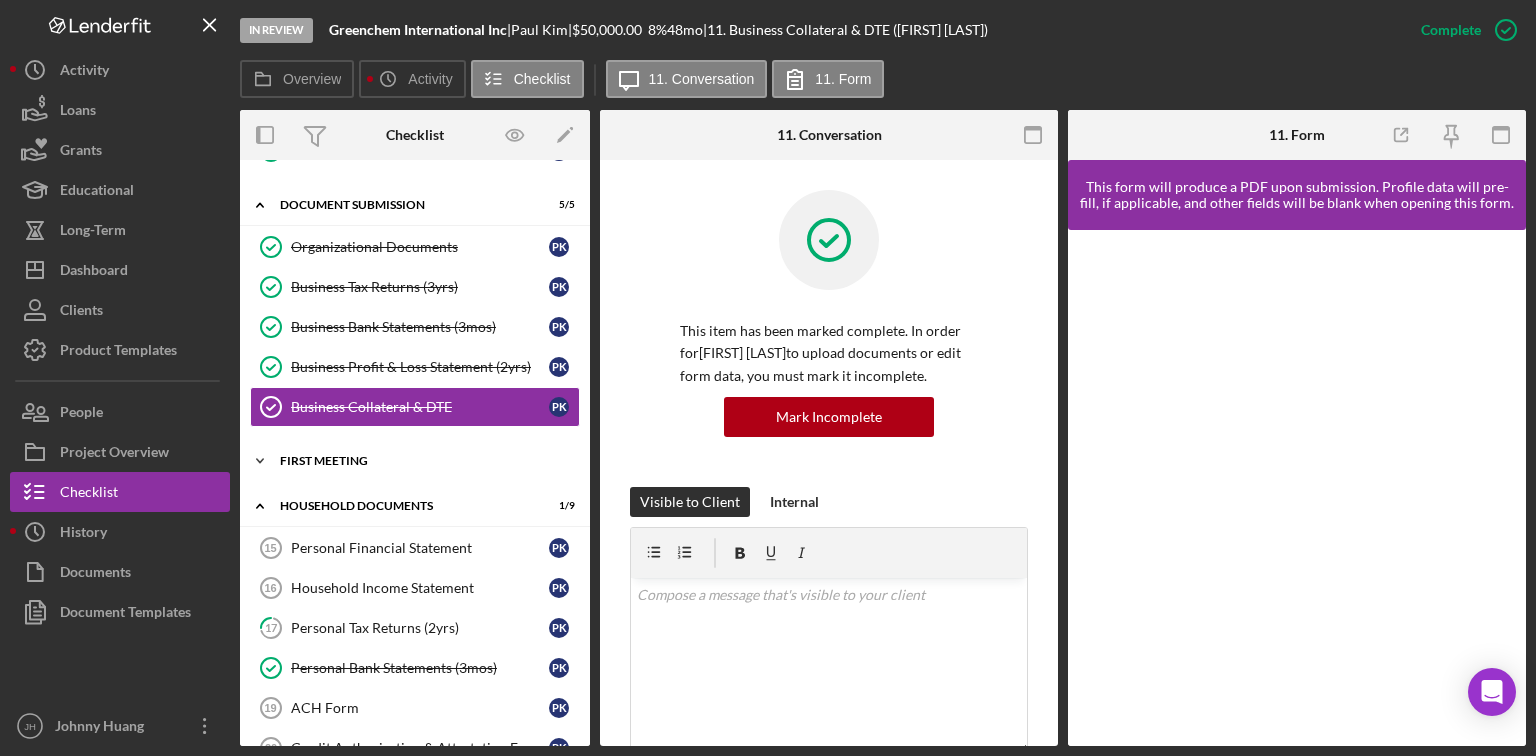 click on "First Meeting" at bounding box center (422, 461) 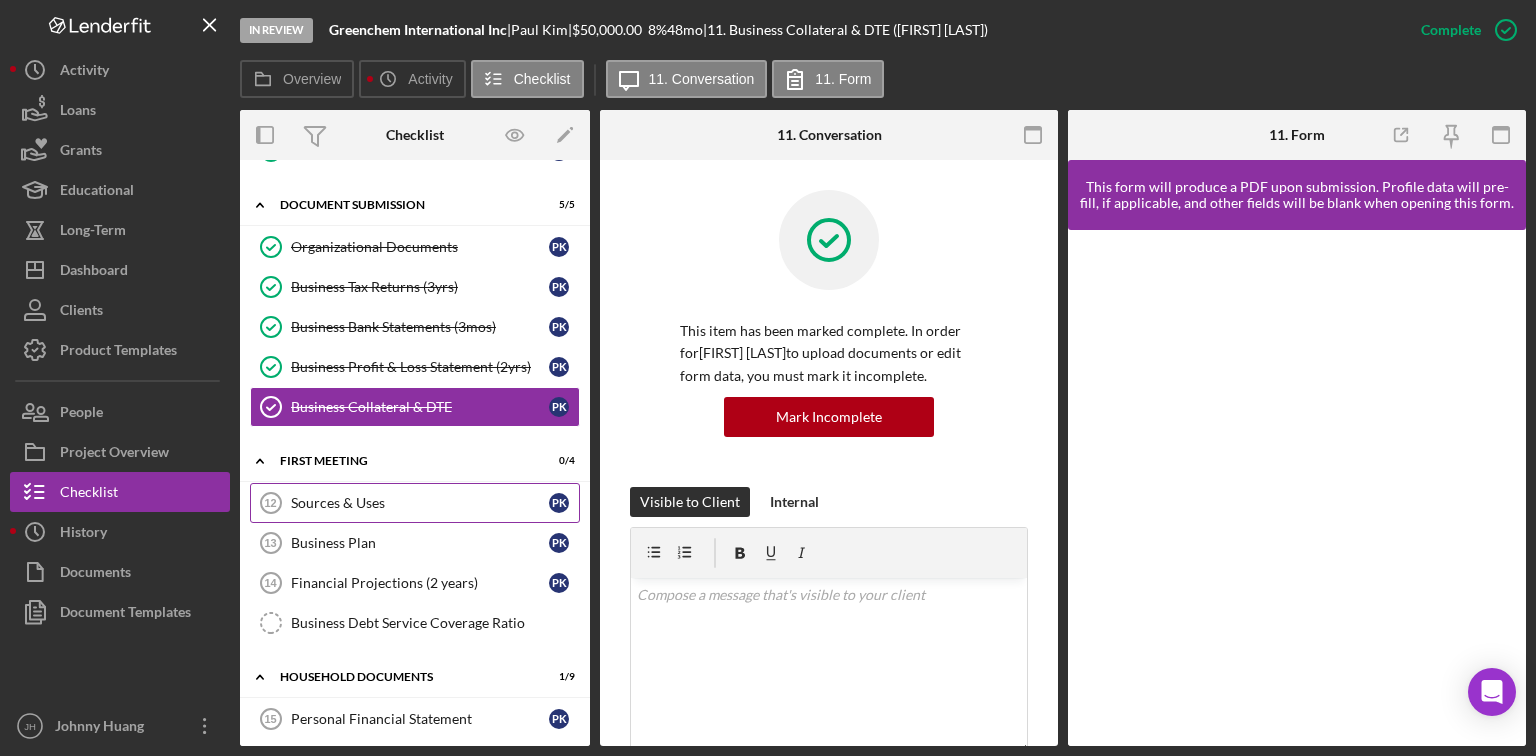 click on "Sources & Uses" at bounding box center (420, 503) 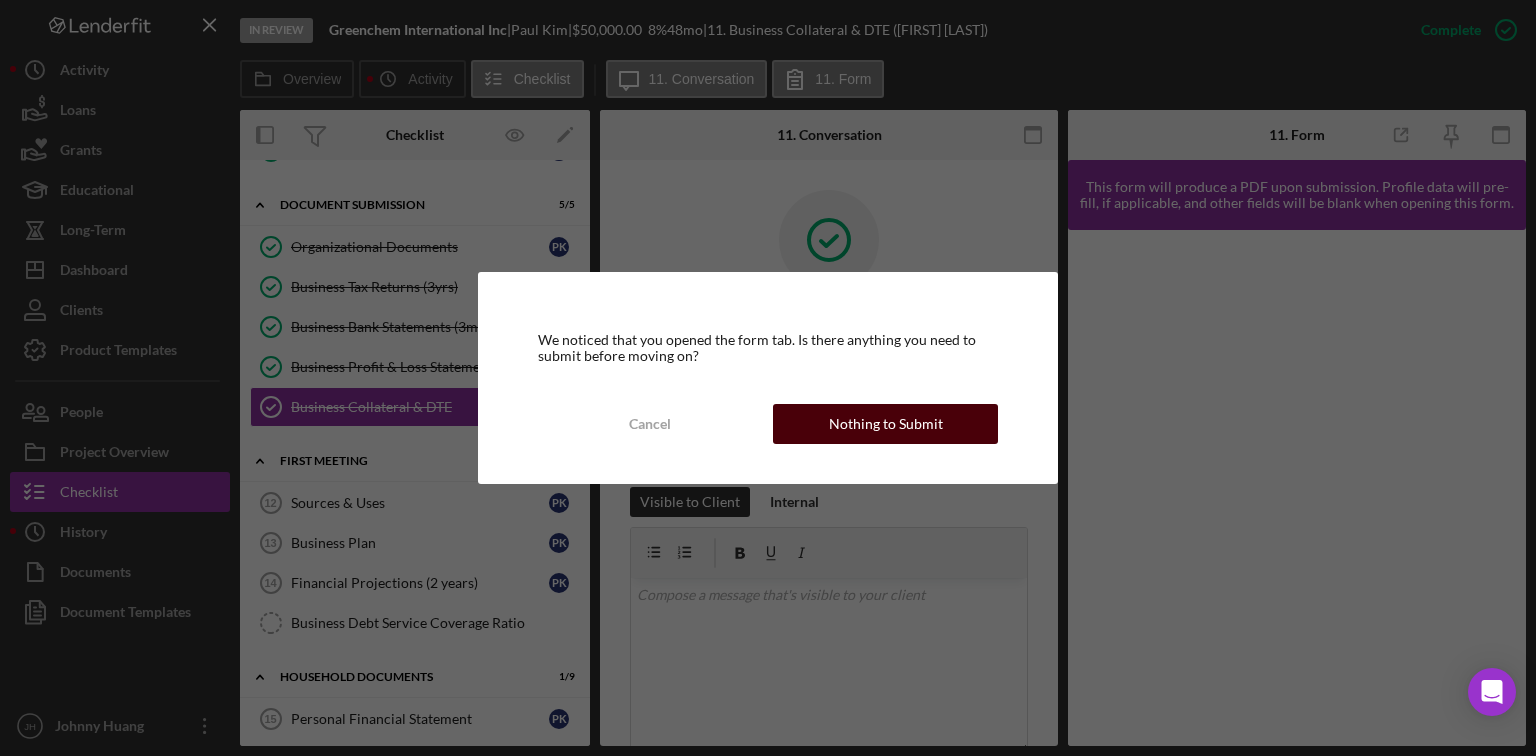 click on "Nothing to Submit" at bounding box center (886, 424) 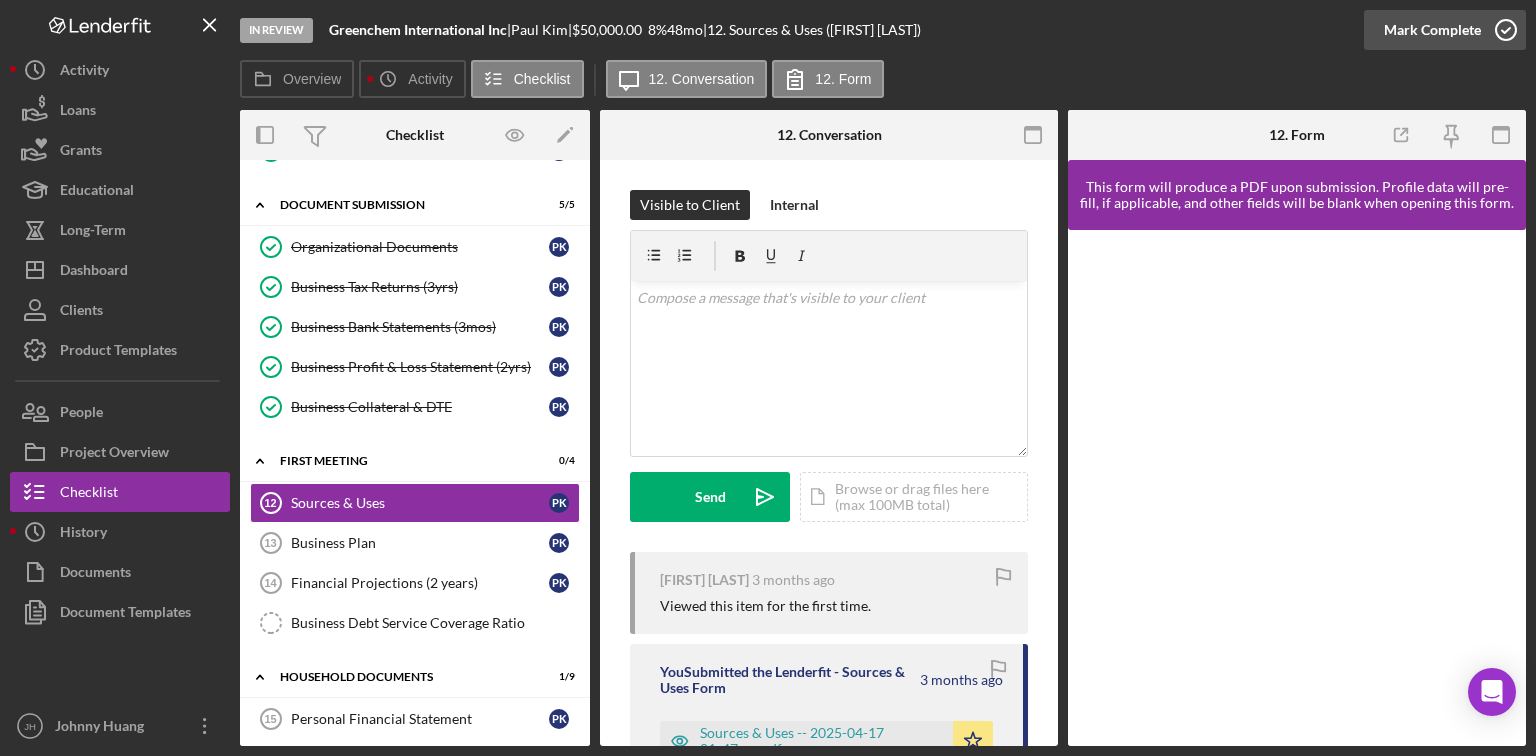 click on "Mark Complete" at bounding box center (1432, 30) 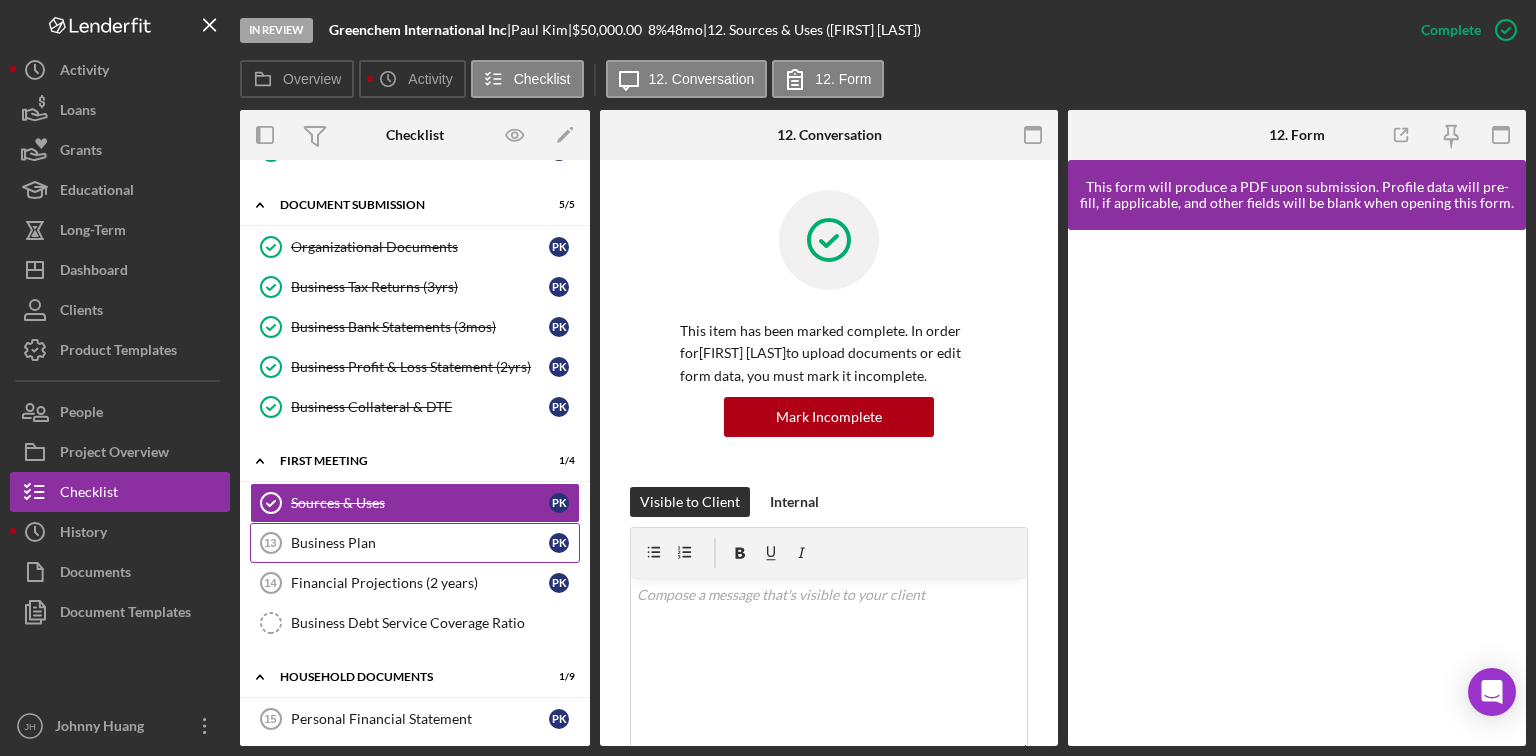 click on "Business Plan 13 Business Plan P K" at bounding box center (415, 543) 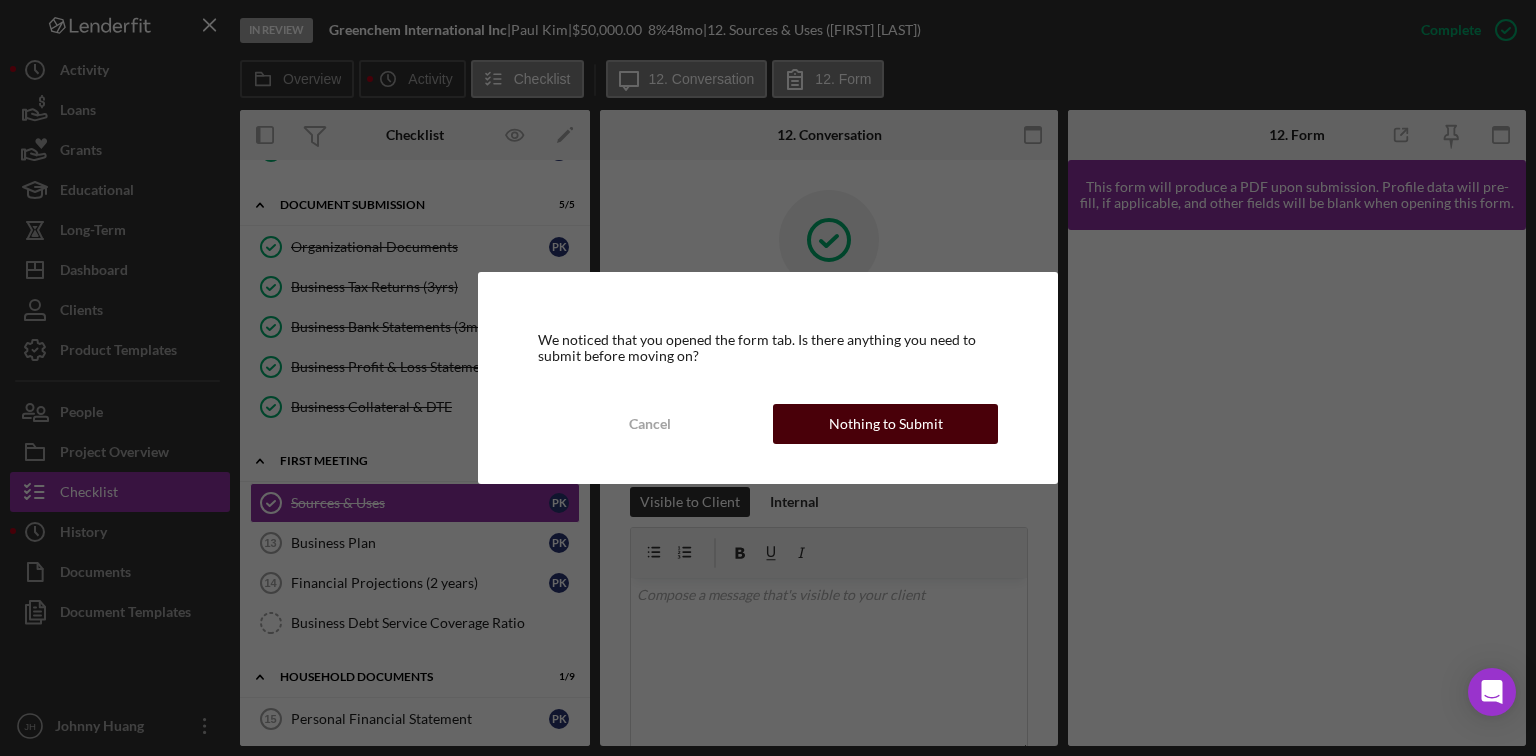click on "Cancel Nothing to Submit" at bounding box center (768, 424) 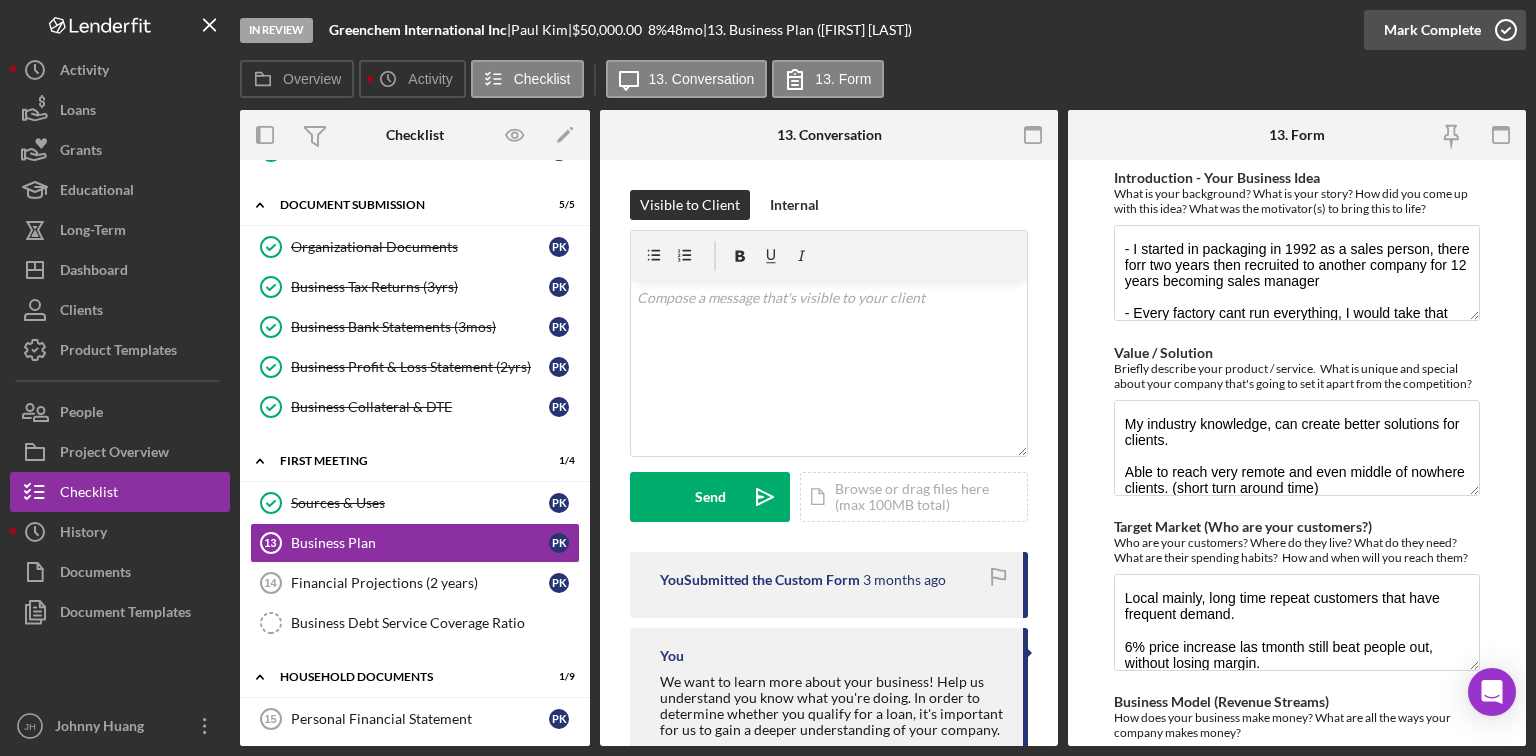 click 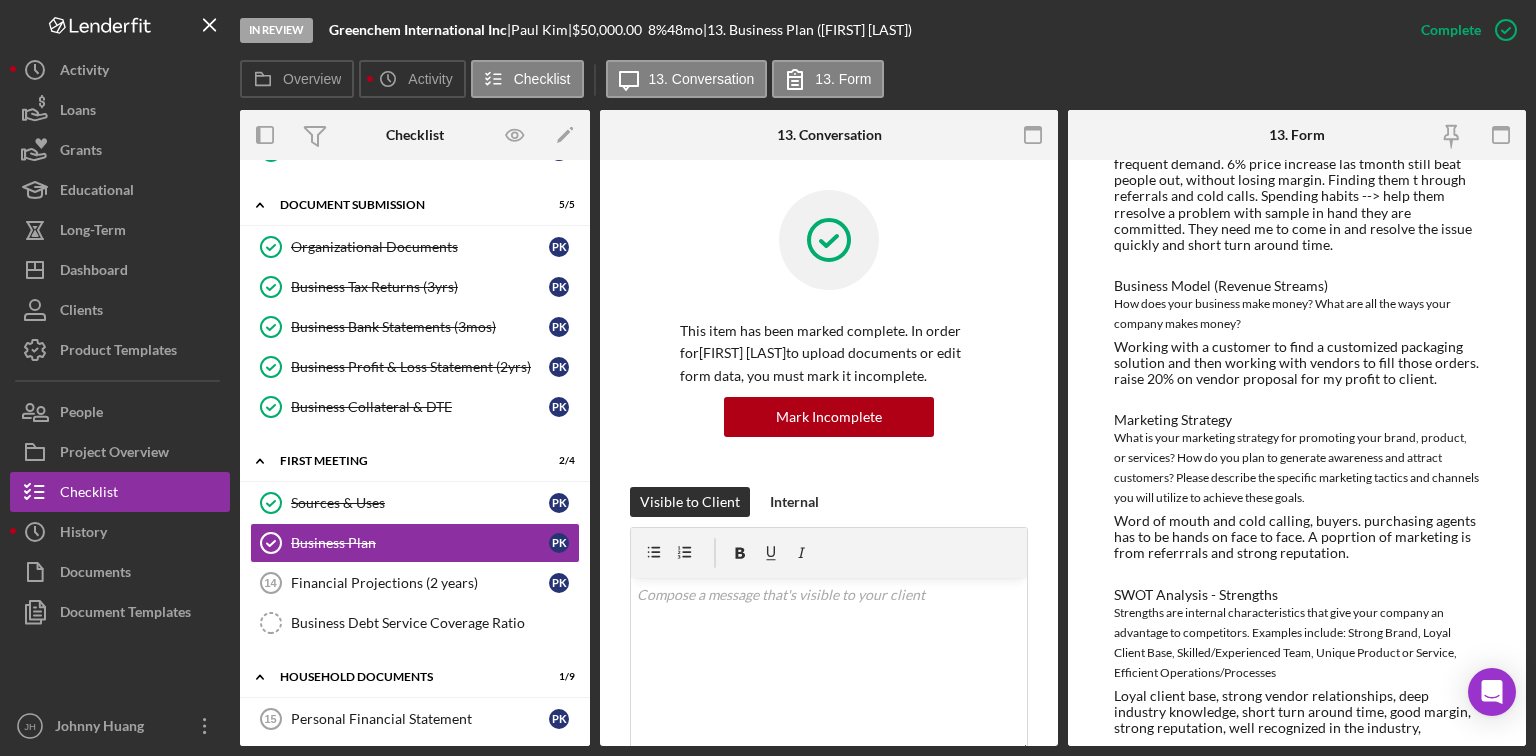 scroll, scrollTop: 560, scrollLeft: 0, axis: vertical 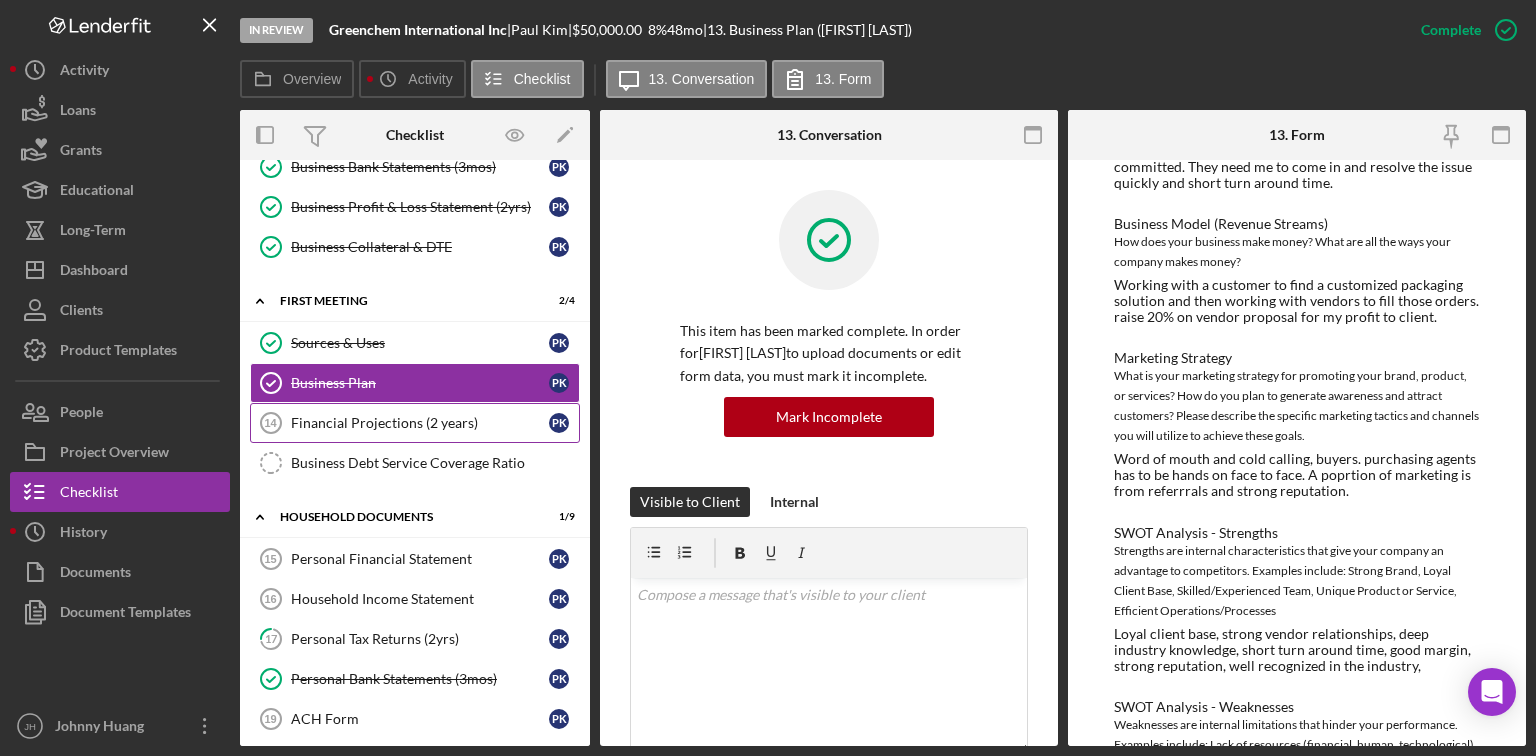 click on "Financial Projections (2 years)" at bounding box center [420, 423] 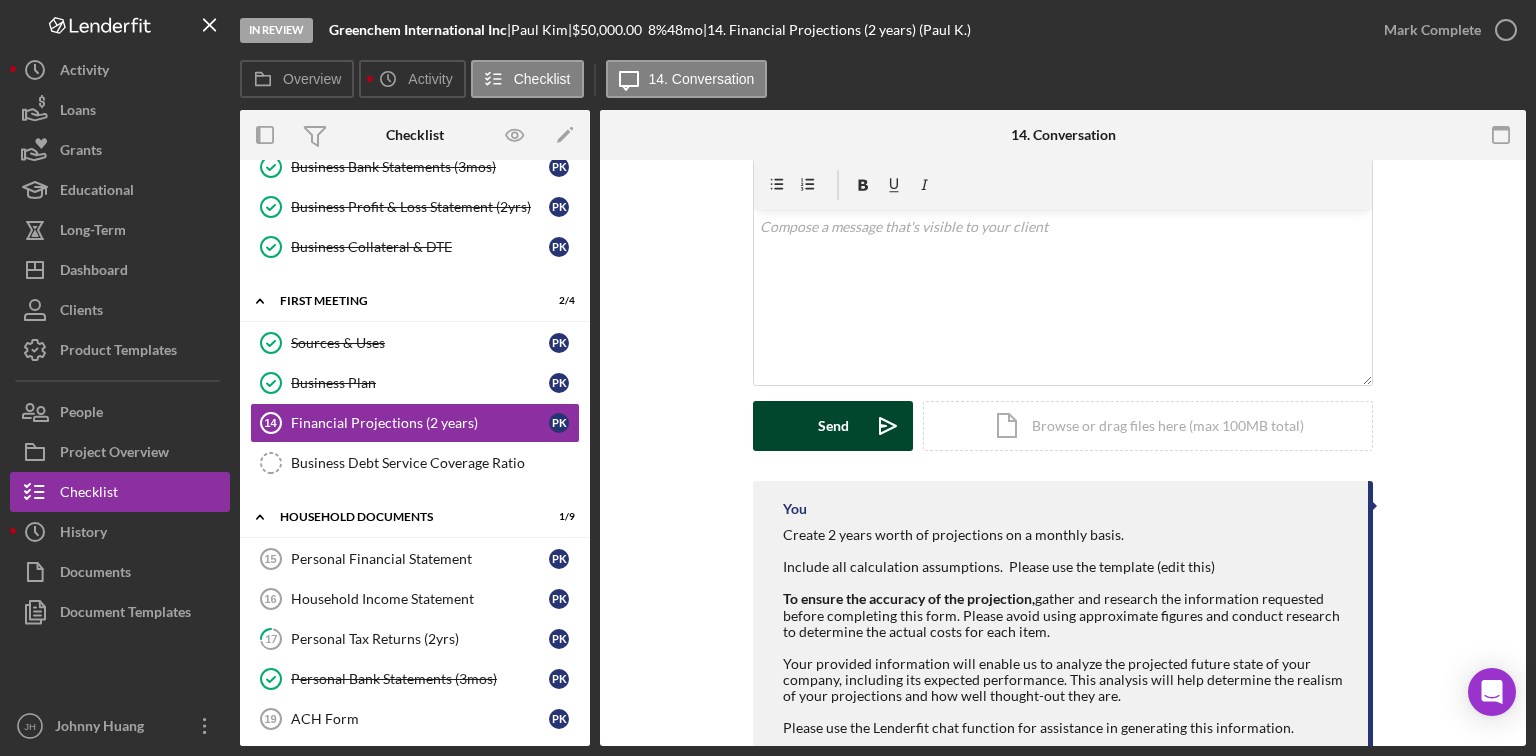 scroll, scrollTop: 176, scrollLeft: 0, axis: vertical 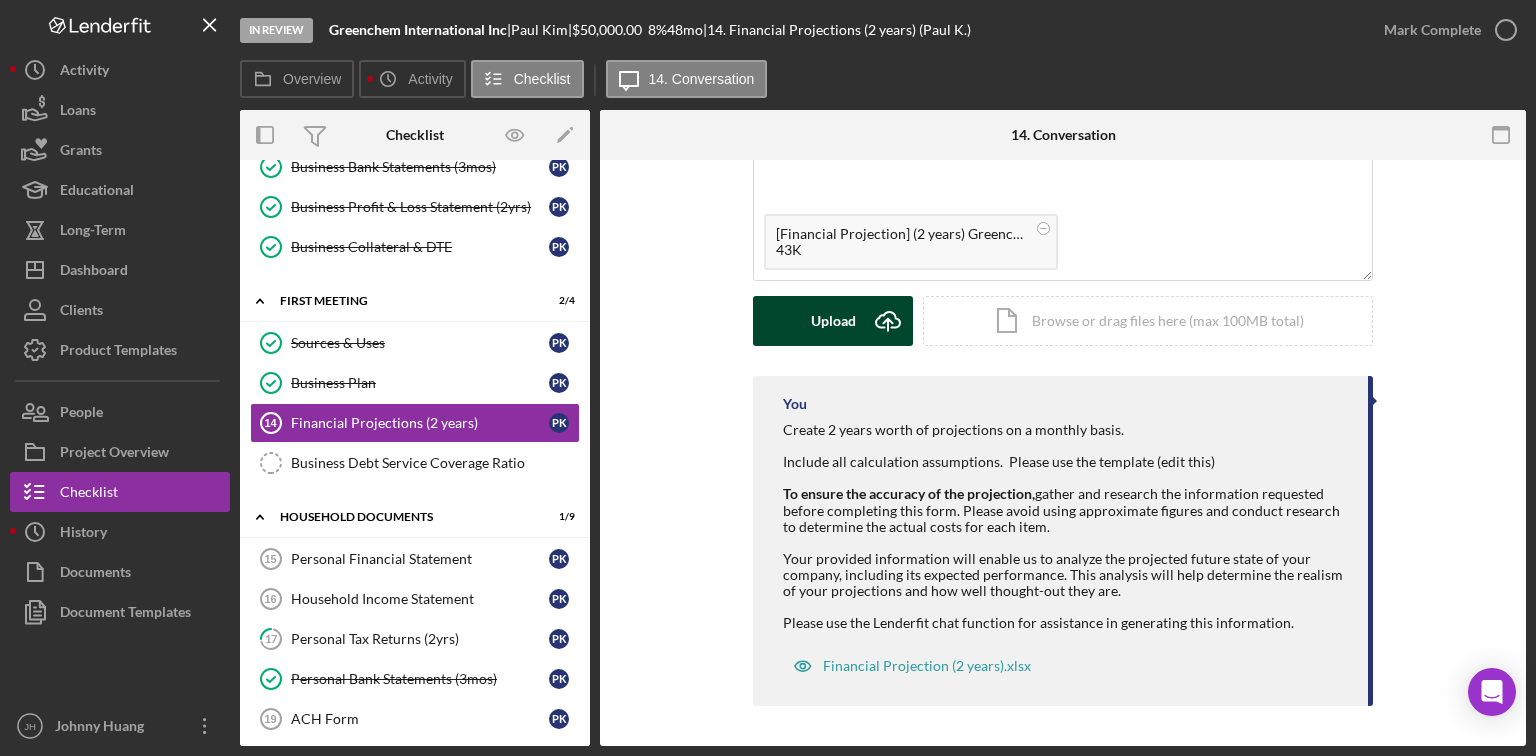 click on "Icon/Upload" 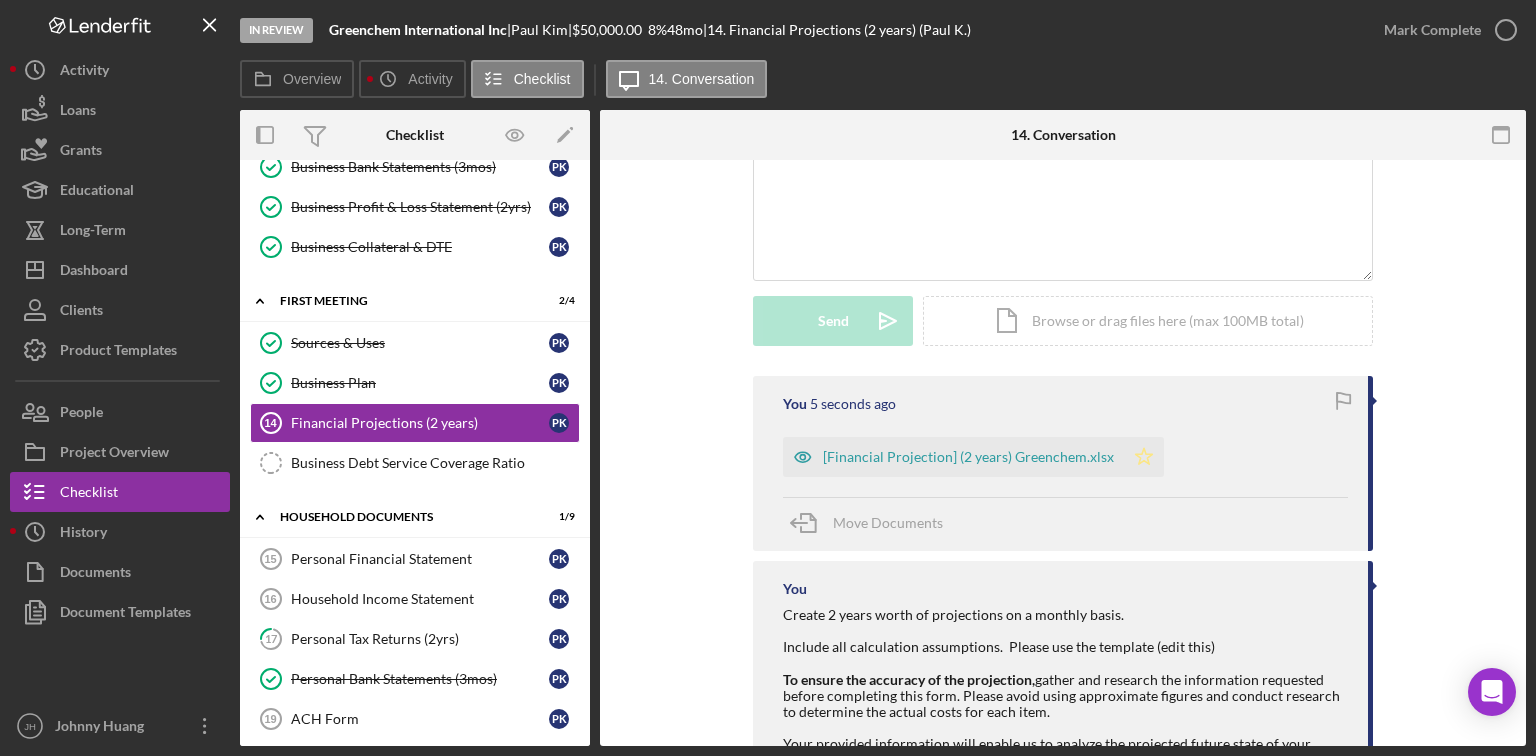 click on "Icon/Star" 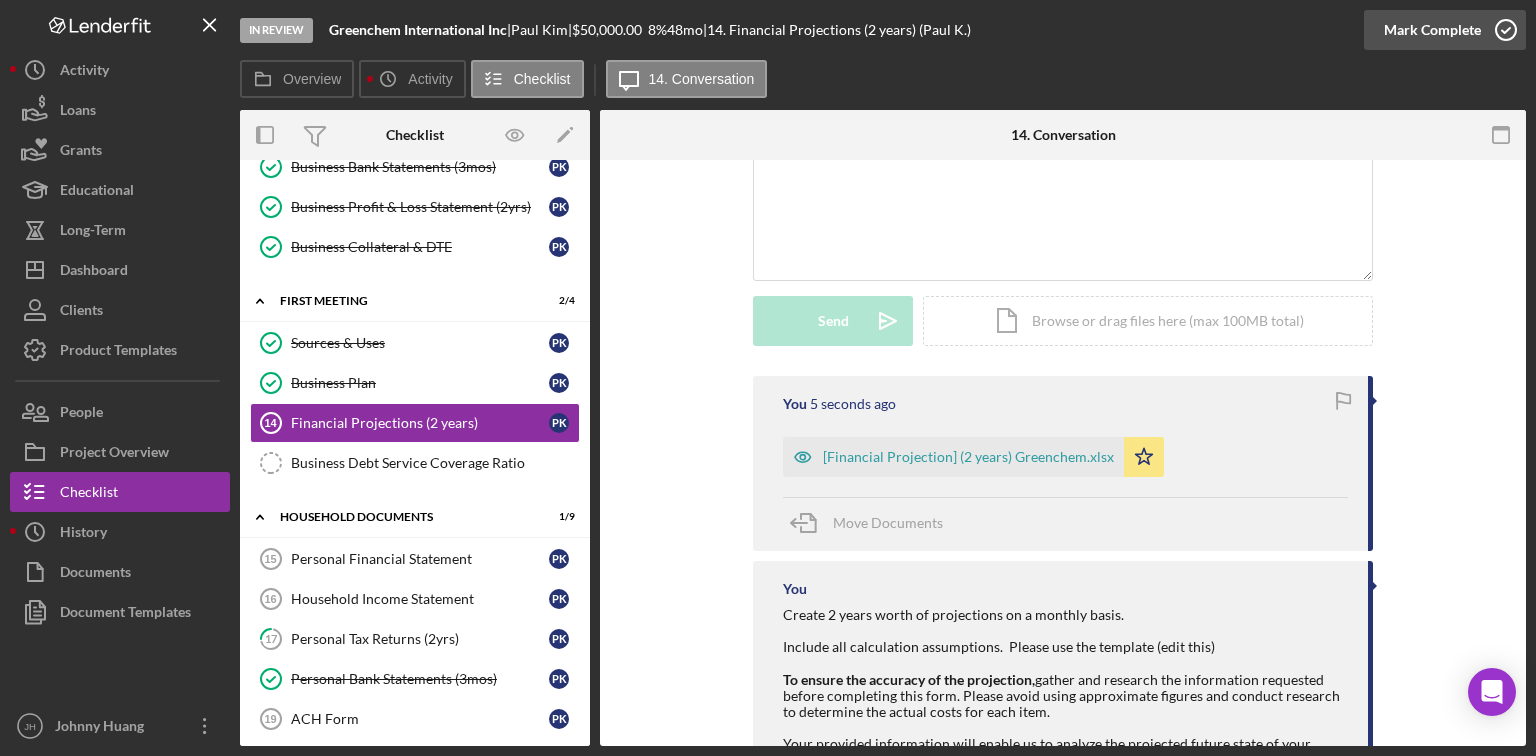 click on "Mark Complete" at bounding box center [1432, 30] 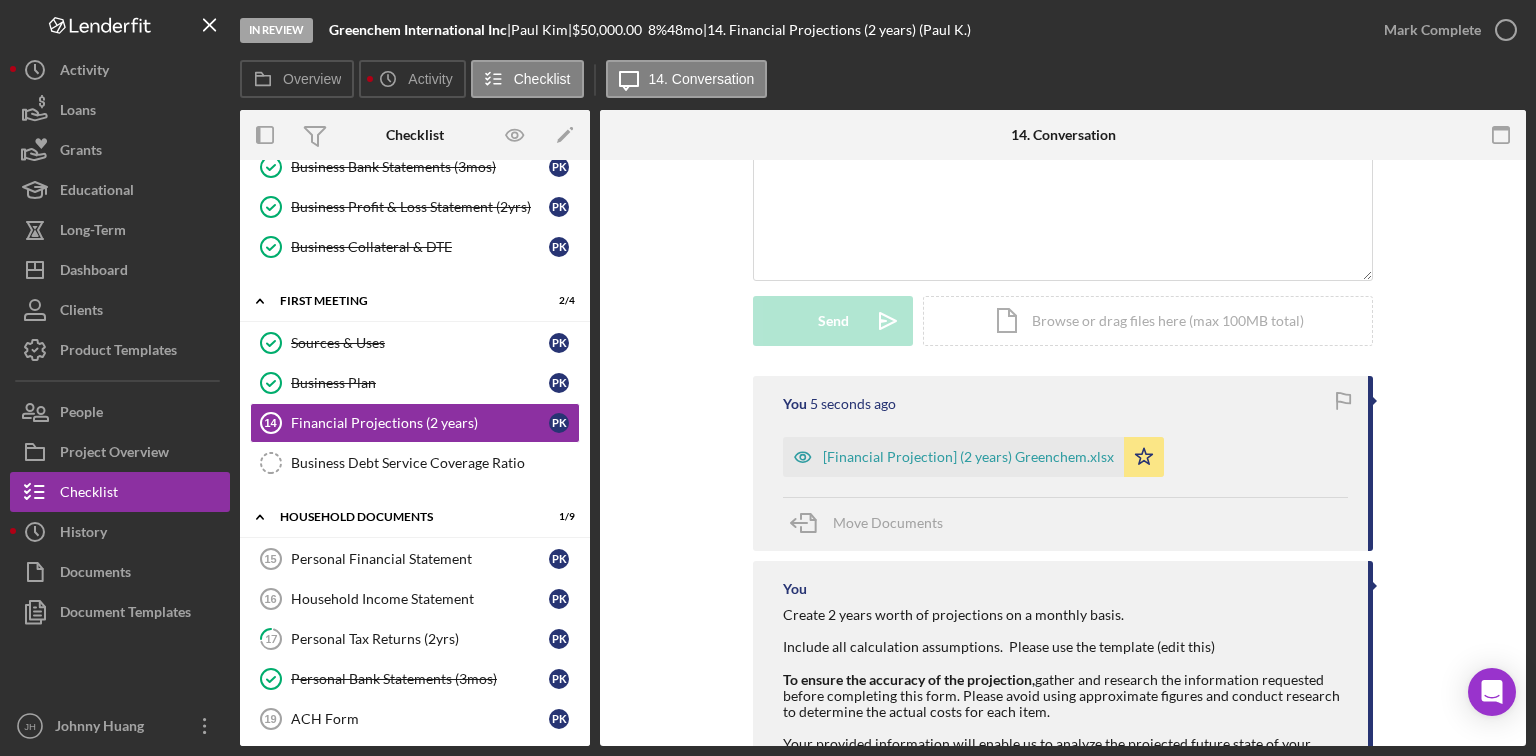 scroll, scrollTop: 451, scrollLeft: 0, axis: vertical 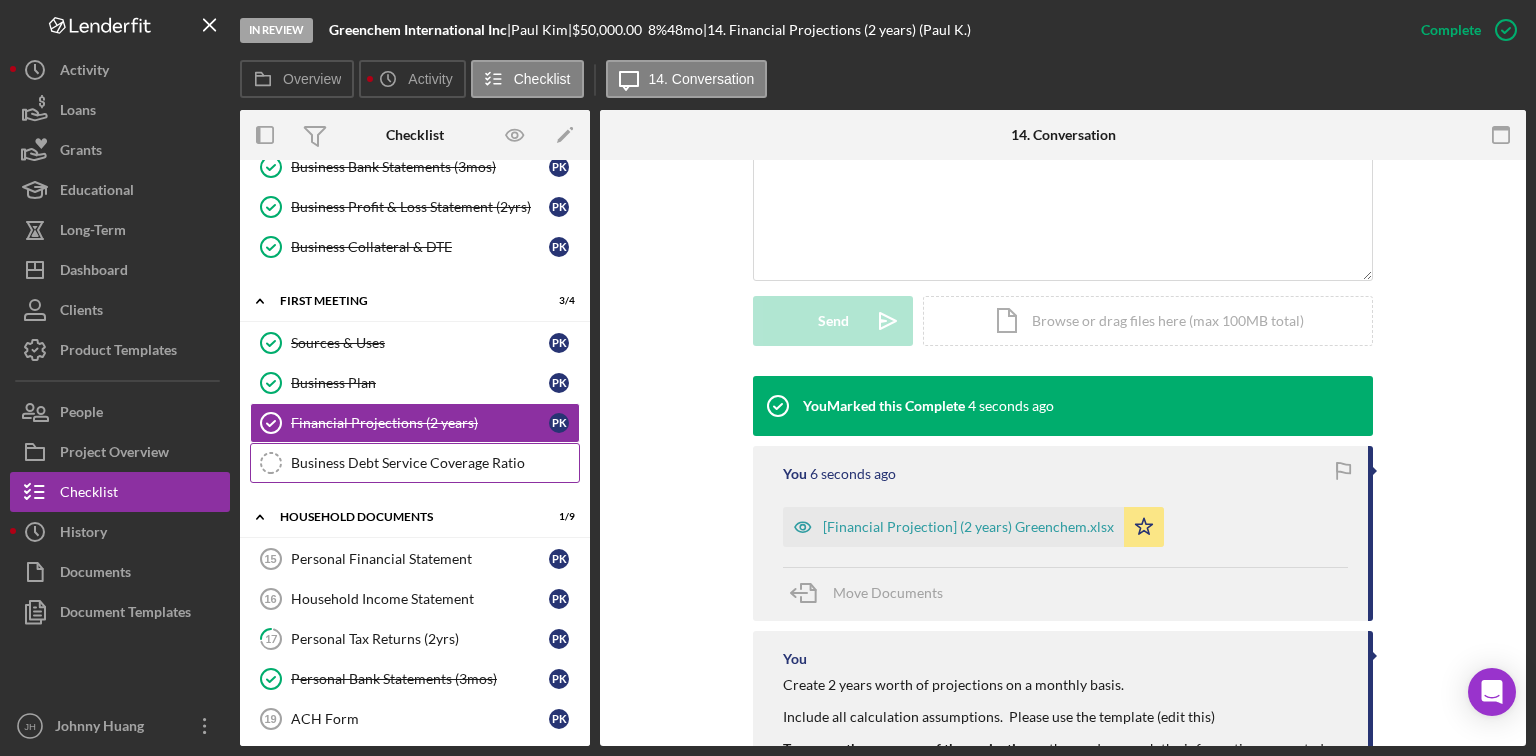 click on "Business Debt Service Coverage Ratio Business Debt Service Coverage Ratio" at bounding box center (415, 463) 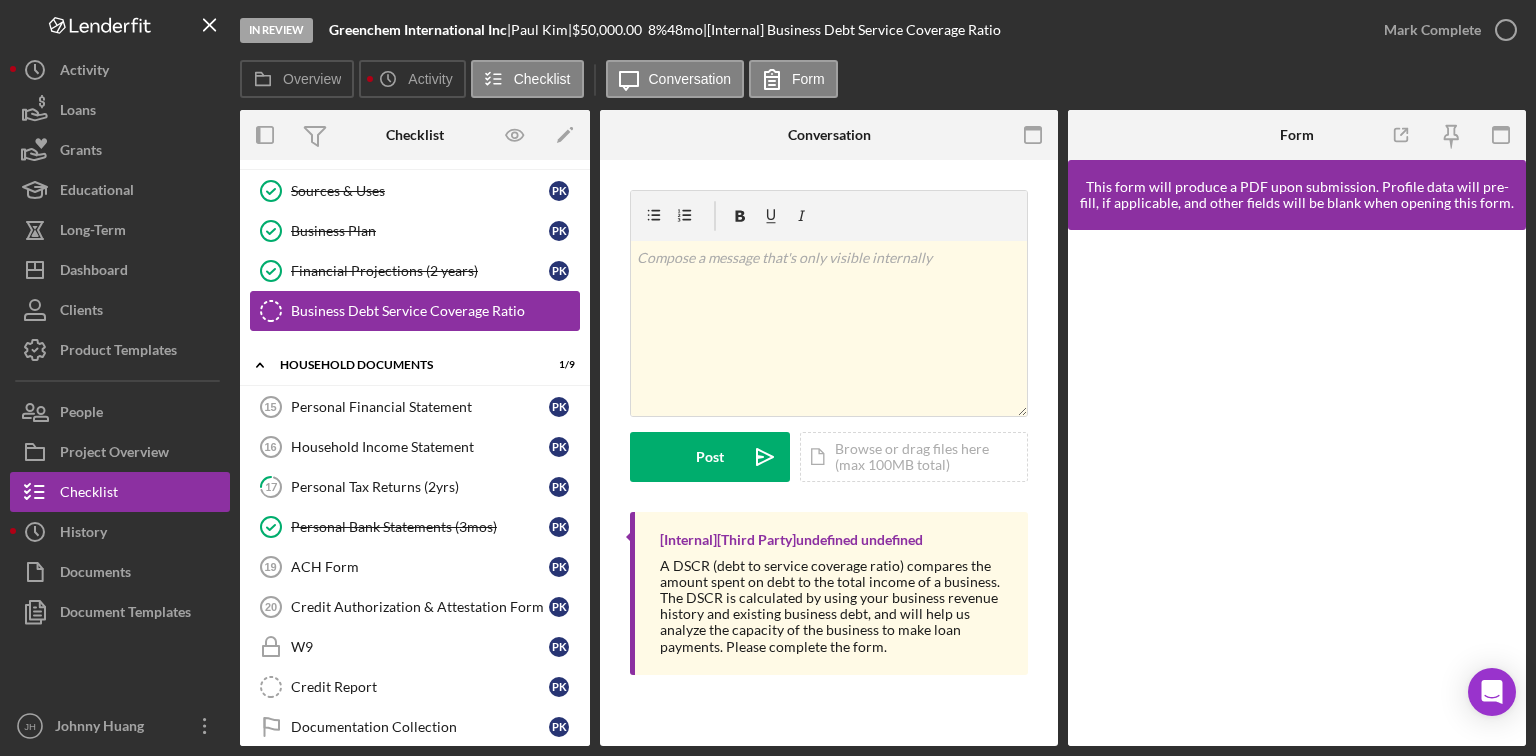 scroll, scrollTop: 640, scrollLeft: 0, axis: vertical 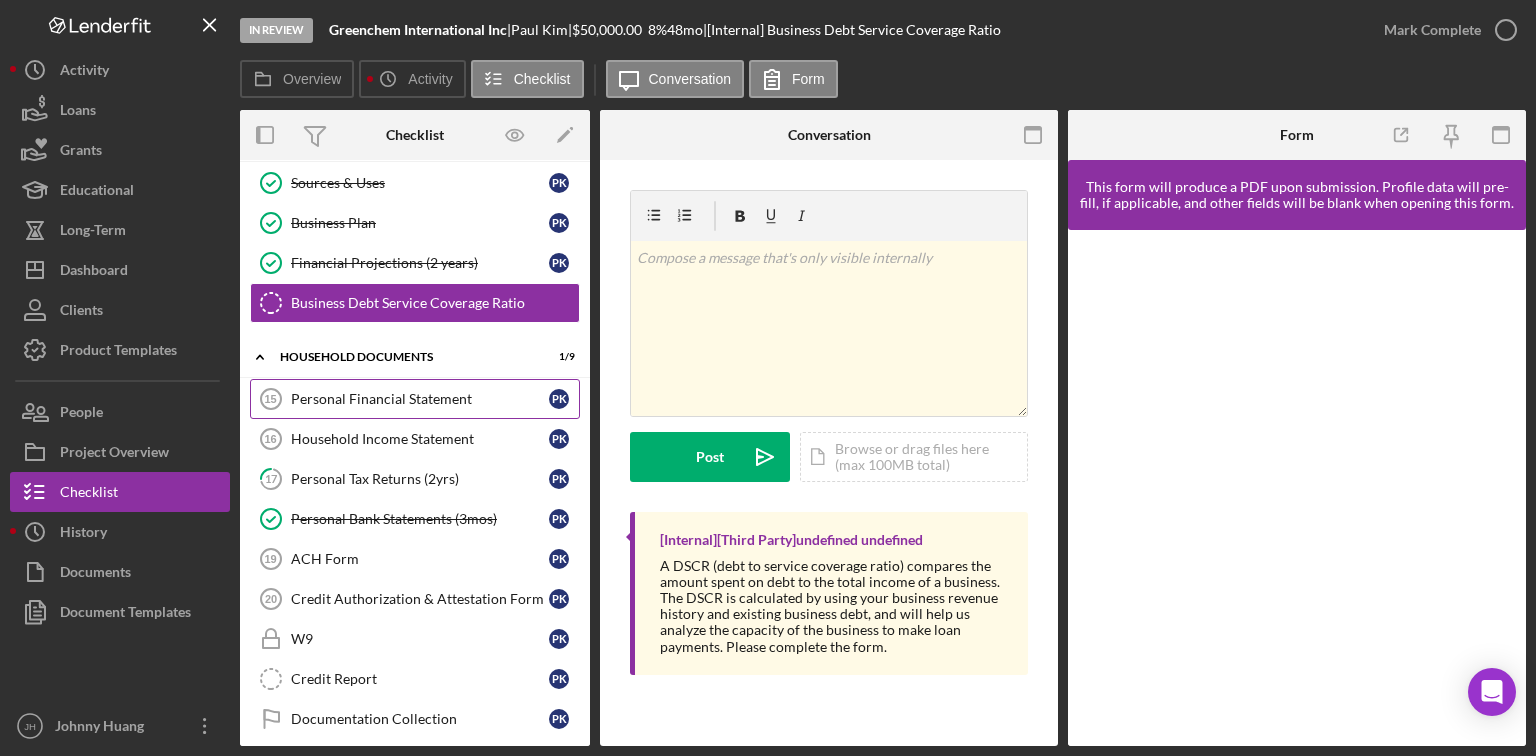 click on "Personal Financial Statement" at bounding box center (420, 399) 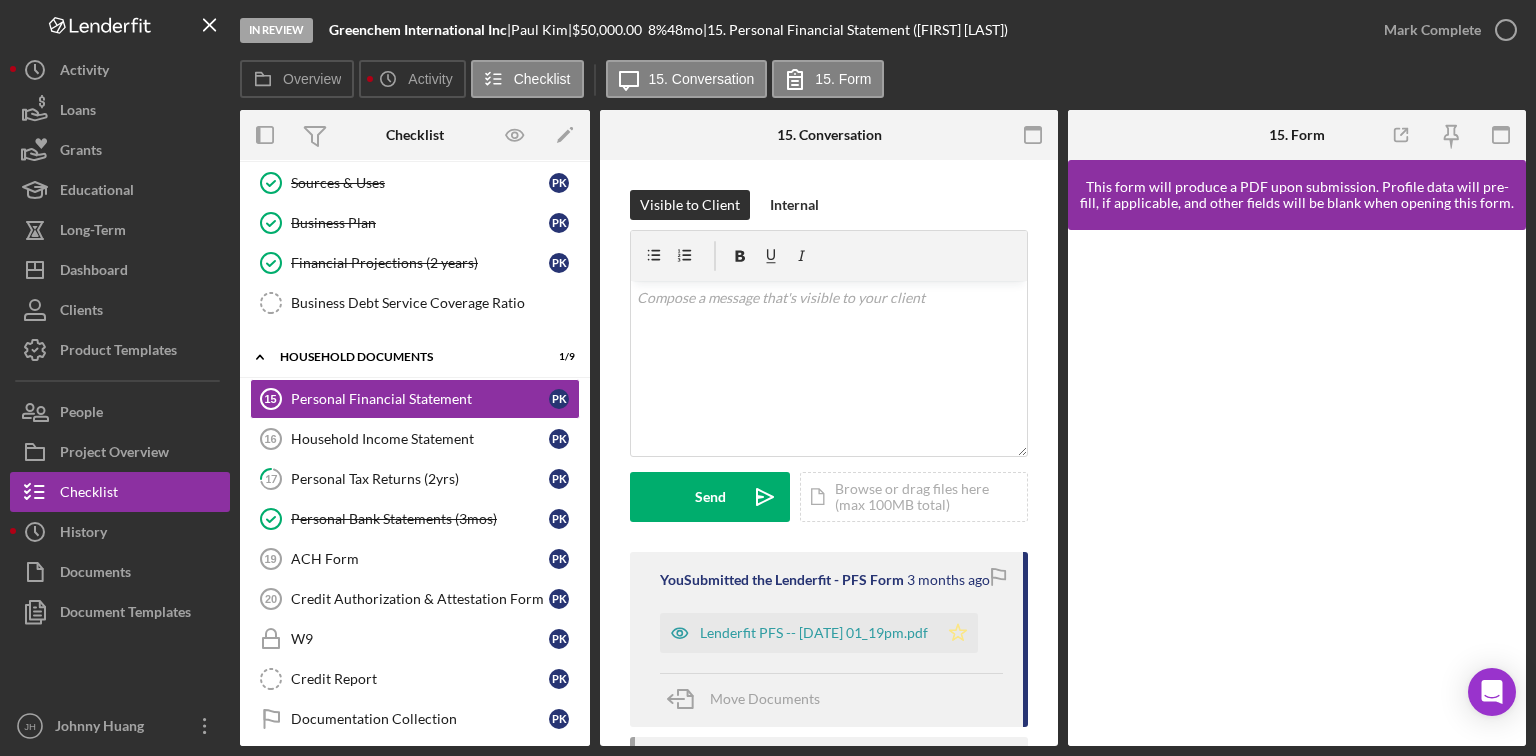click on "Icon/Star" 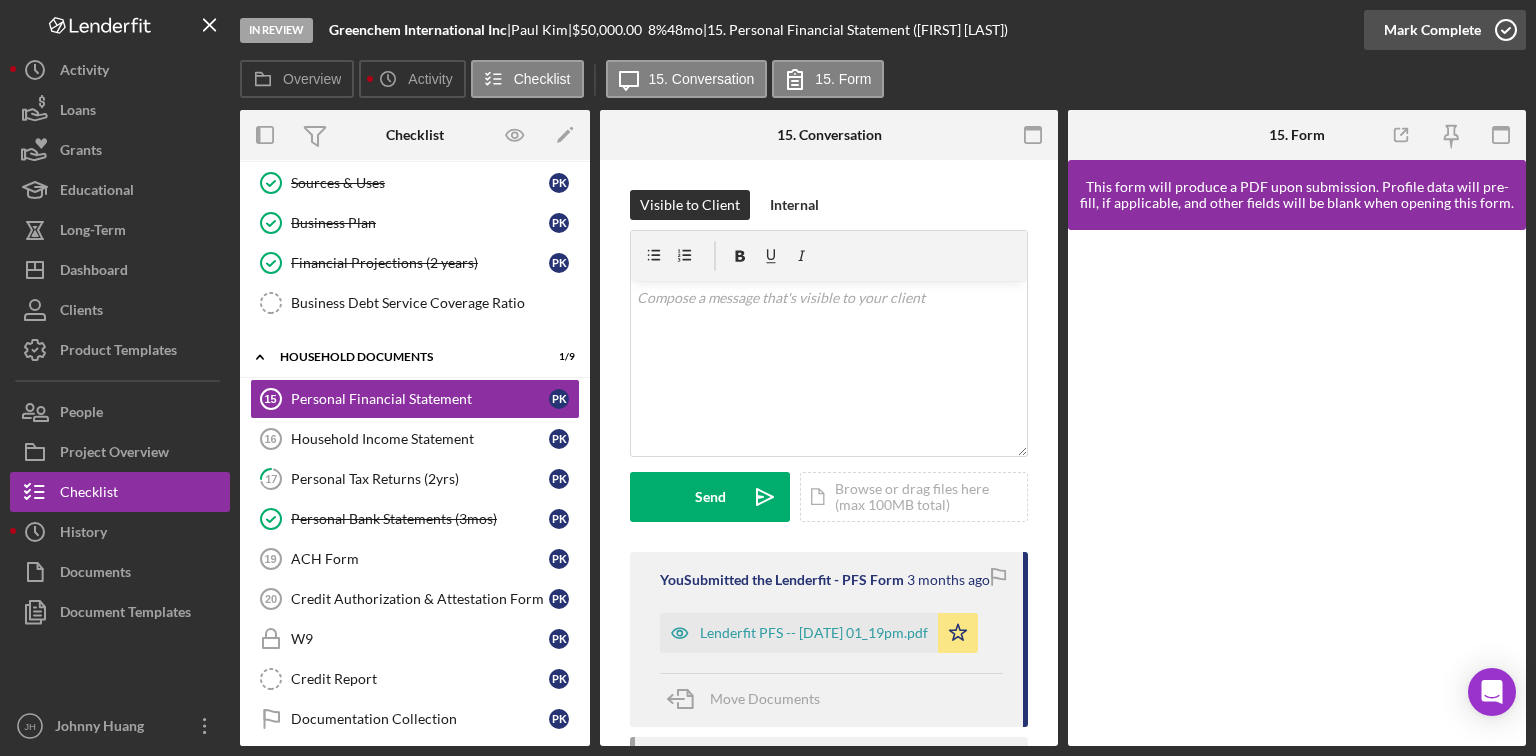 click 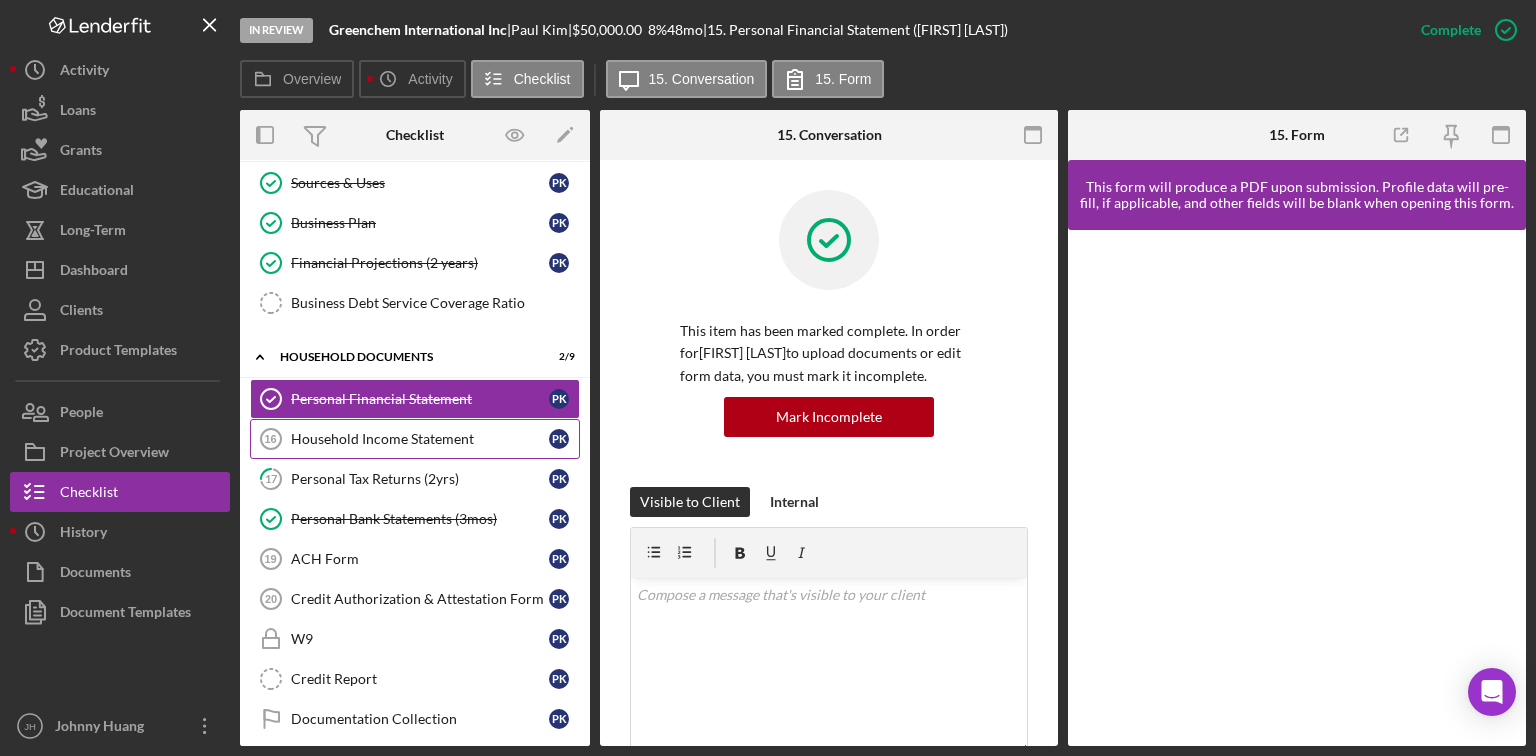 click on "Household Income Statement 16 Household Income Statement P K" at bounding box center (415, 439) 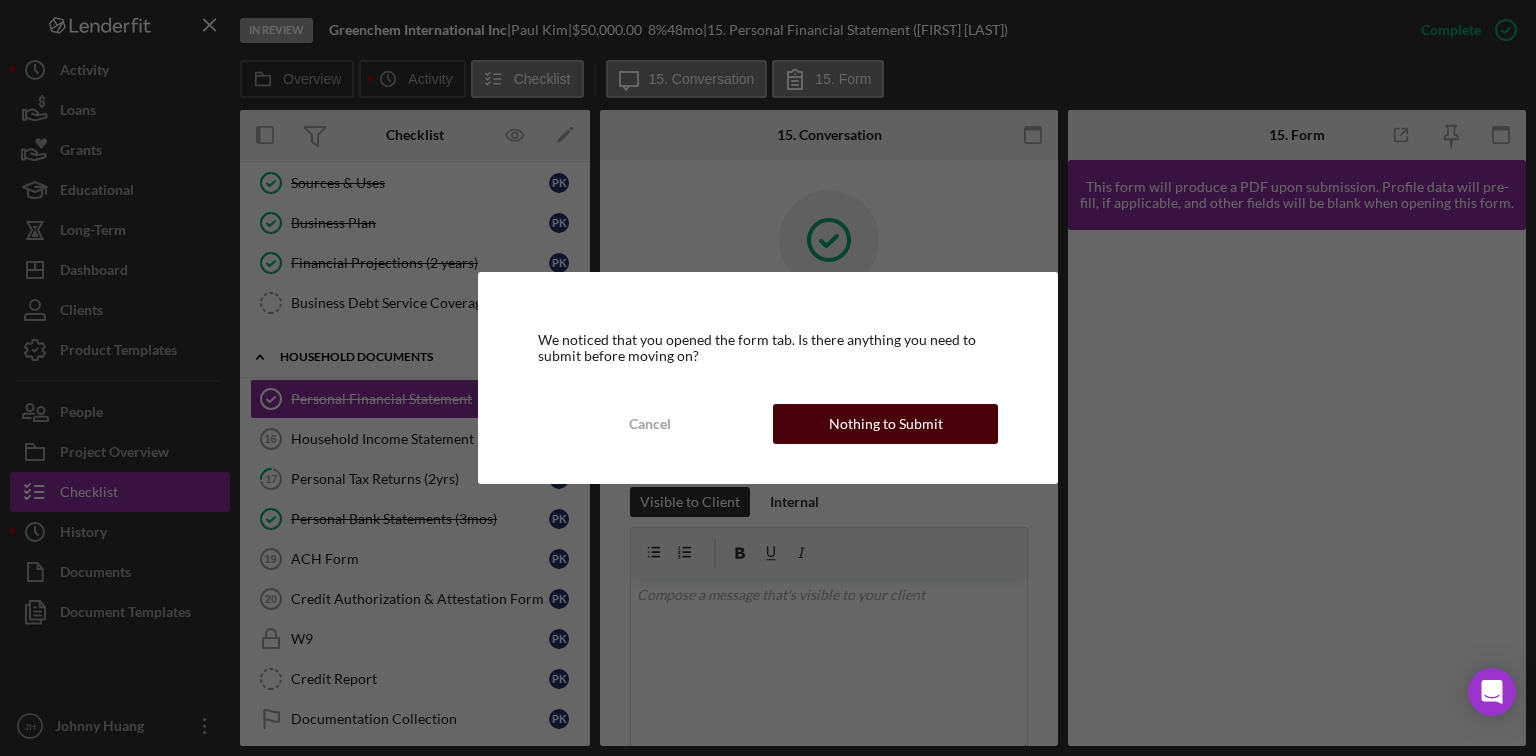 click on "Nothing to Submit" at bounding box center [886, 424] 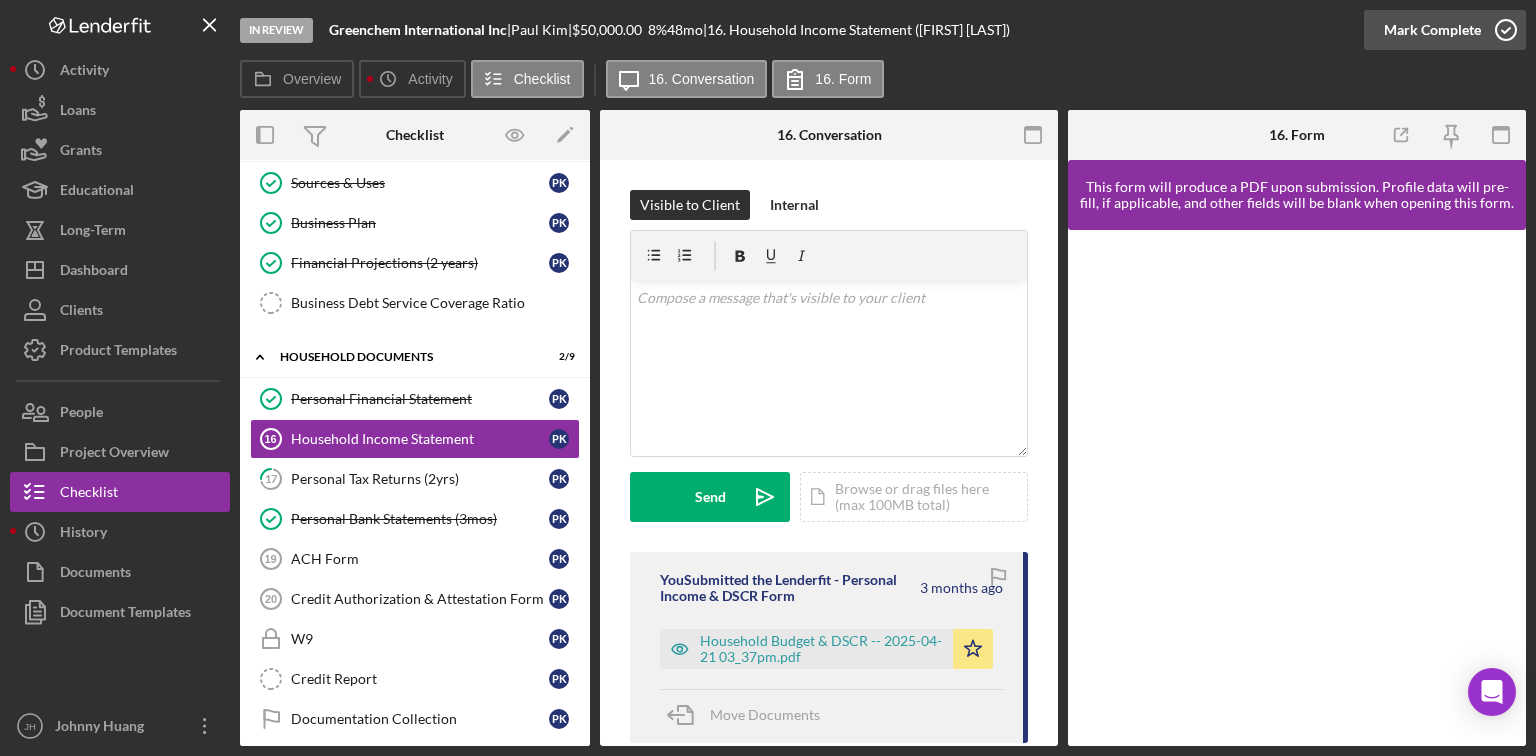 click 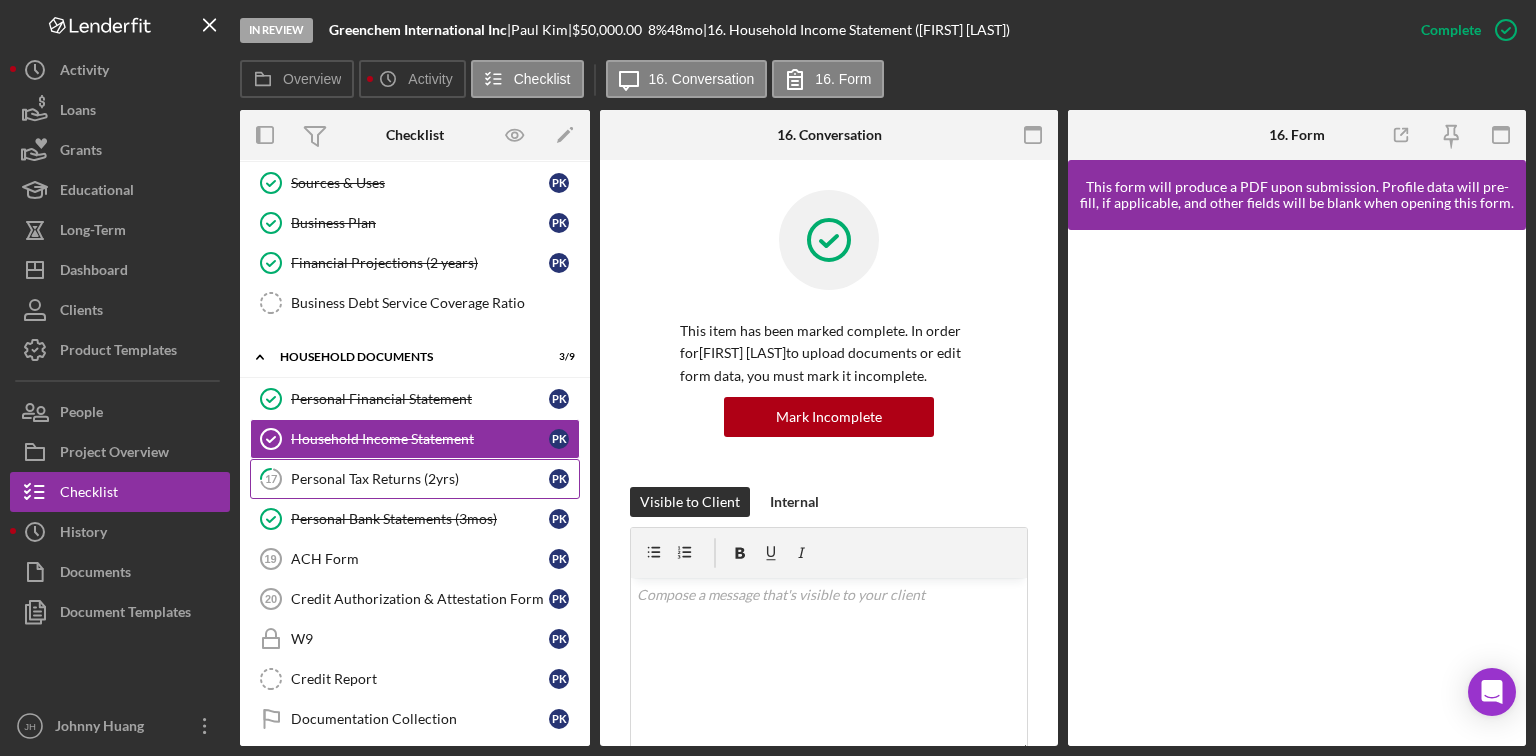 click on "17 Personal Tax Returns (2yrs) P K" at bounding box center (415, 479) 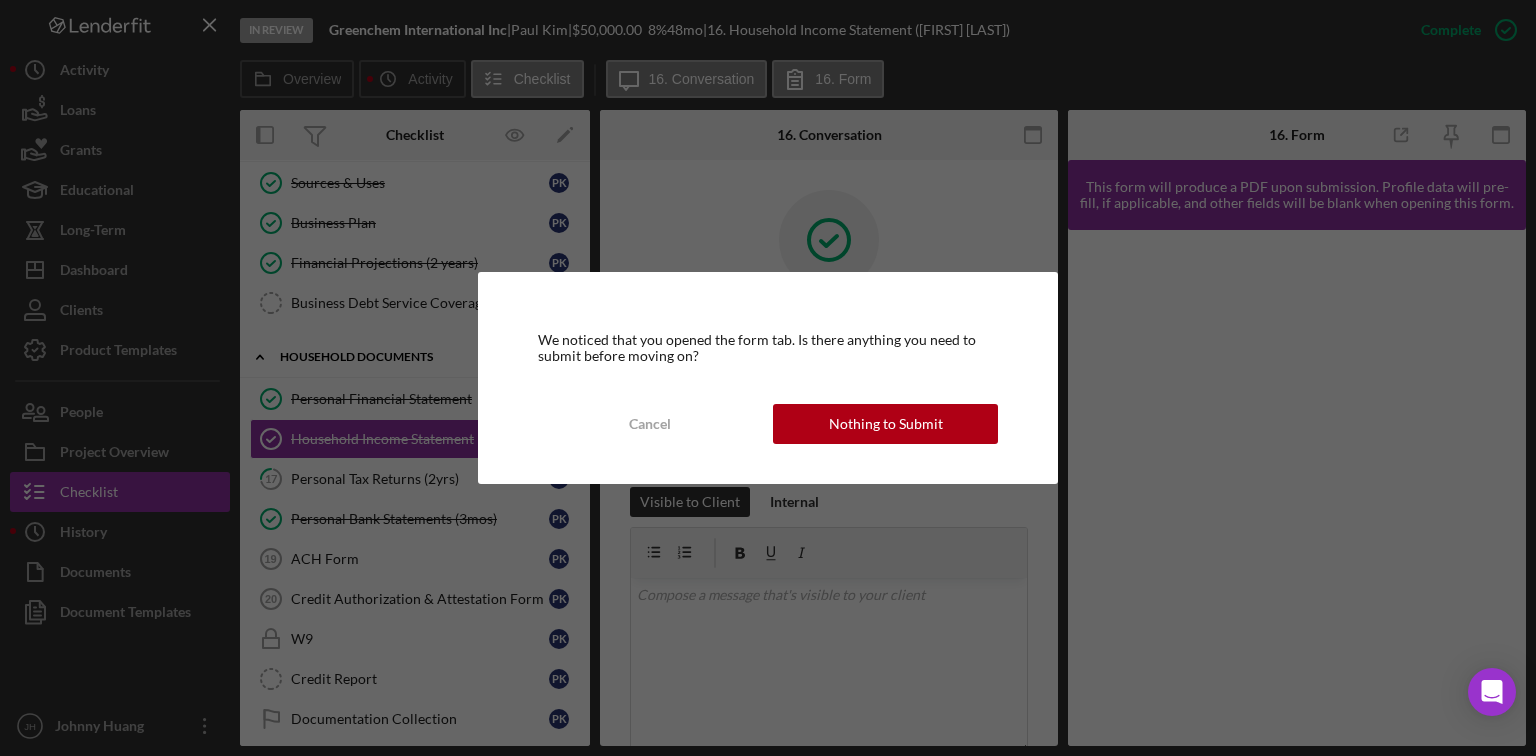 click on "Nothing to Submit" at bounding box center (886, 424) 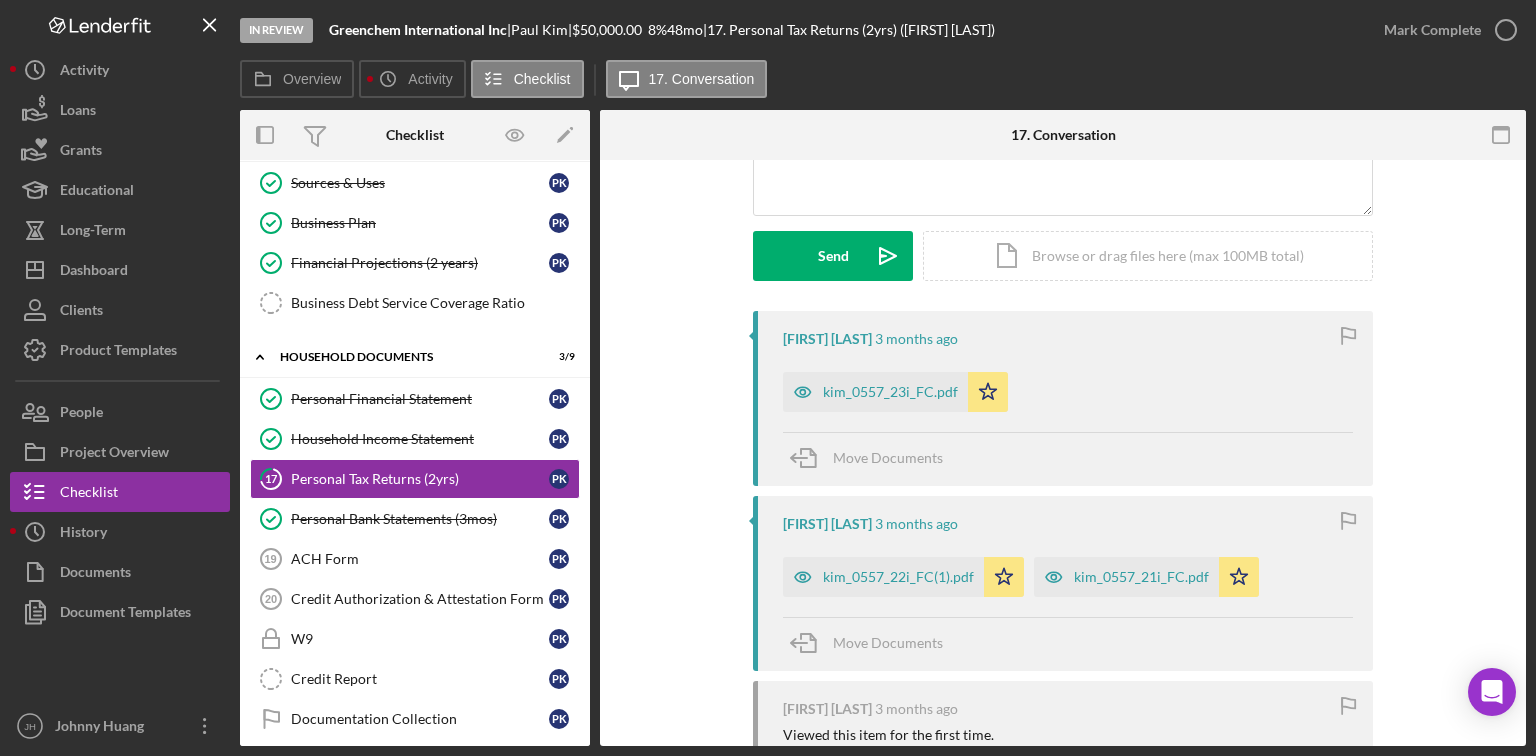 scroll, scrollTop: 320, scrollLeft: 0, axis: vertical 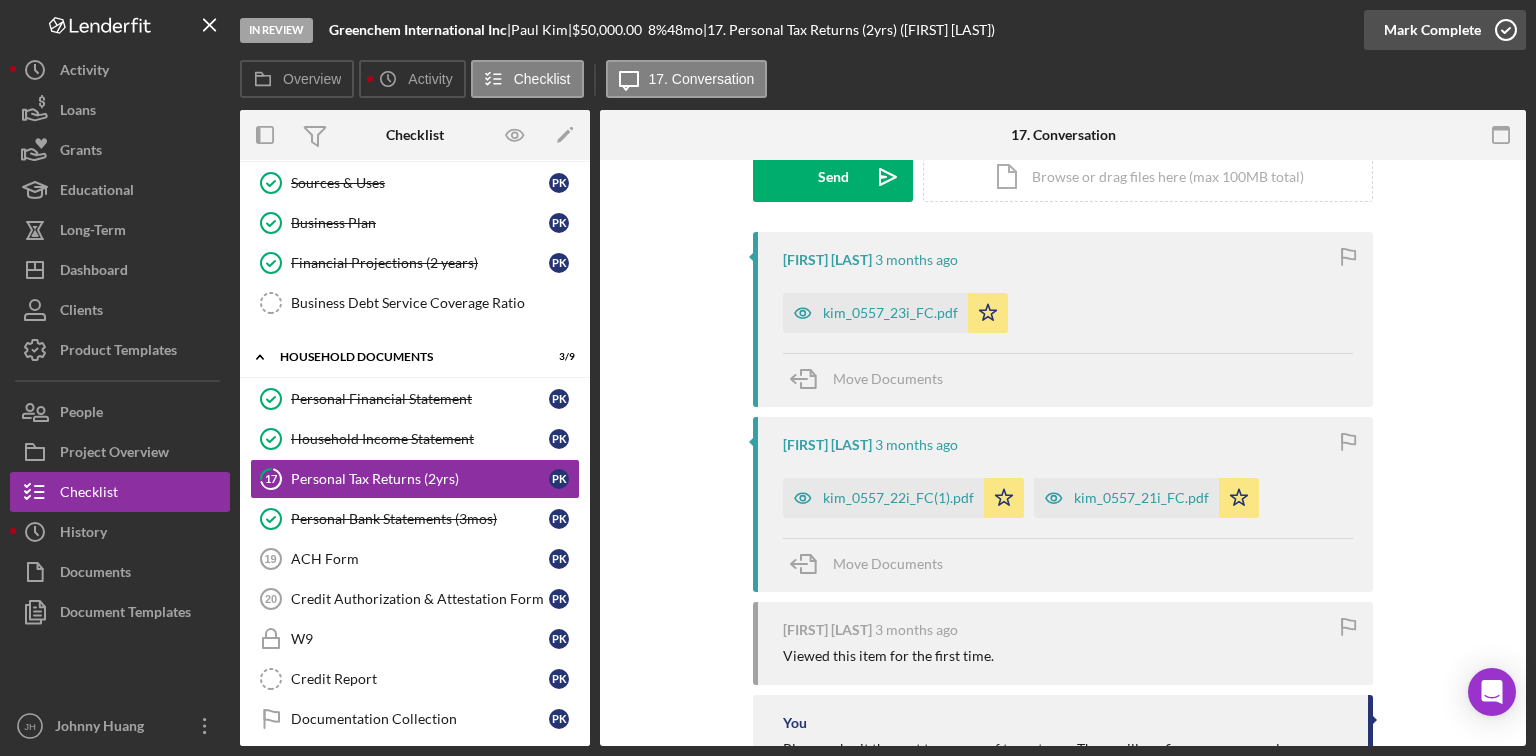click on "Mark Complete" at bounding box center [1432, 30] 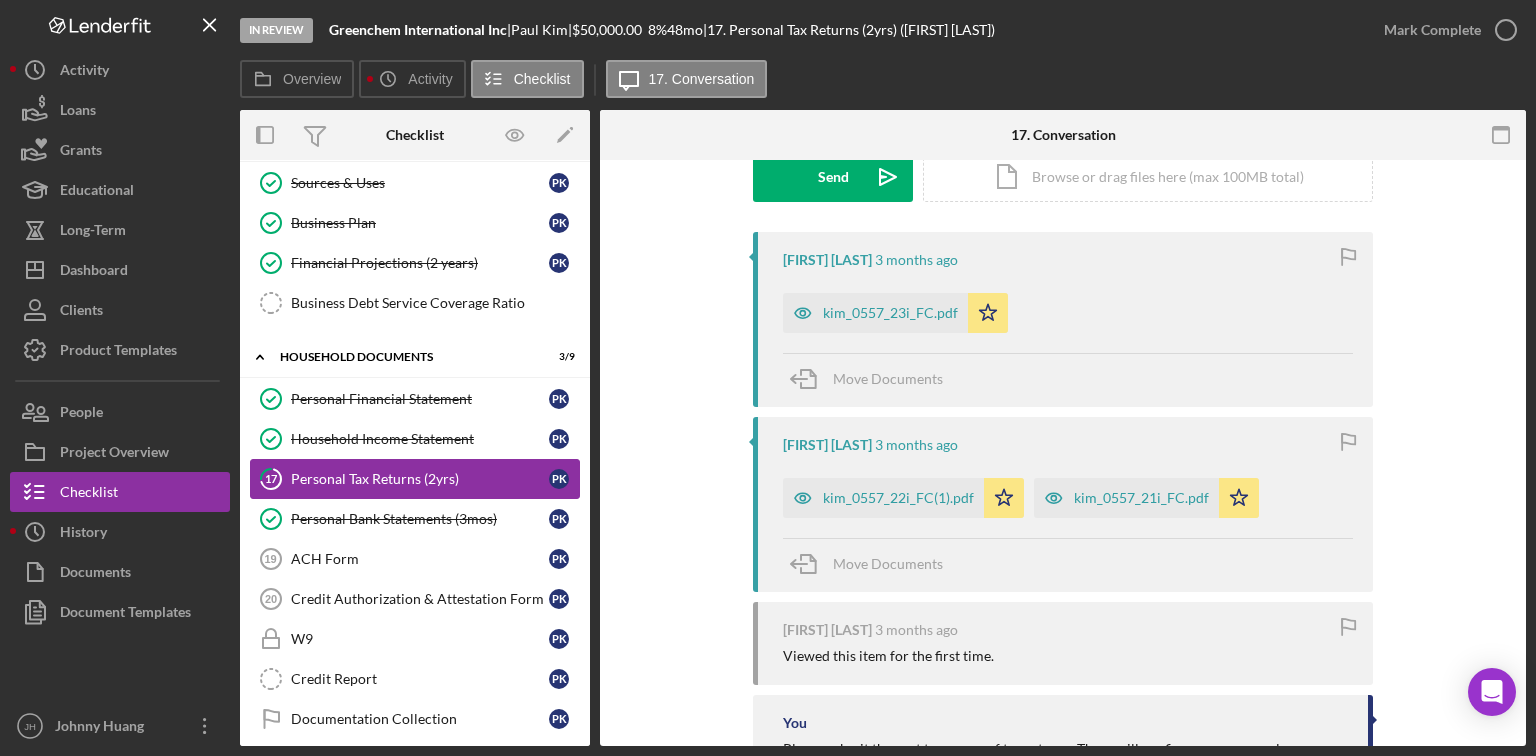 scroll, scrollTop: 594, scrollLeft: 0, axis: vertical 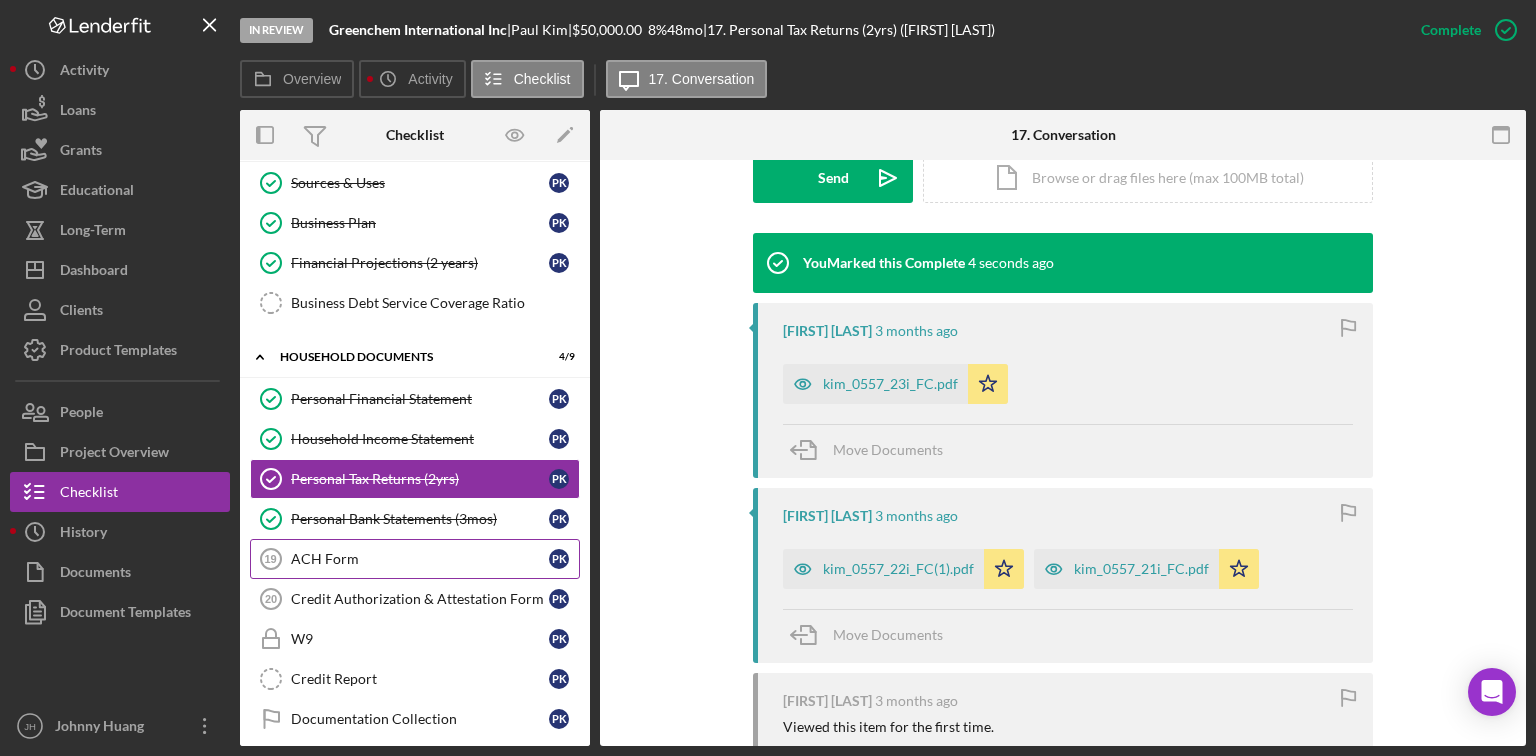 click on "ACH Form  19 ACH Form  P K" at bounding box center (415, 559) 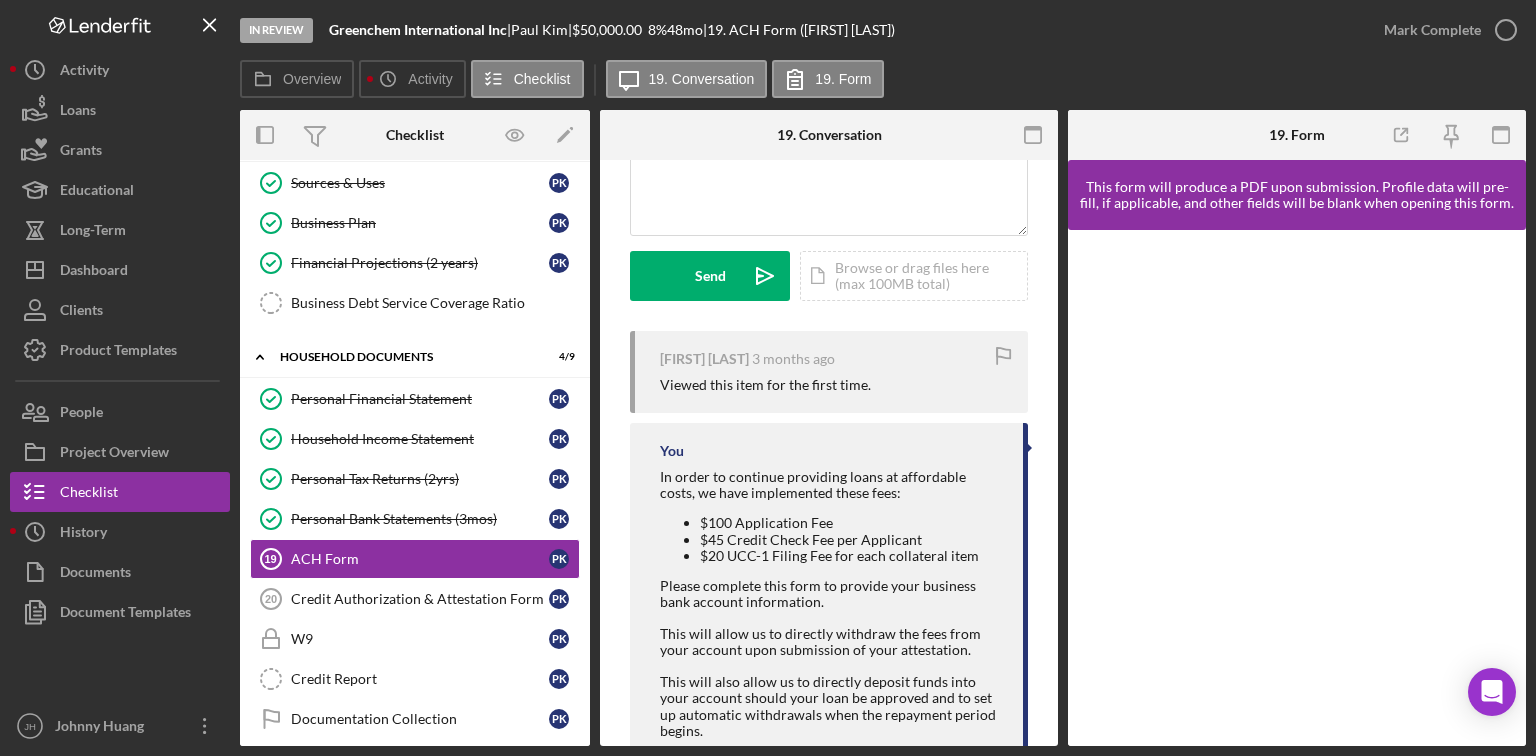 scroll, scrollTop: 240, scrollLeft: 0, axis: vertical 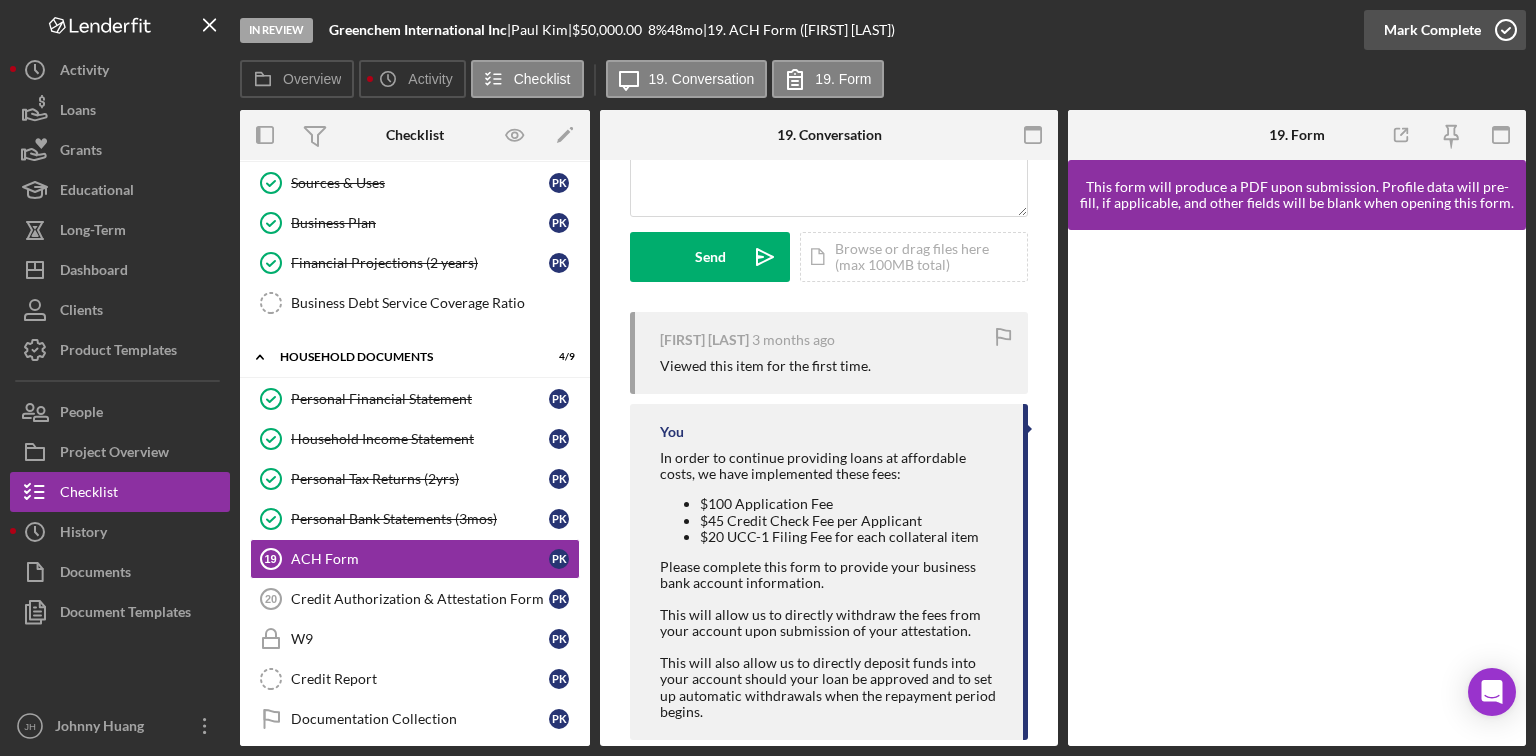 click on "Mark Complete" at bounding box center [1432, 30] 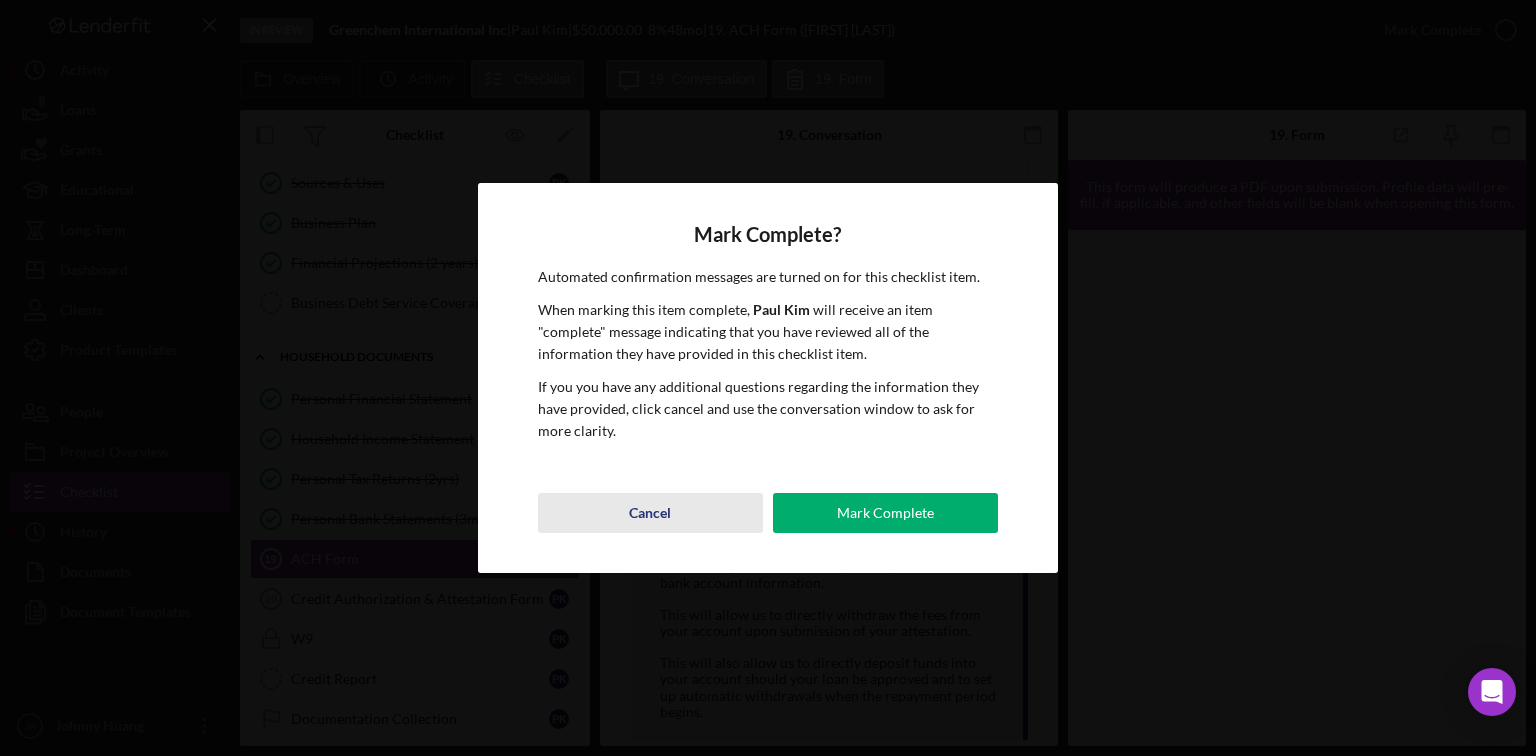 click on "Cancel" at bounding box center [650, 513] 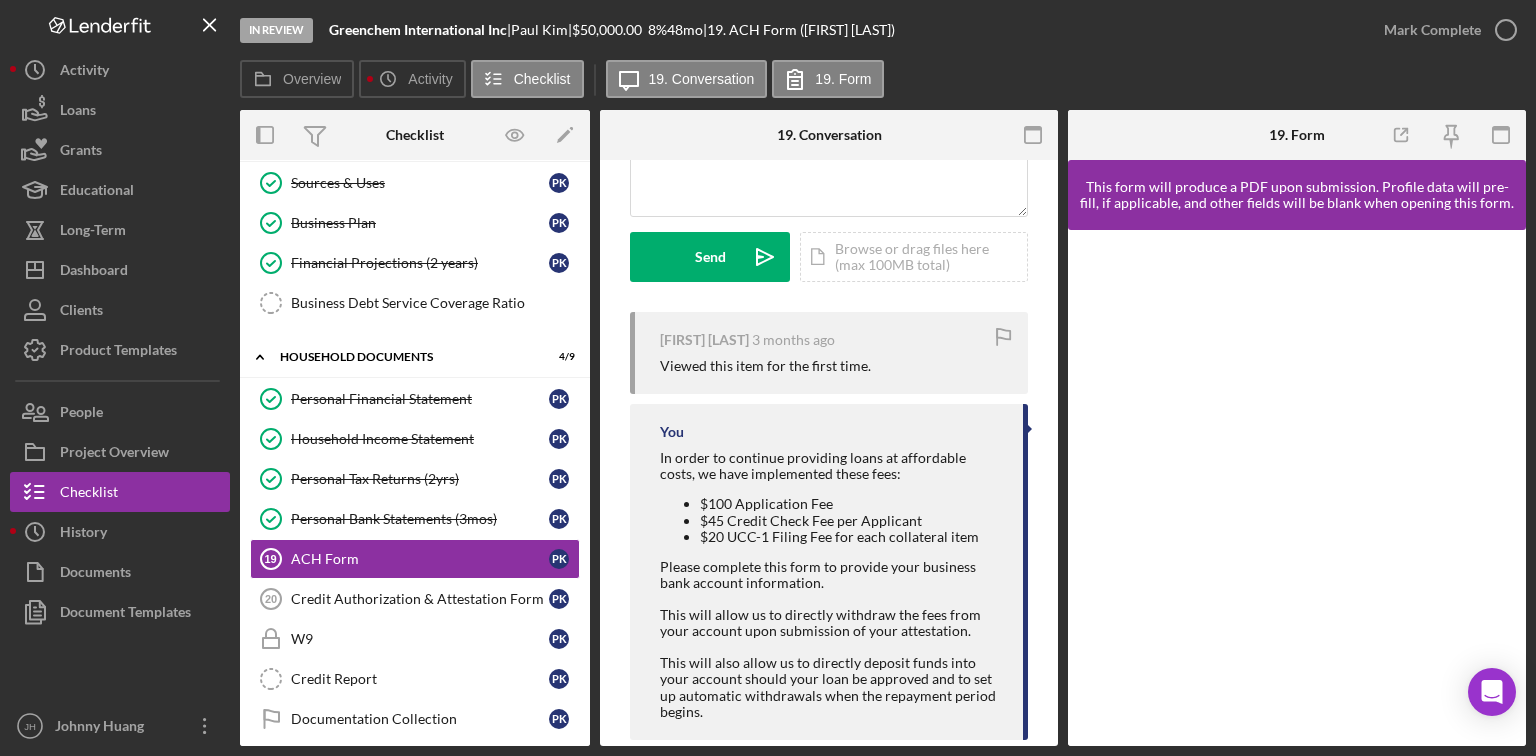 scroll, scrollTop: 272, scrollLeft: 0, axis: vertical 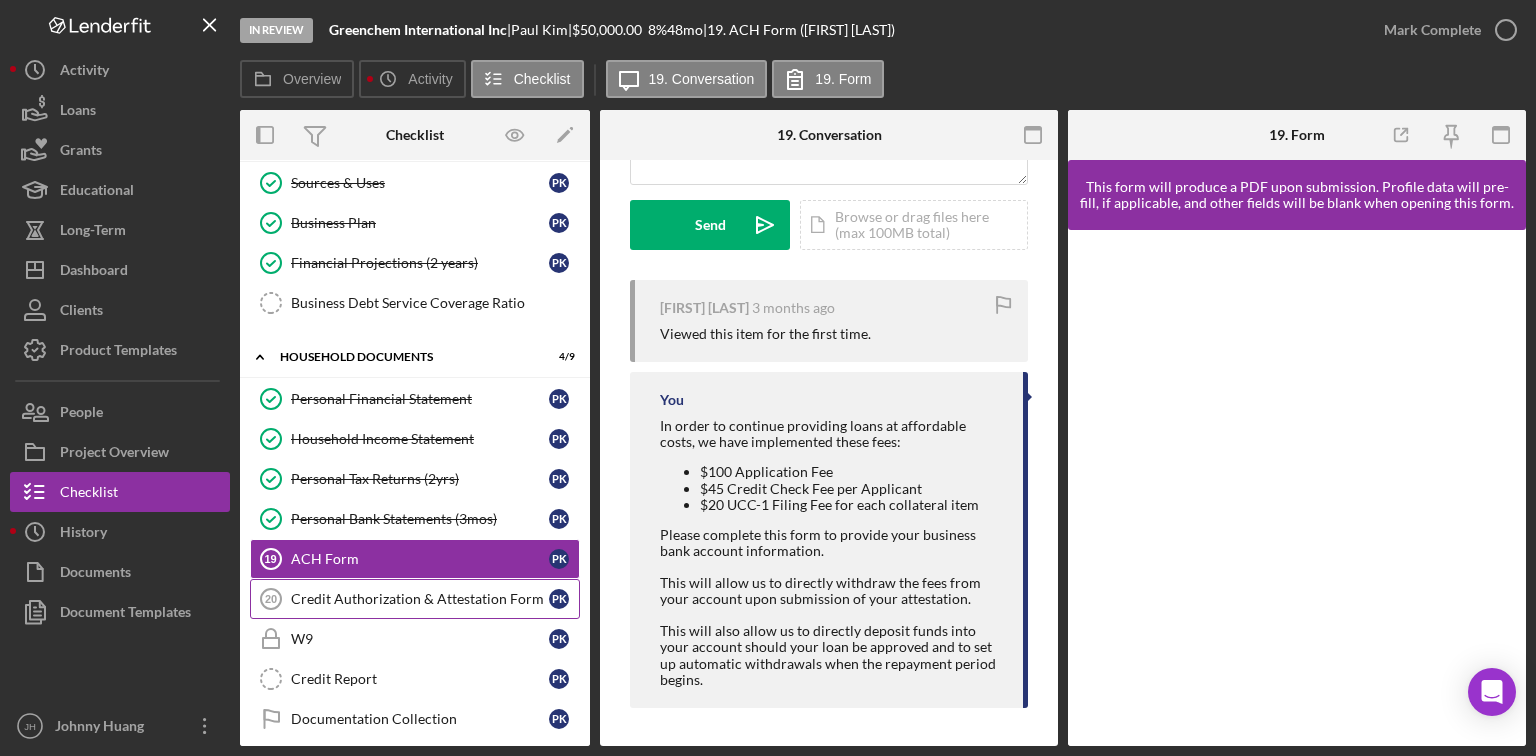 click on "Credit Authorization & Attestation Form" at bounding box center [420, 599] 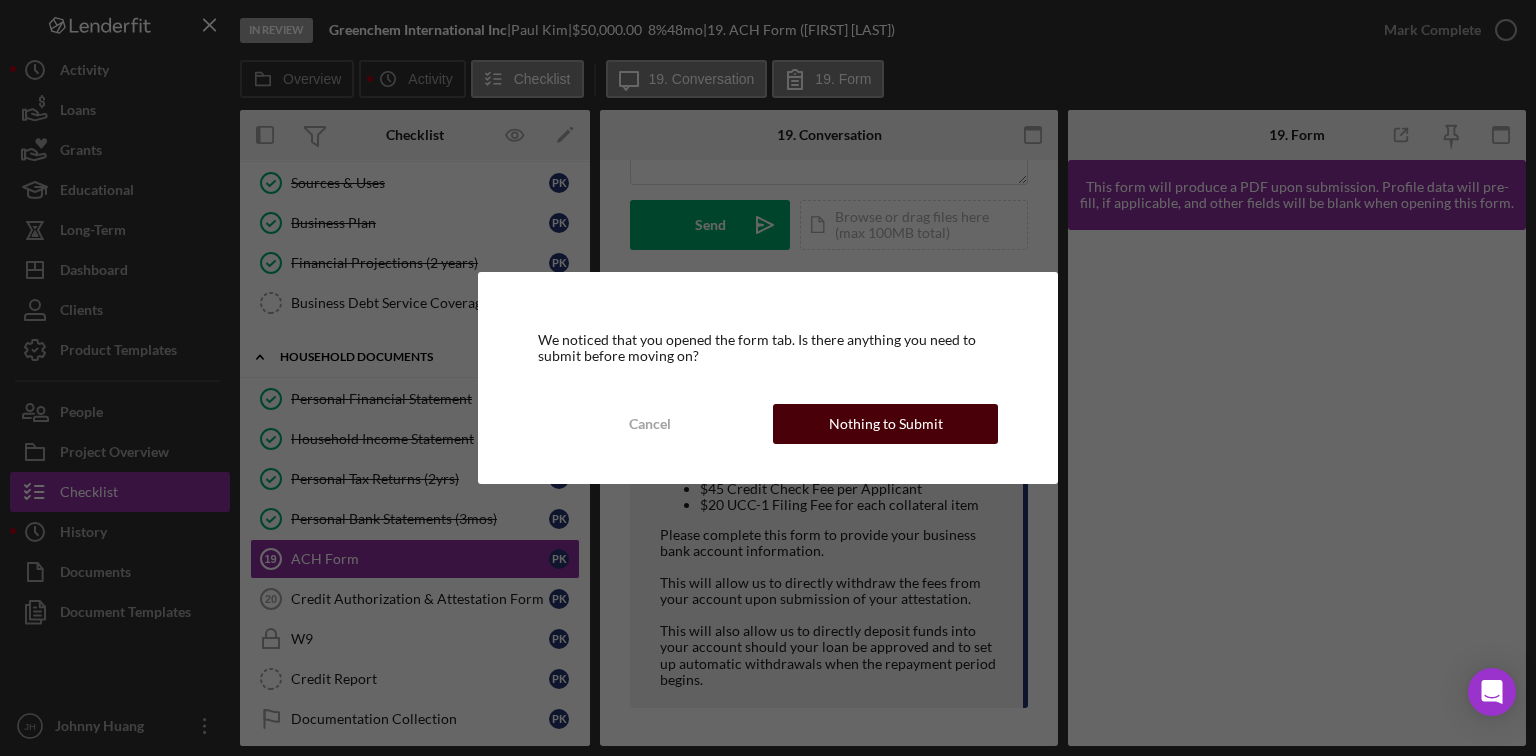click on "Nothing to Submit" at bounding box center [886, 424] 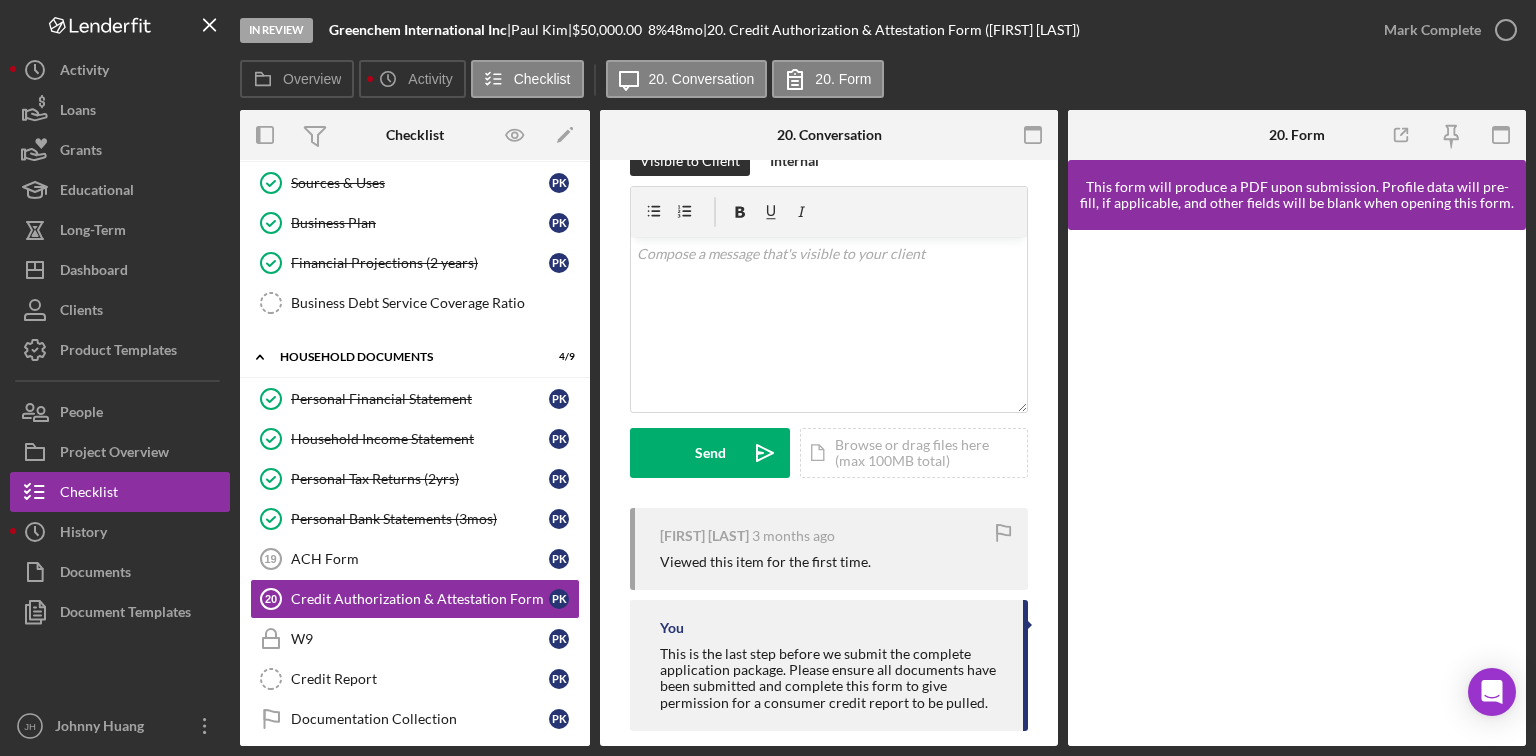 scroll, scrollTop: 68, scrollLeft: 0, axis: vertical 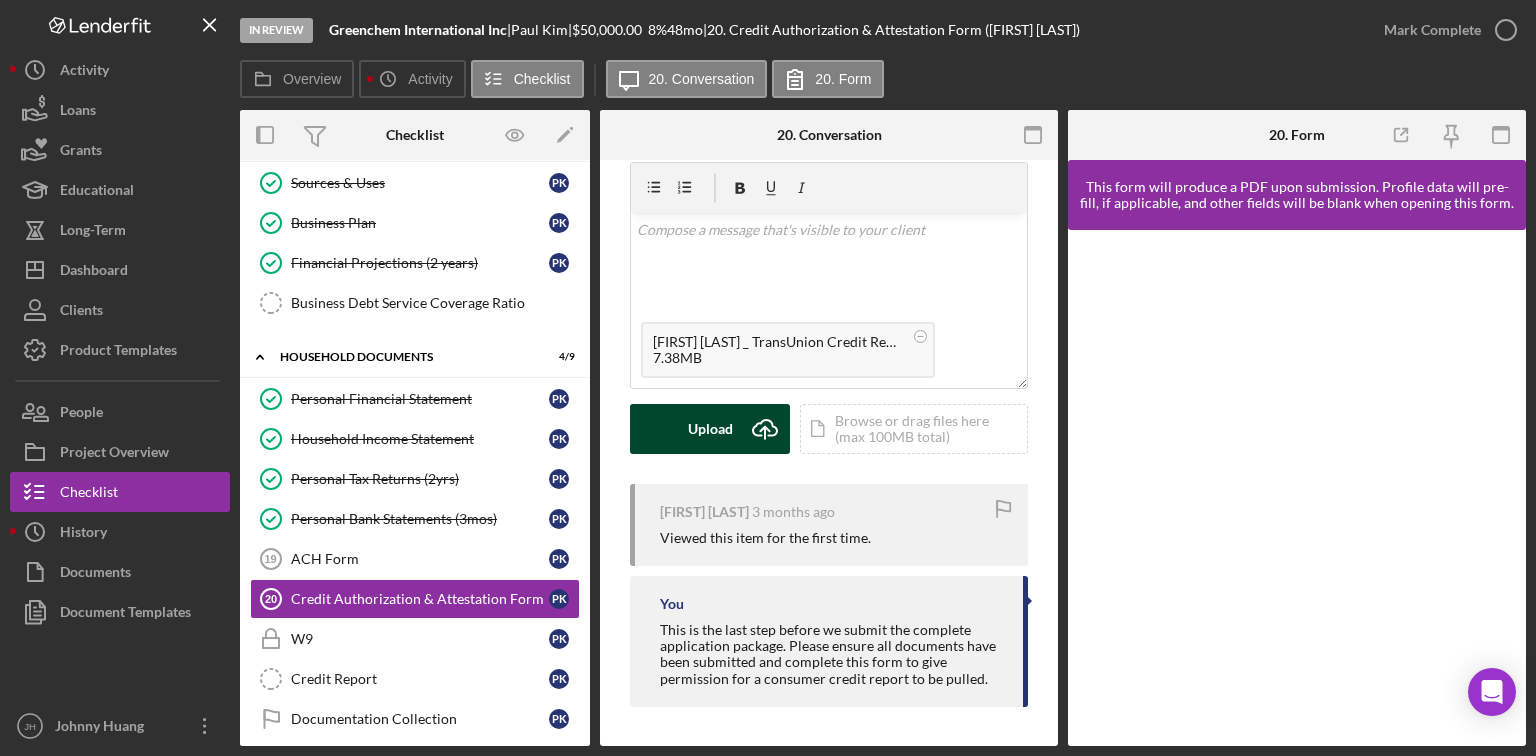 click on "Upload" at bounding box center [710, 429] 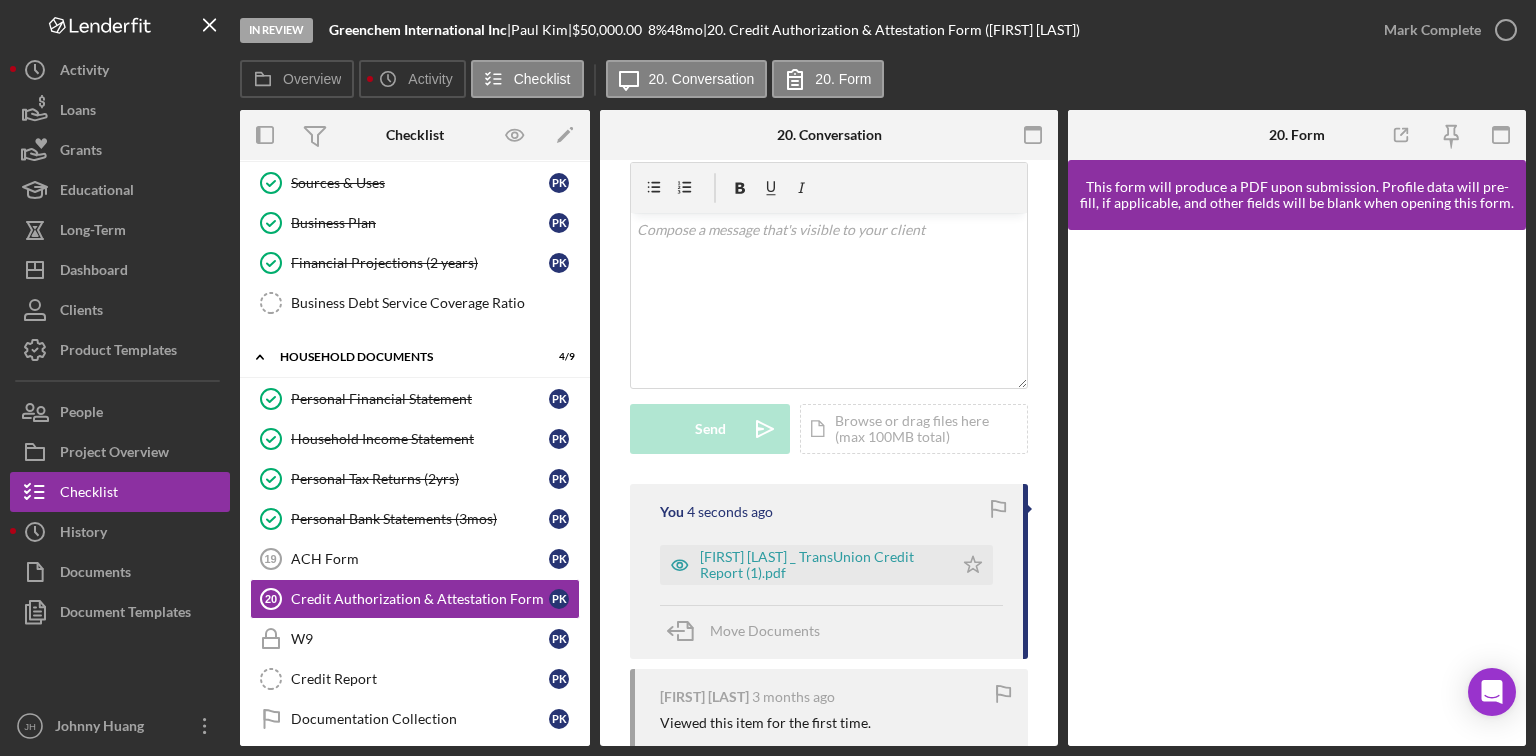 scroll, scrollTop: 720, scrollLeft: 0, axis: vertical 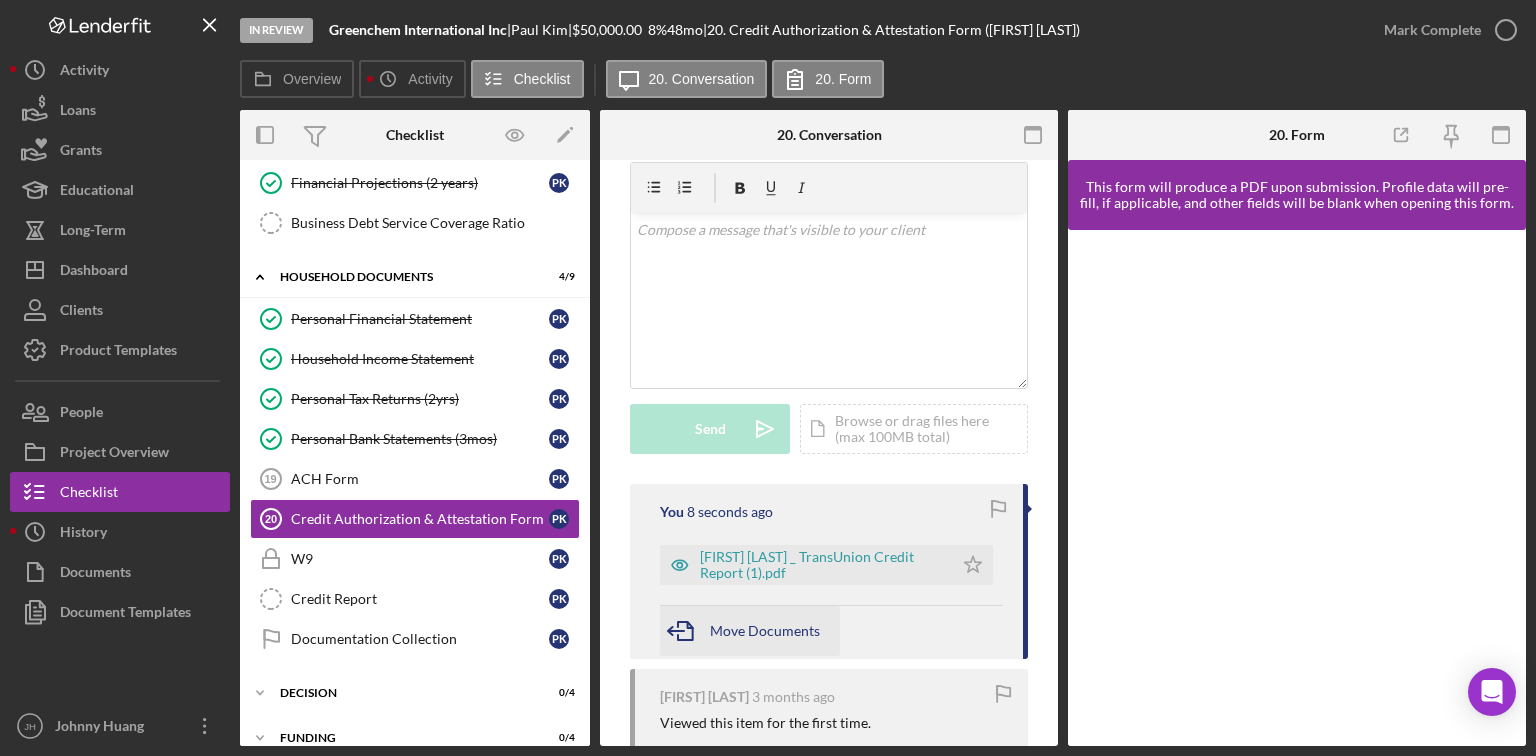 click on "Move Documents" at bounding box center (765, 630) 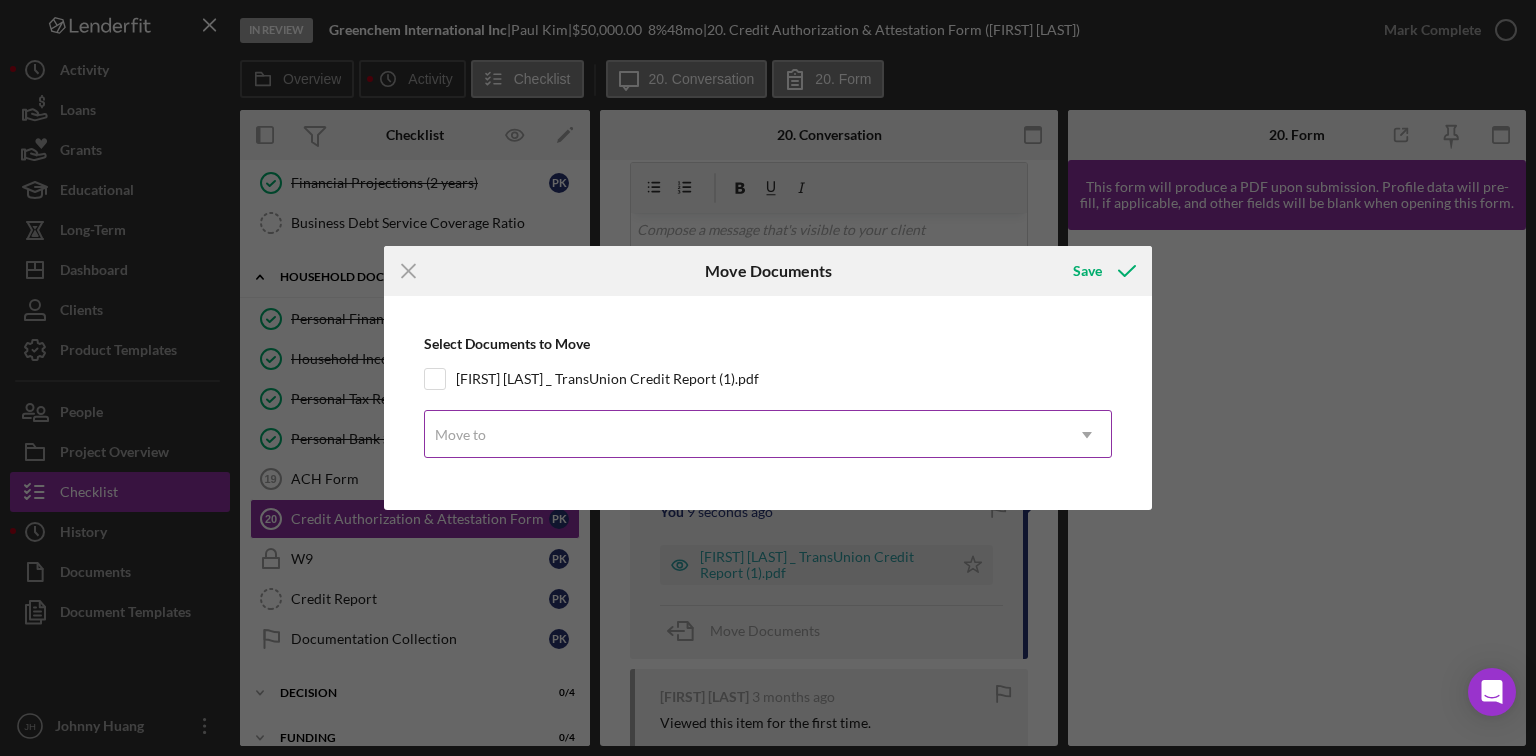 click on "Move to" at bounding box center [744, 435] 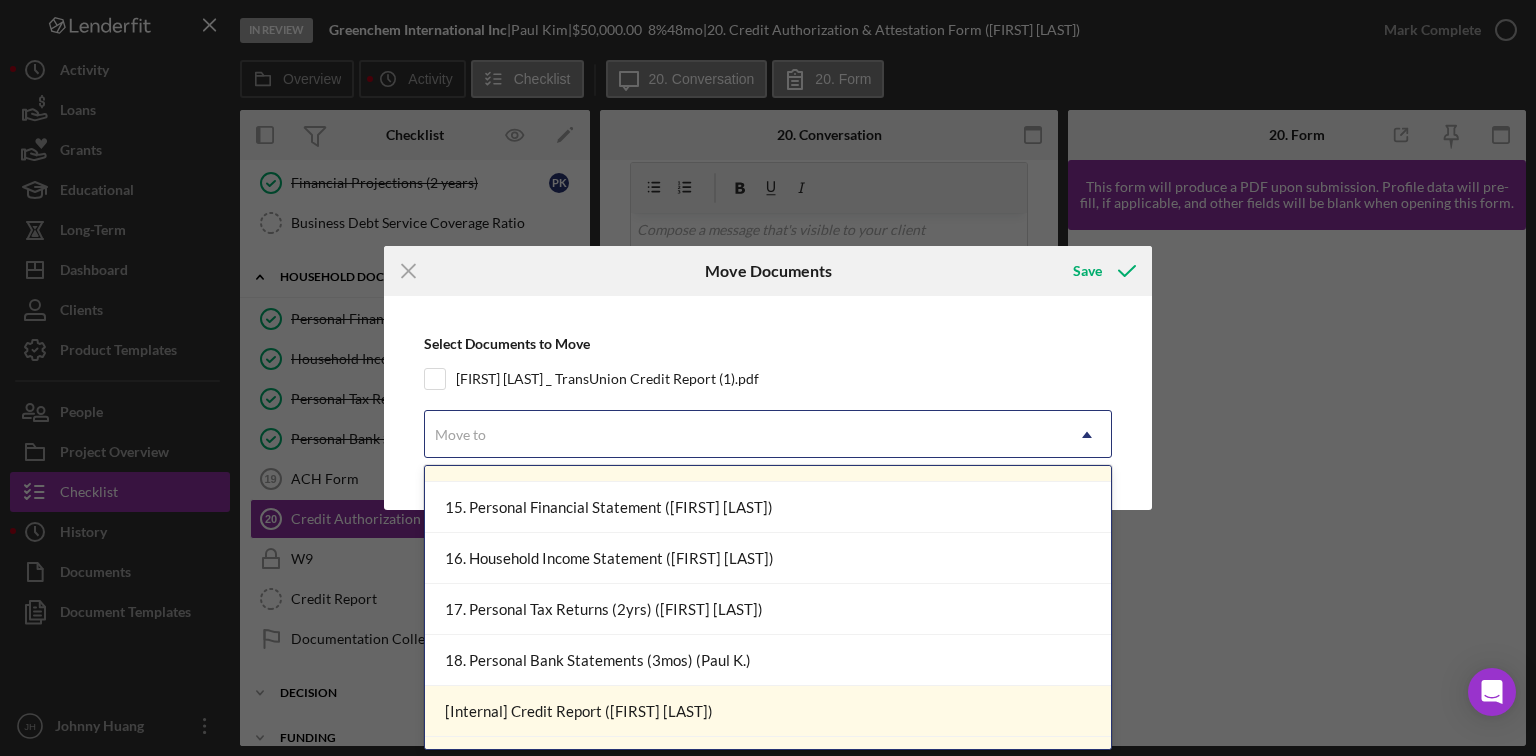 scroll, scrollTop: 400, scrollLeft: 0, axis: vertical 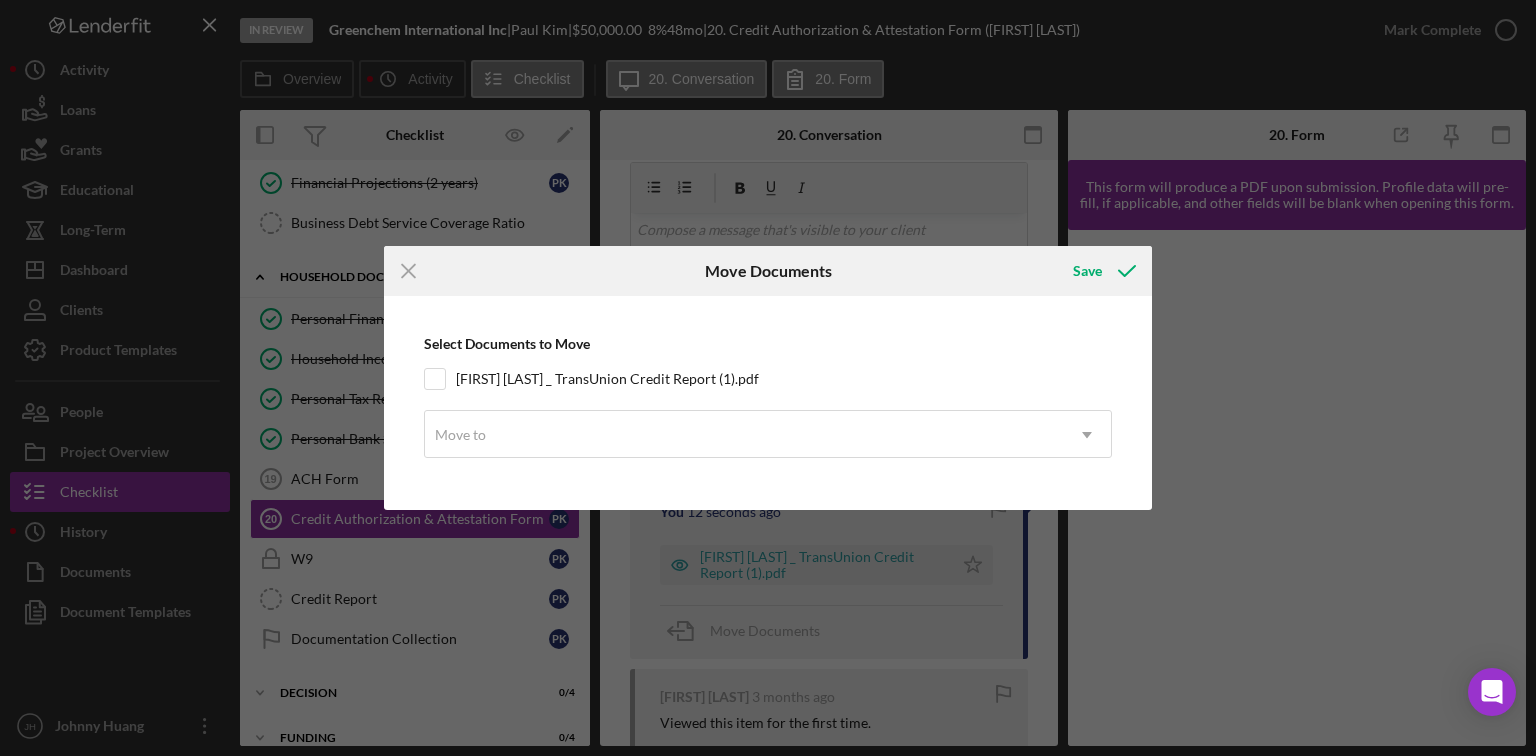 click on "Select Documents to Move Paul Kim _ TransUnion Credit Report (1).pdf Move to Icon/Dropdown Arrow" at bounding box center (768, 402) 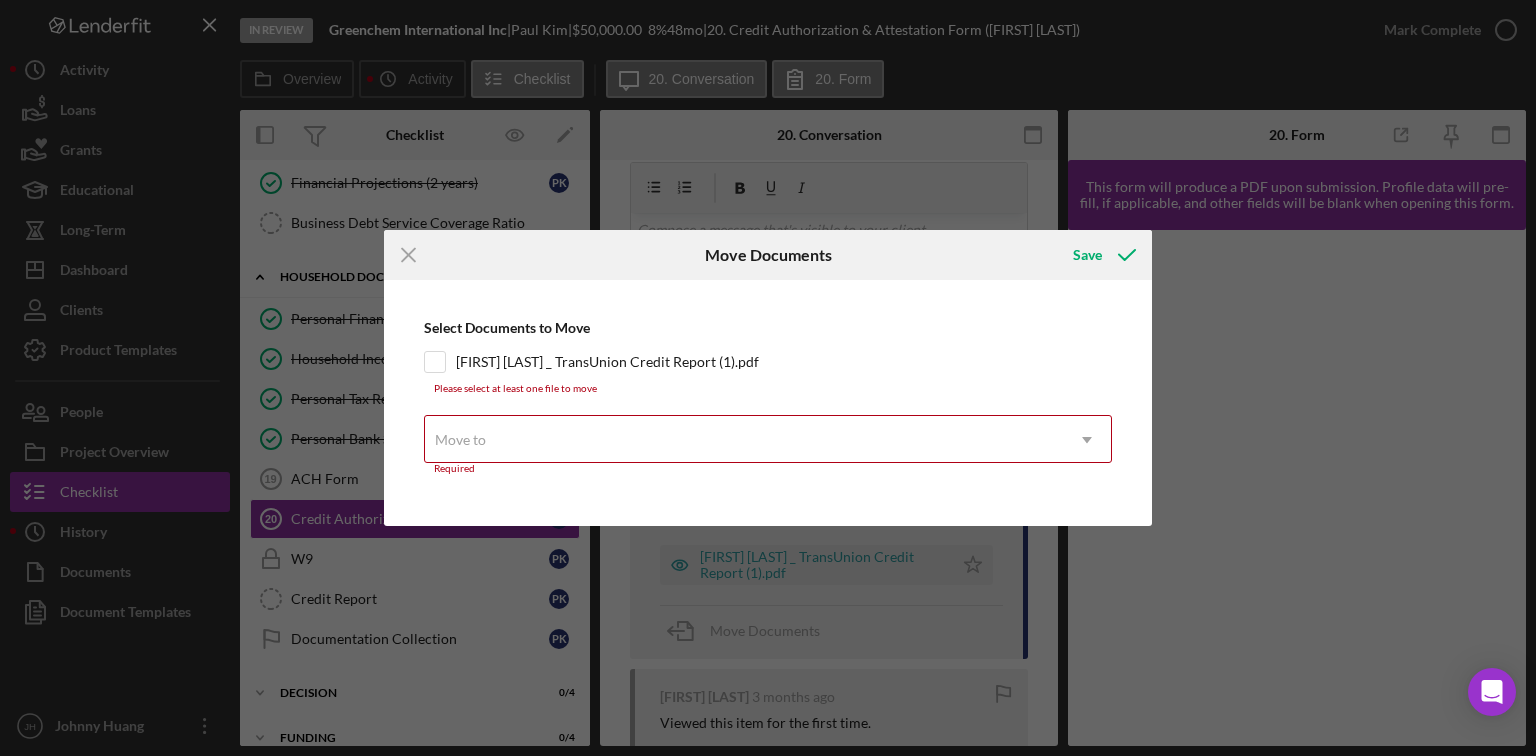 click on "Move to" at bounding box center (744, 440) 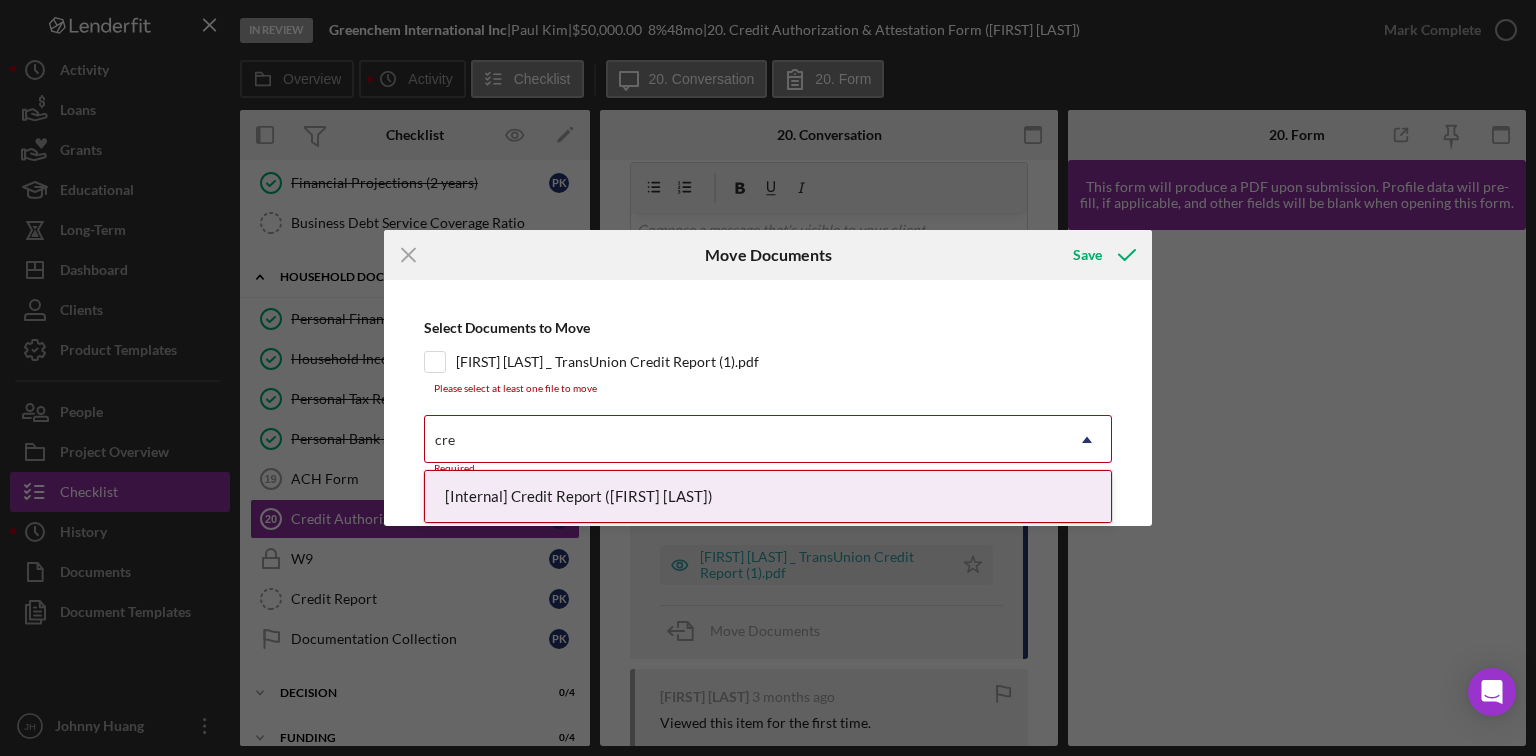 type on "cred" 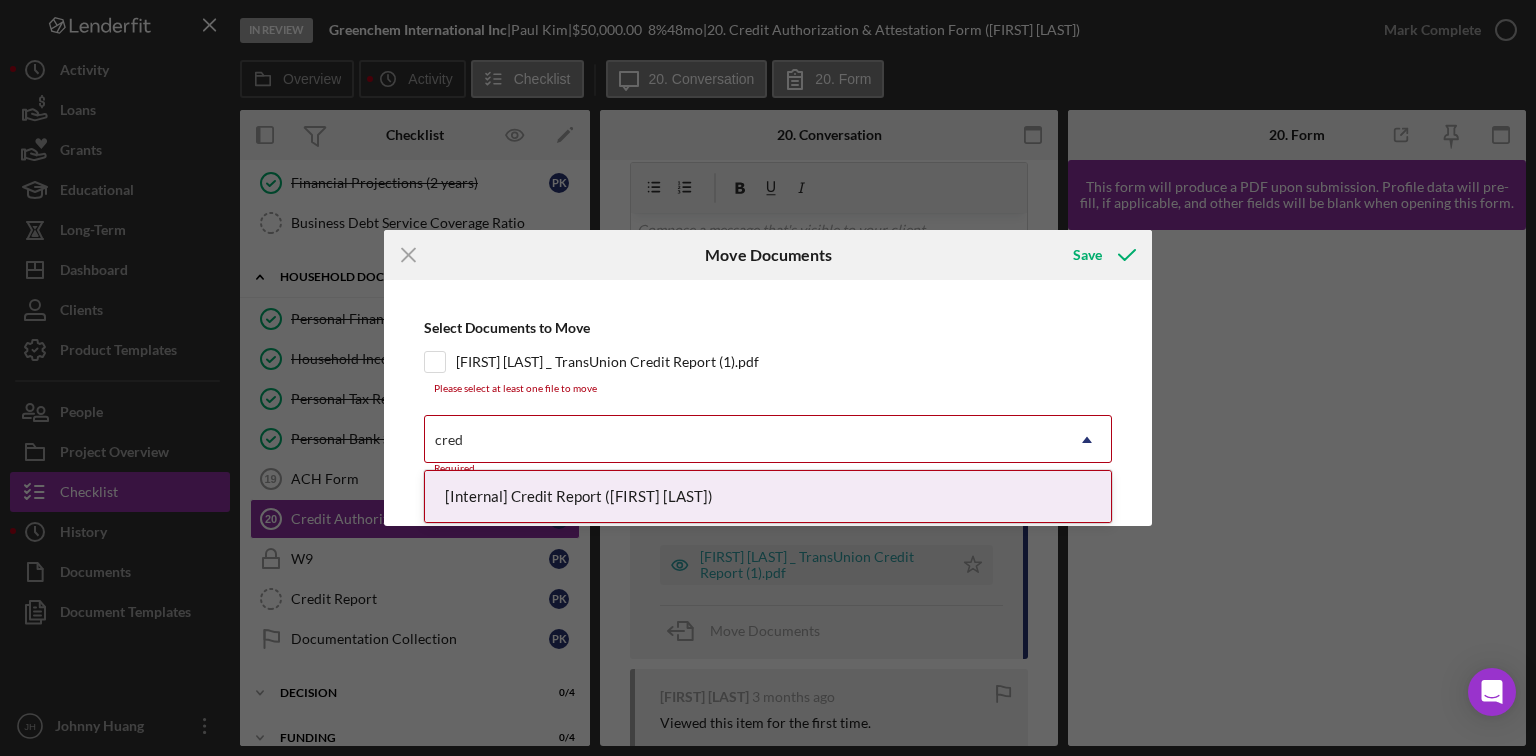 click on "[Internal] Credit Report (Paul K.)" at bounding box center (768, 496) 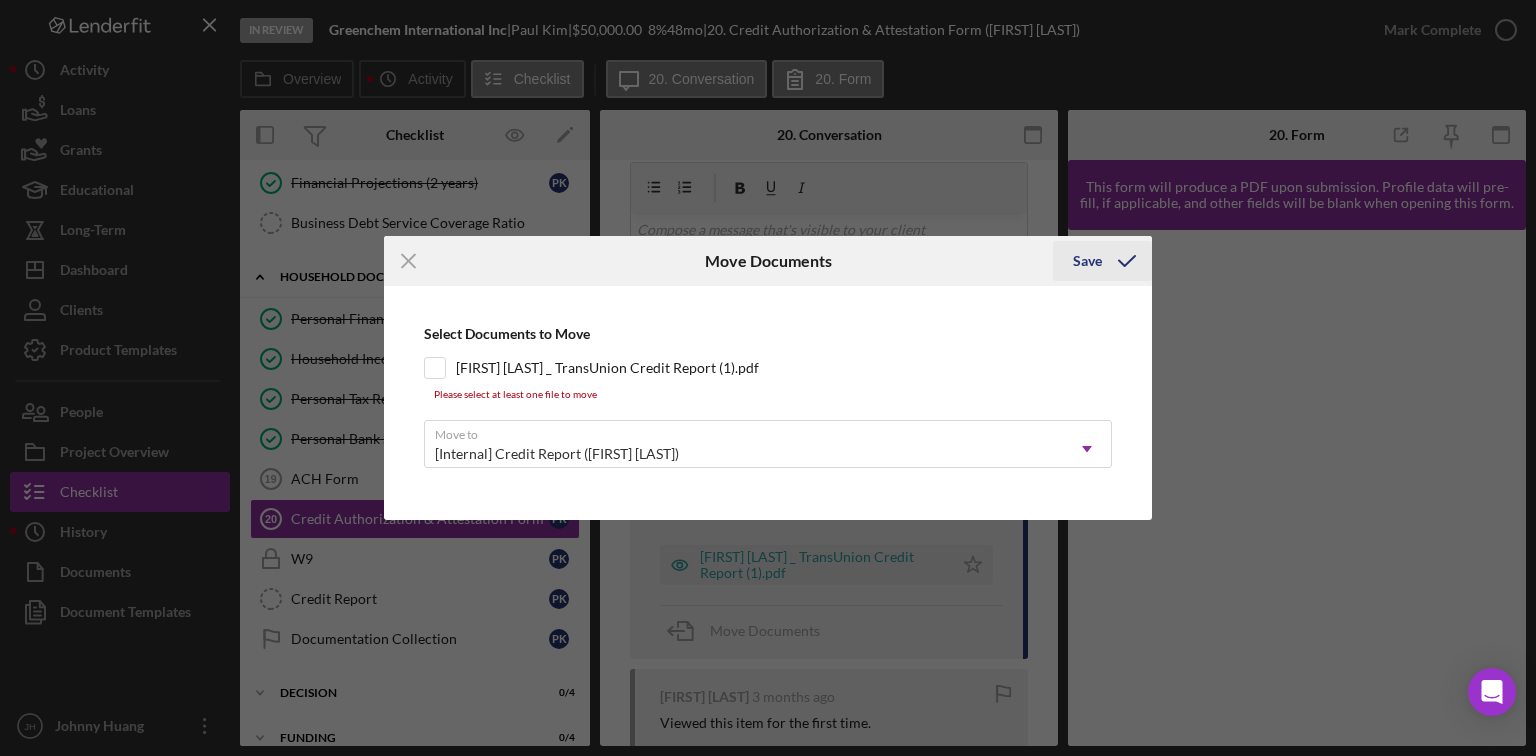 click 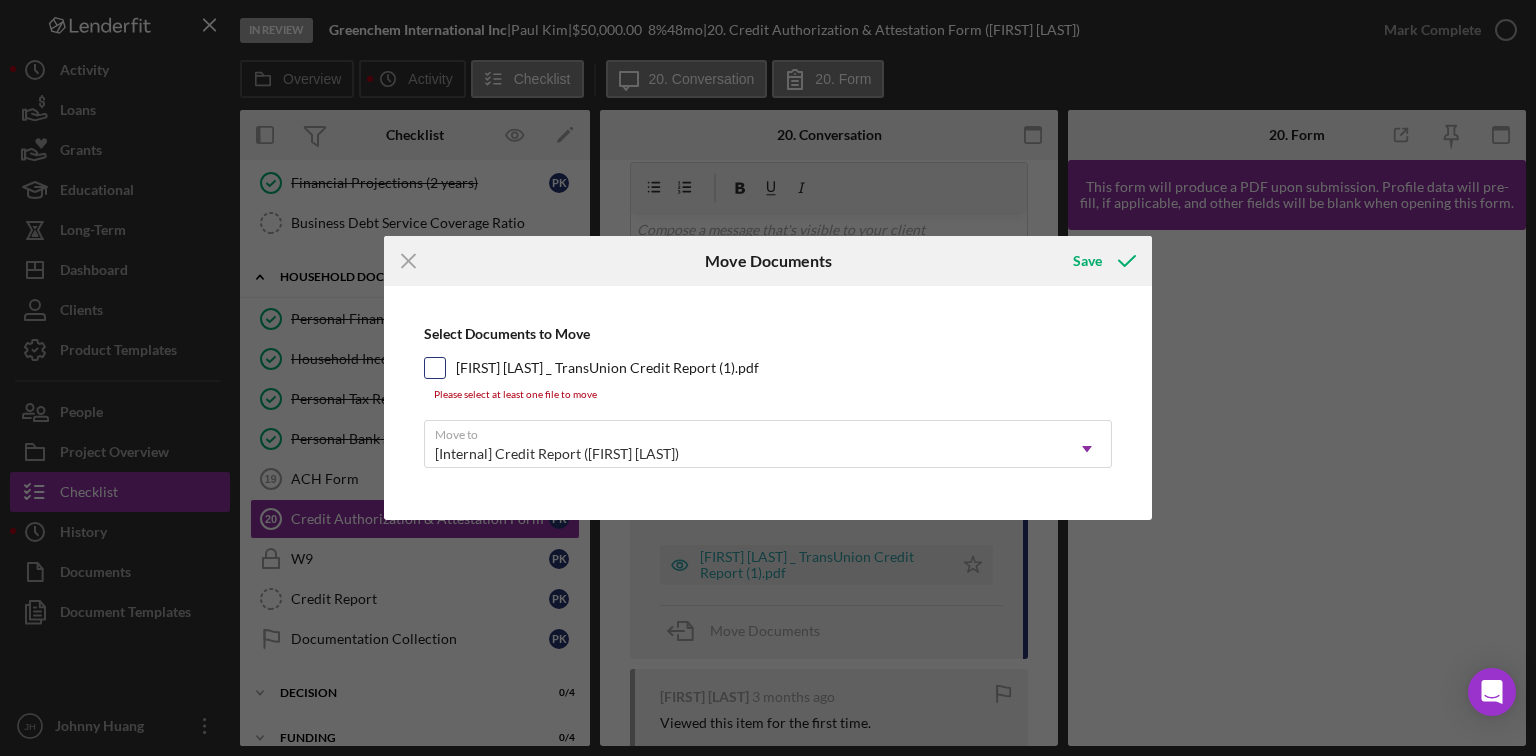 click on "Paul Kim _ TransUnion Credit Report (1).pdf" at bounding box center (607, 368) 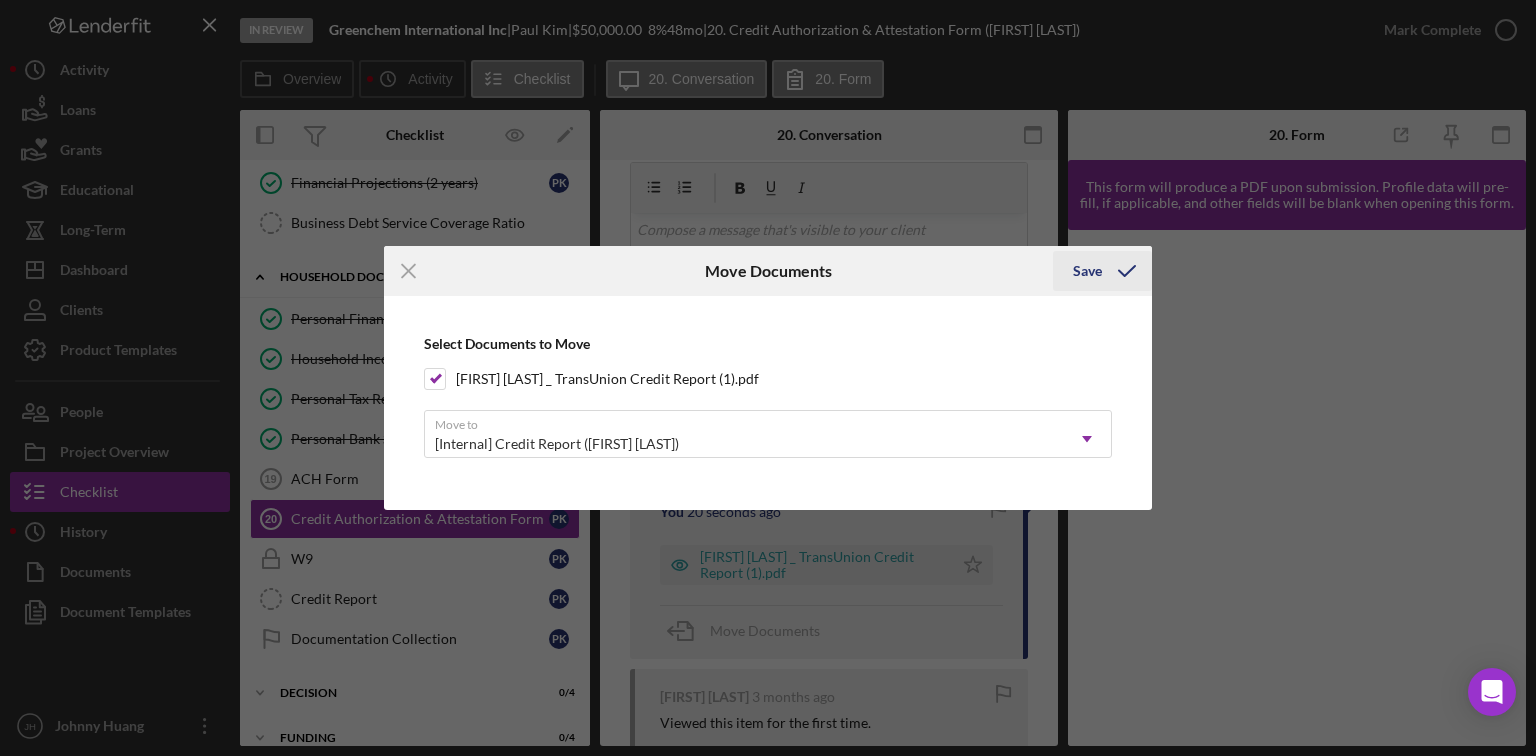 click 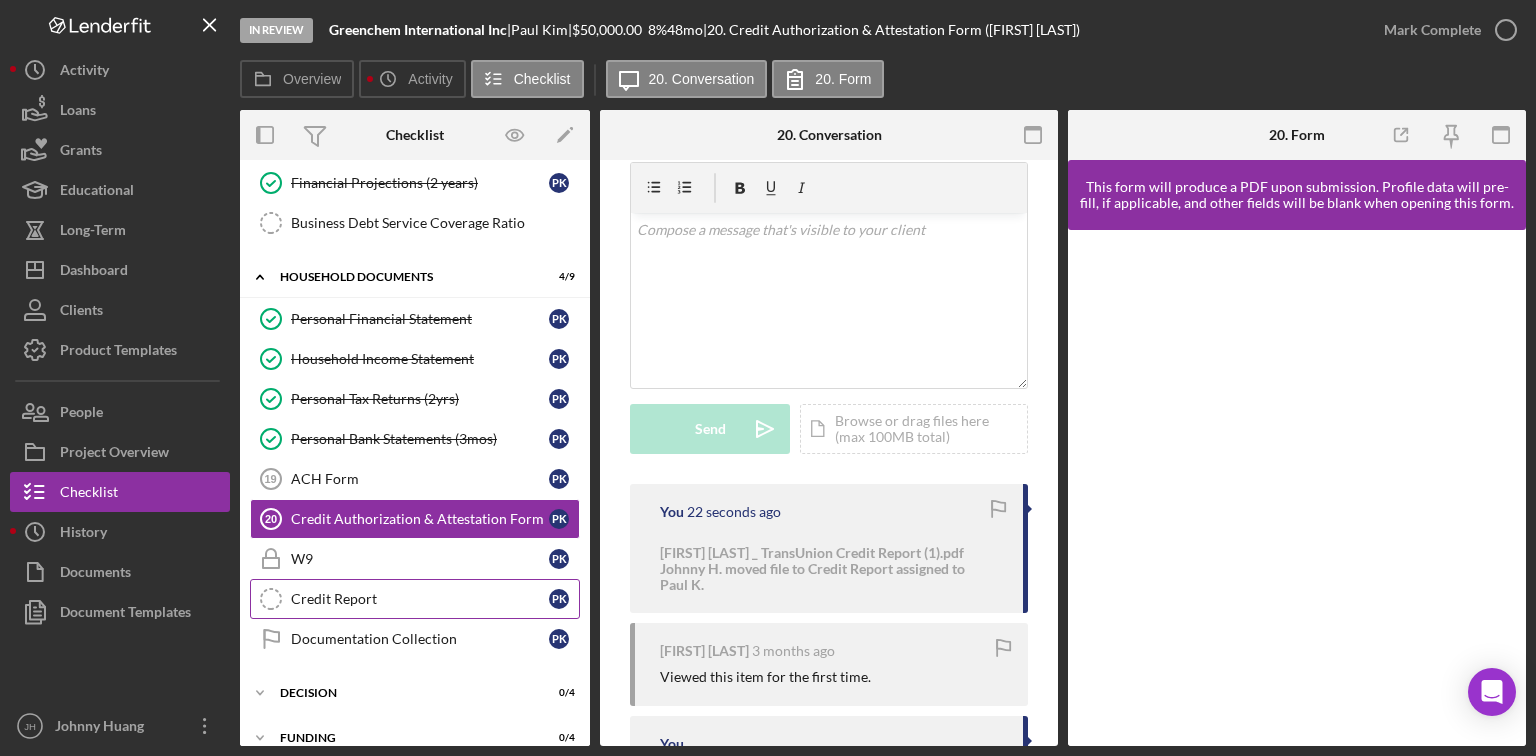 click on "Credit Report" at bounding box center [420, 599] 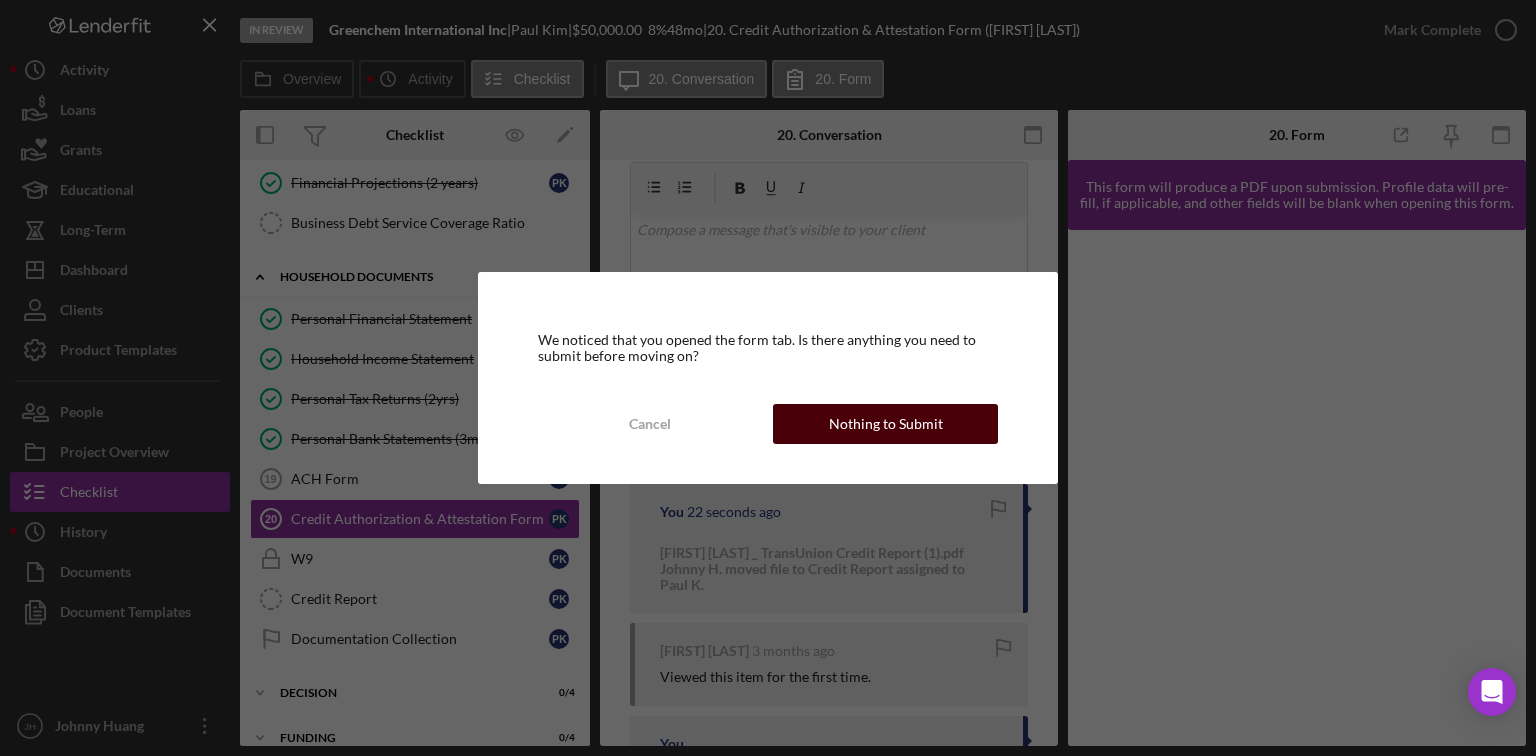click on "Nothing to Submit" at bounding box center [885, 424] 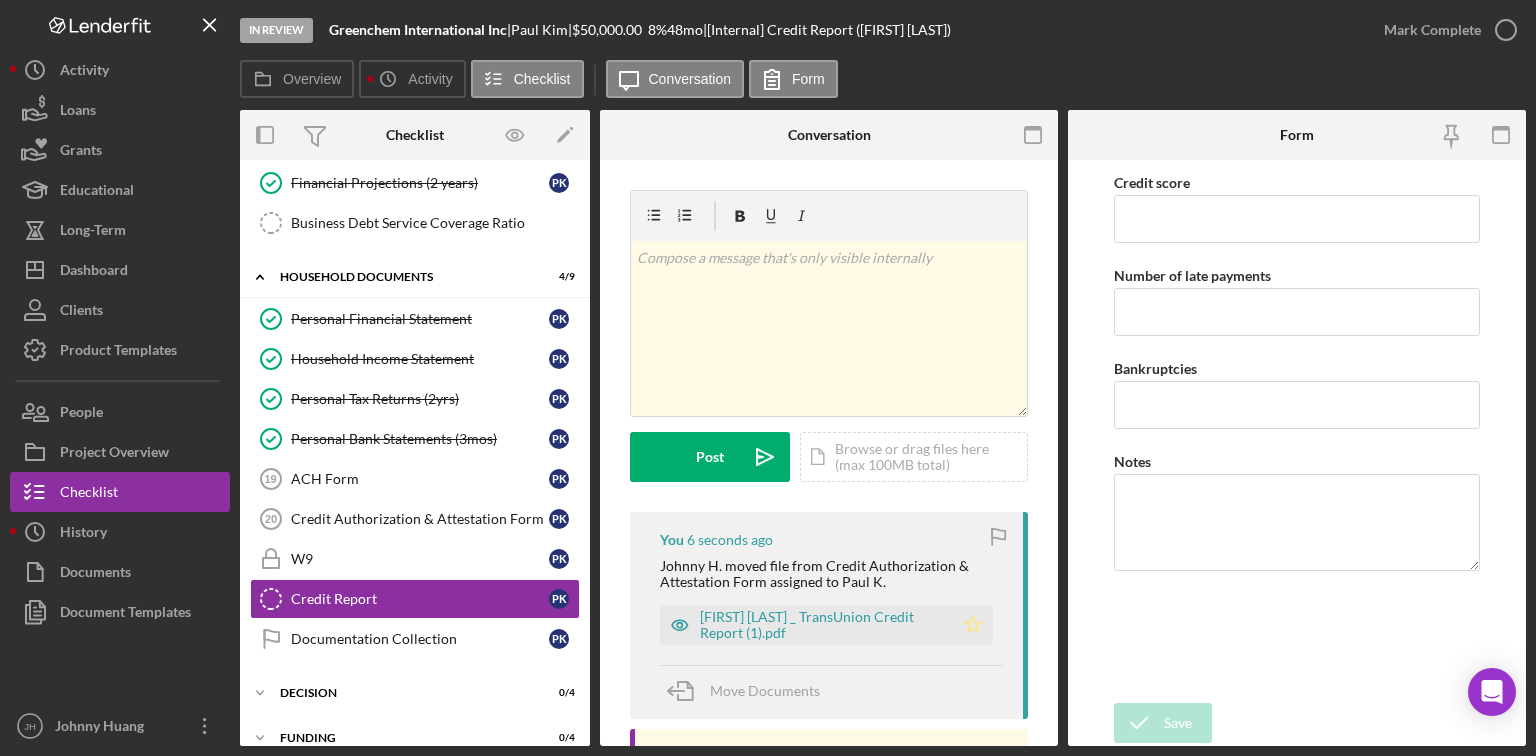 click on "Icon/Star" 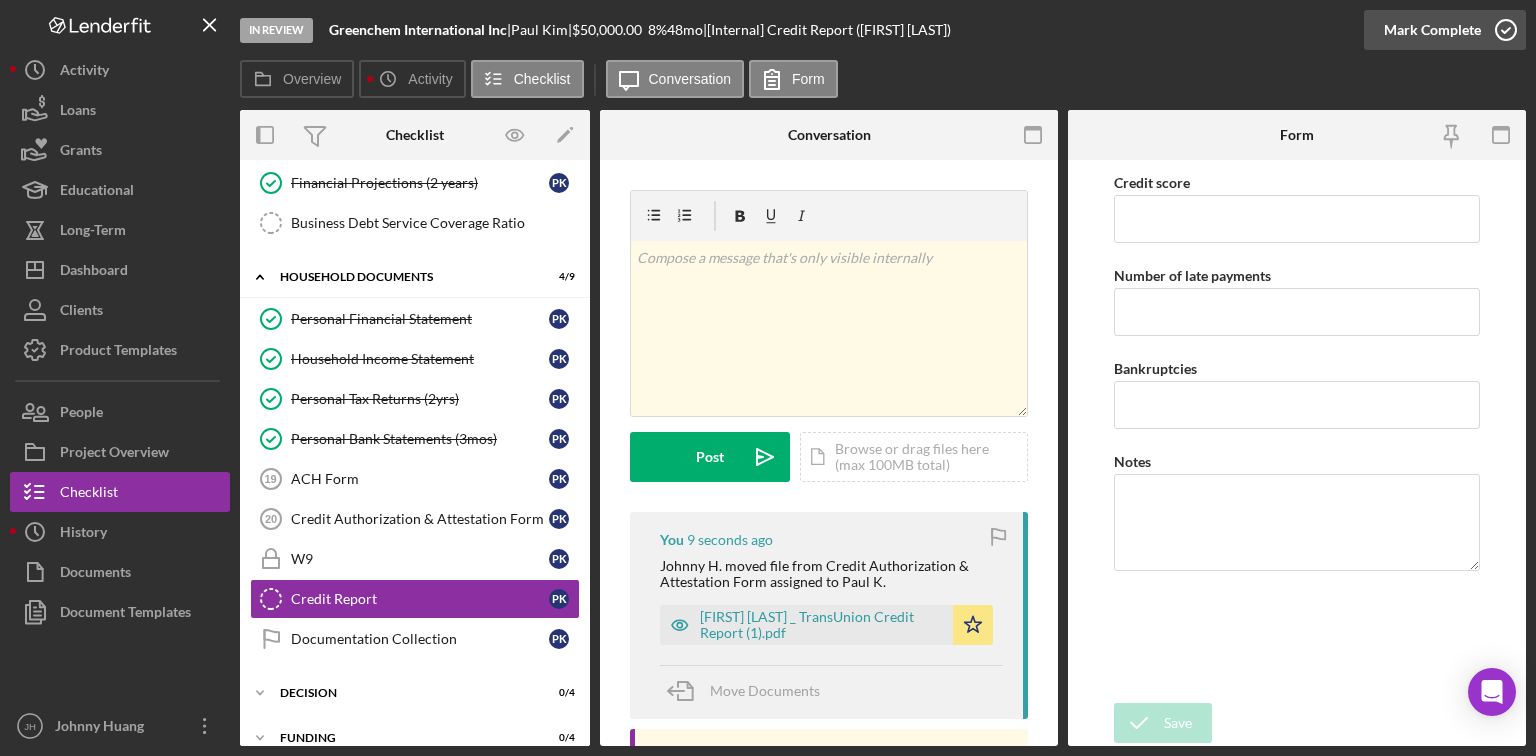 click 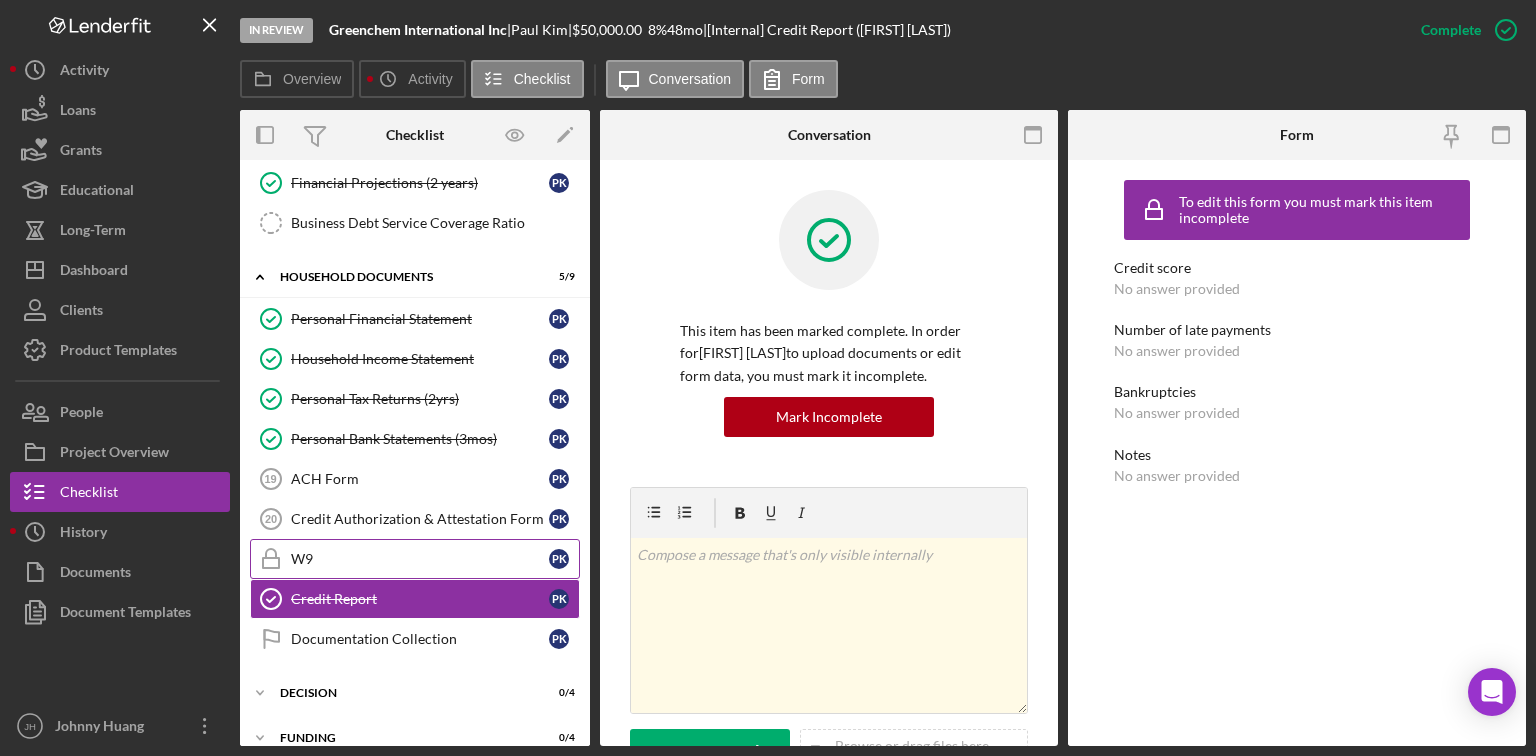 click on "W9" at bounding box center [420, 559] 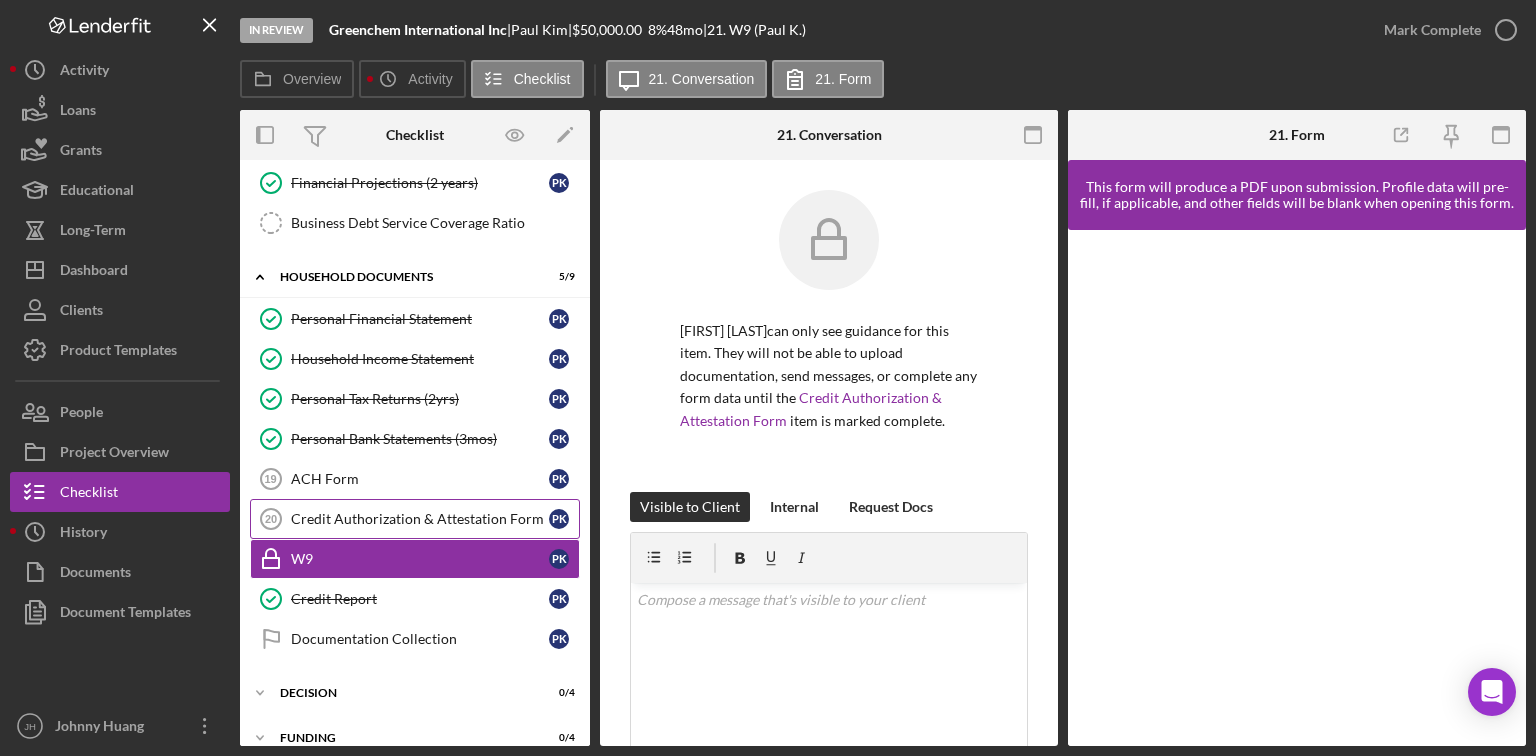 click on "Credit Authorization & Attestation Form 20 Credit Authorization & Attestation Form P K" at bounding box center [415, 519] 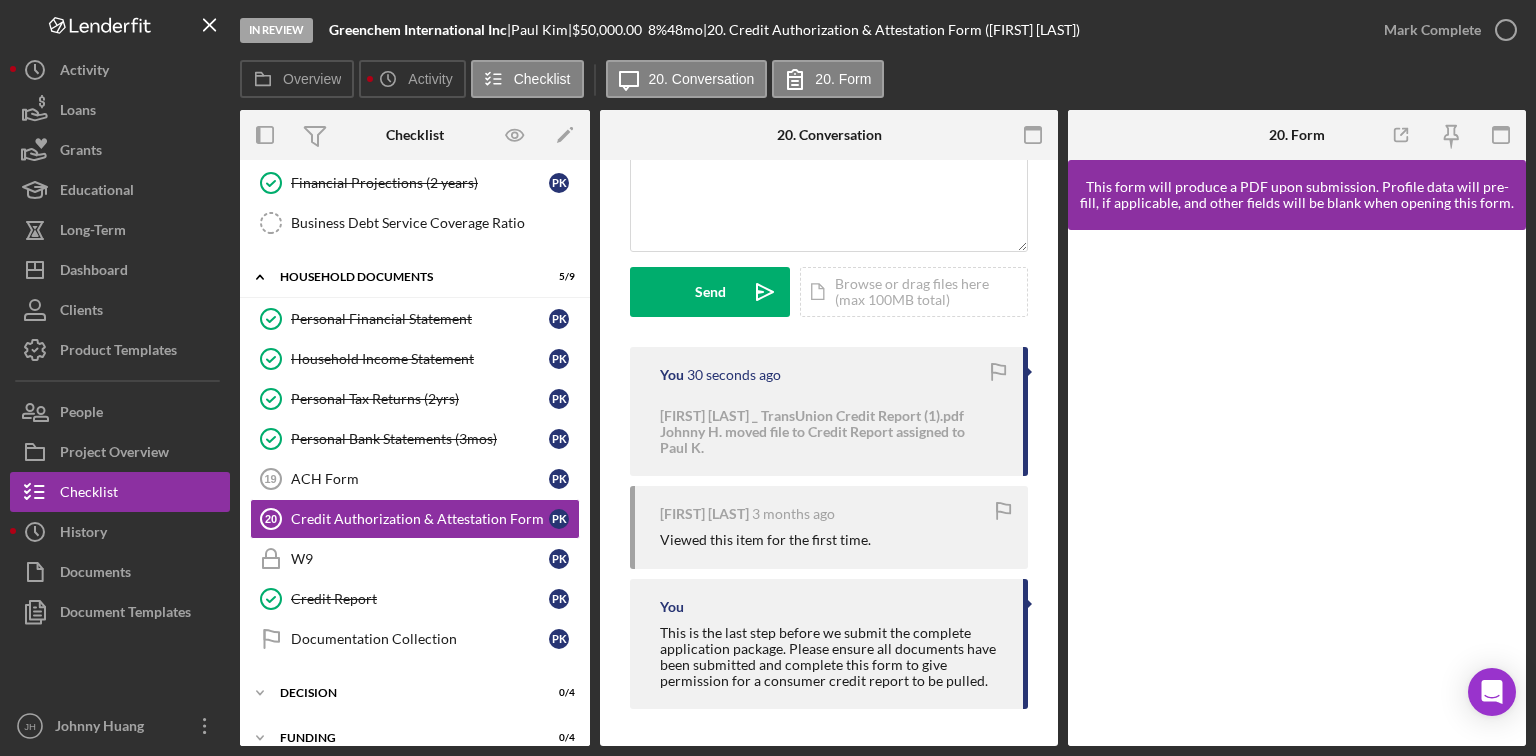 scroll, scrollTop: 207, scrollLeft: 0, axis: vertical 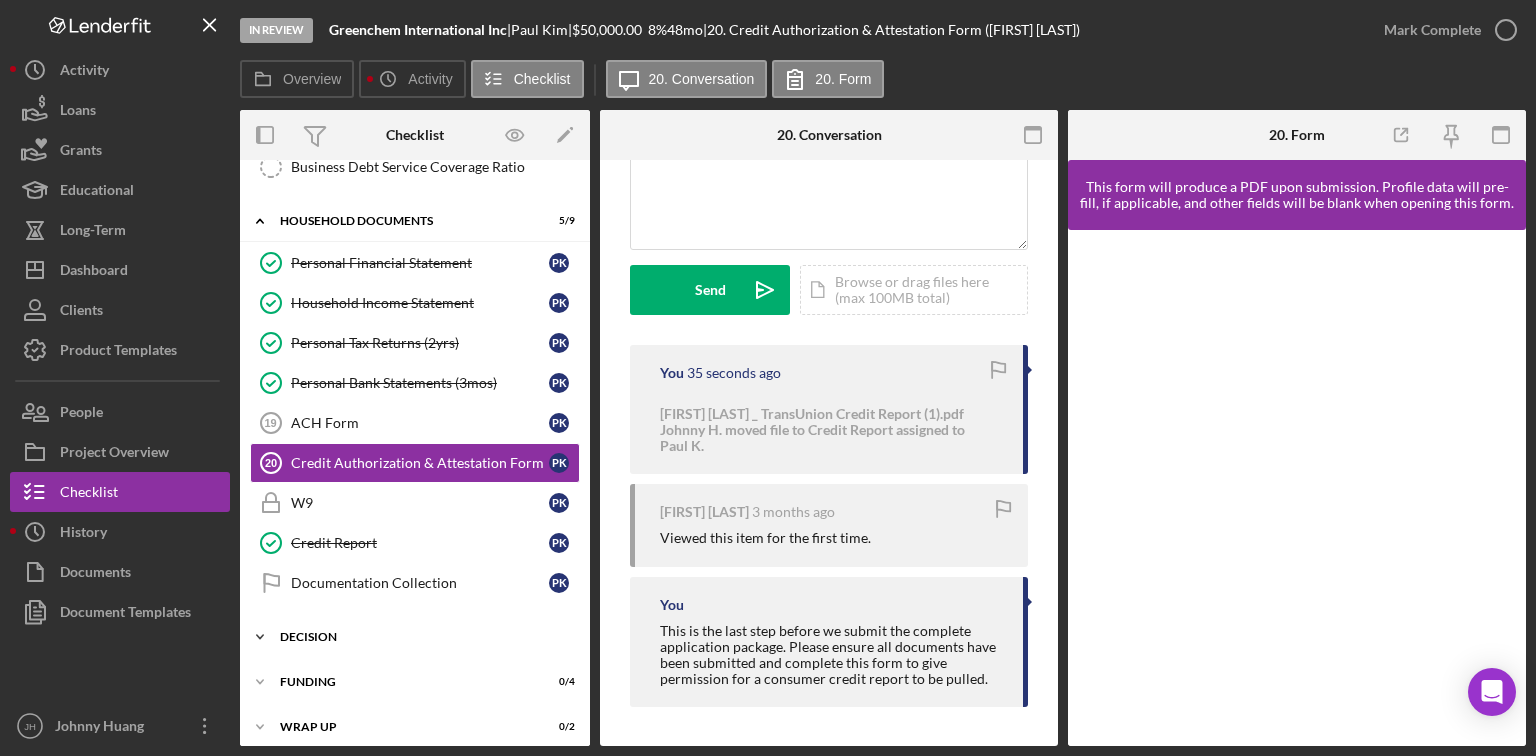 click on "decision" at bounding box center (422, 637) 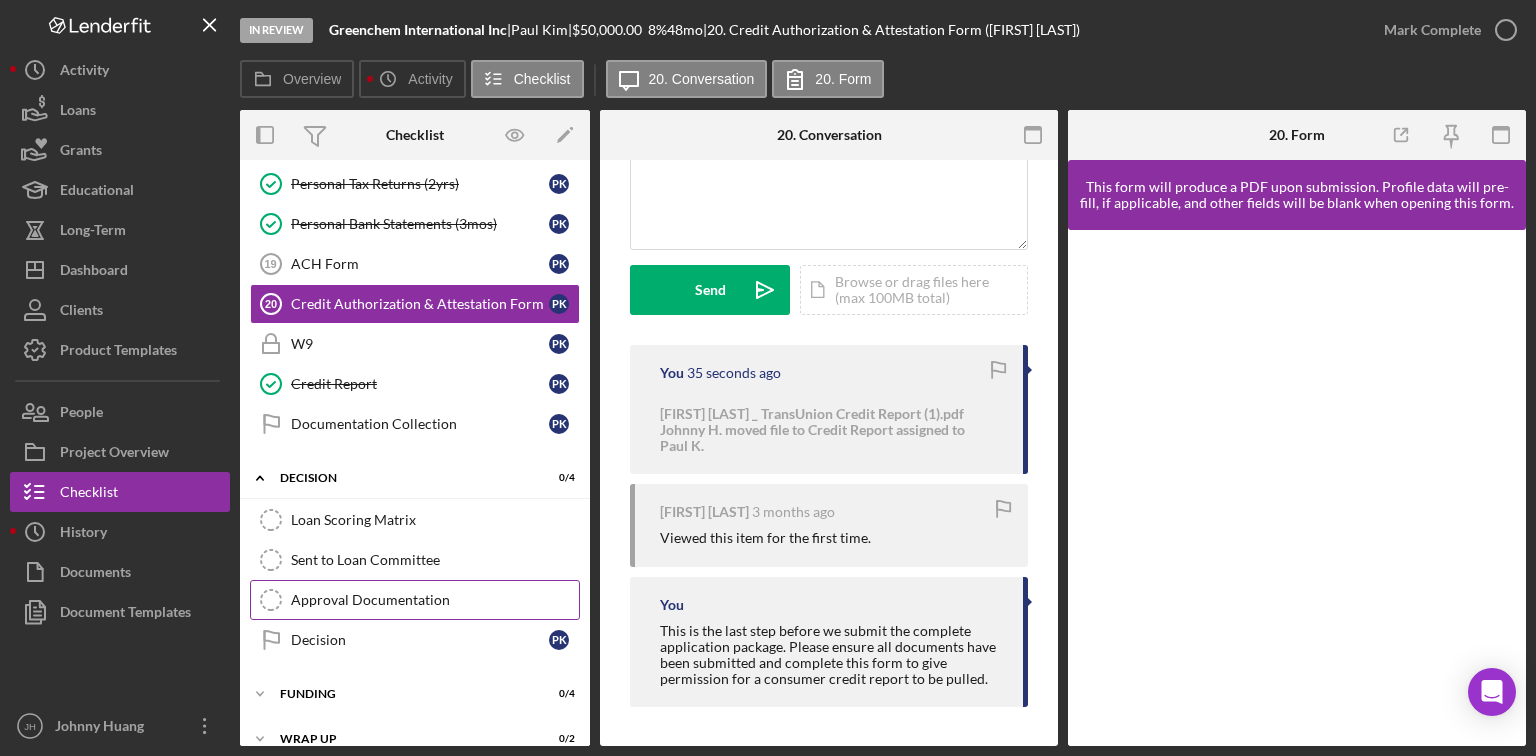 scroll, scrollTop: 936, scrollLeft: 0, axis: vertical 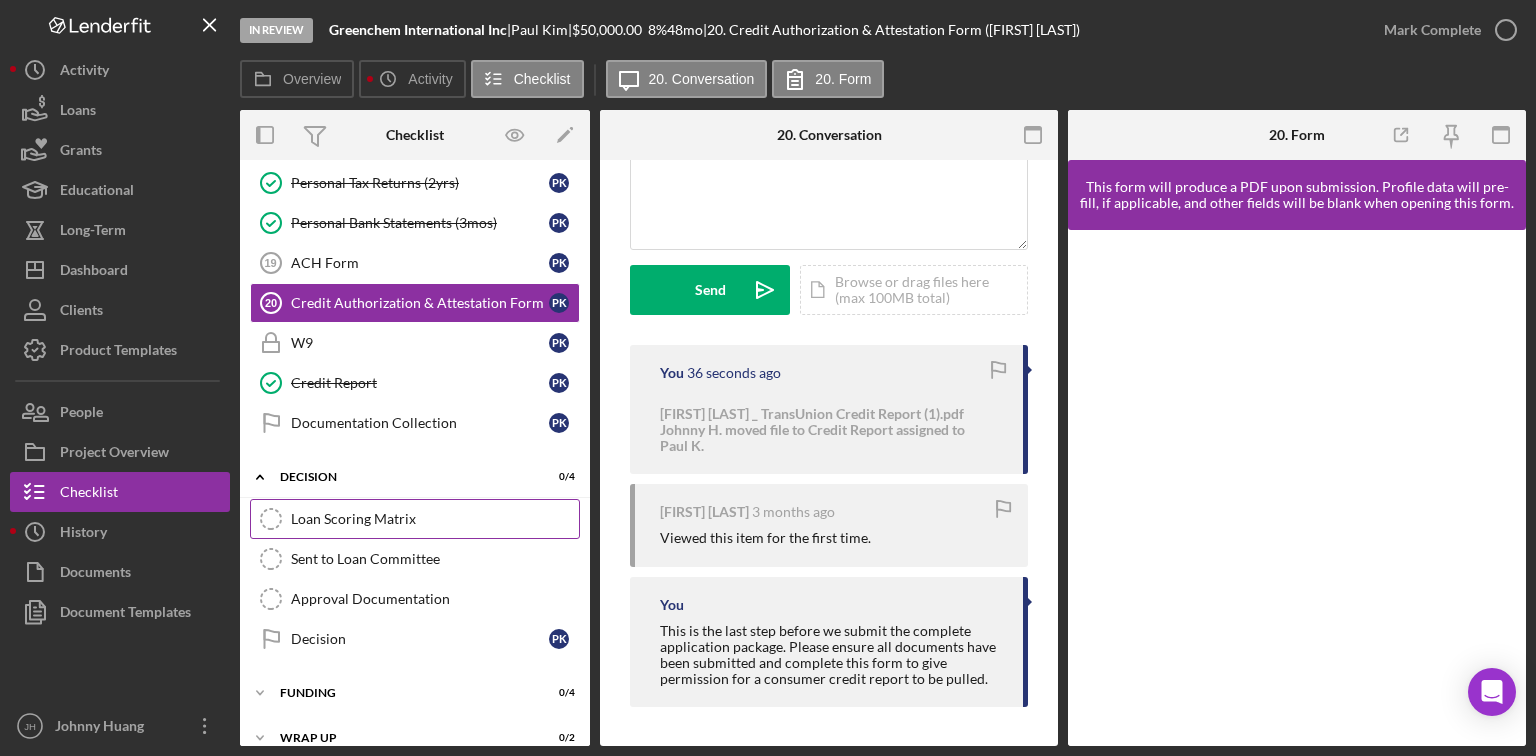click on "Loan Scoring Matrix" at bounding box center (435, 519) 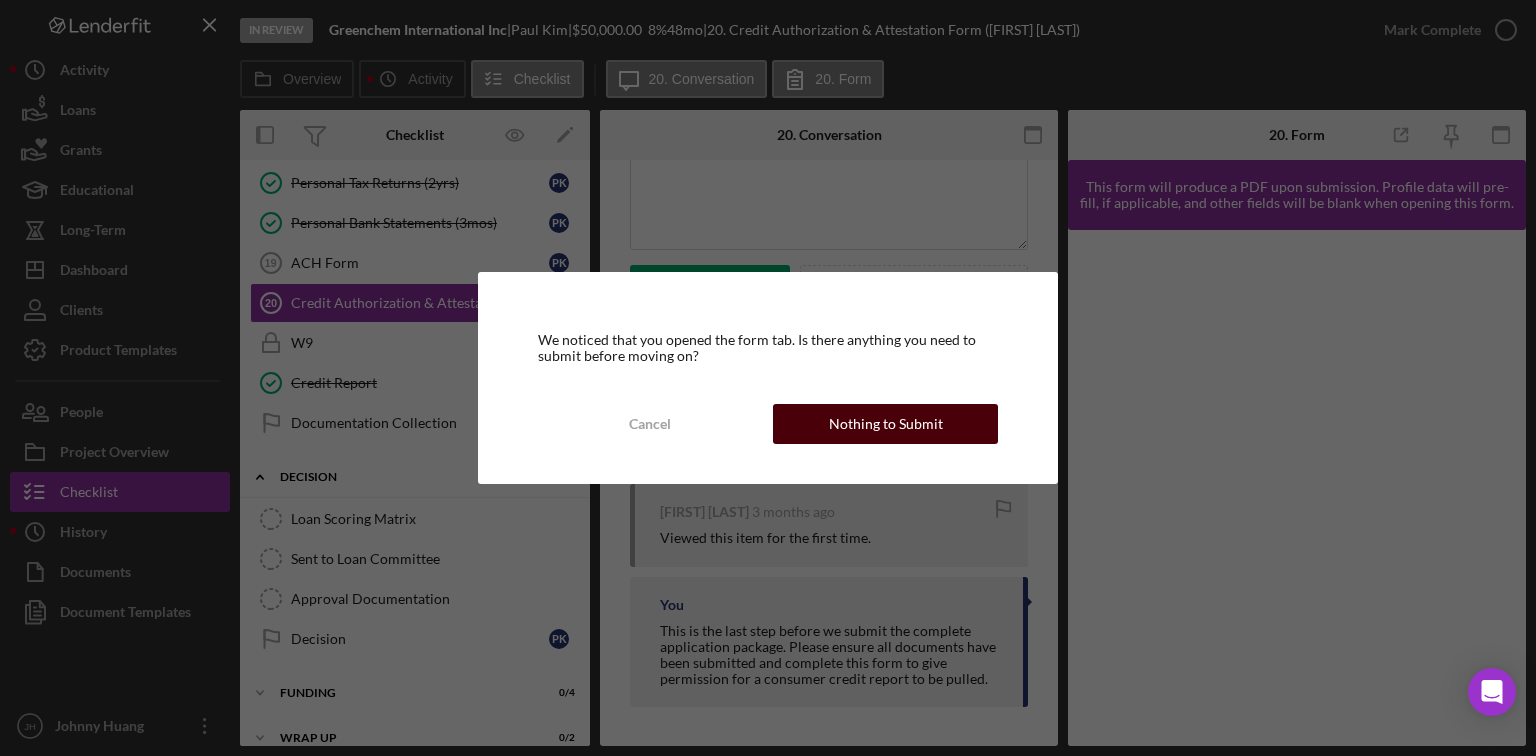 click on "Nothing to Submit" at bounding box center (886, 424) 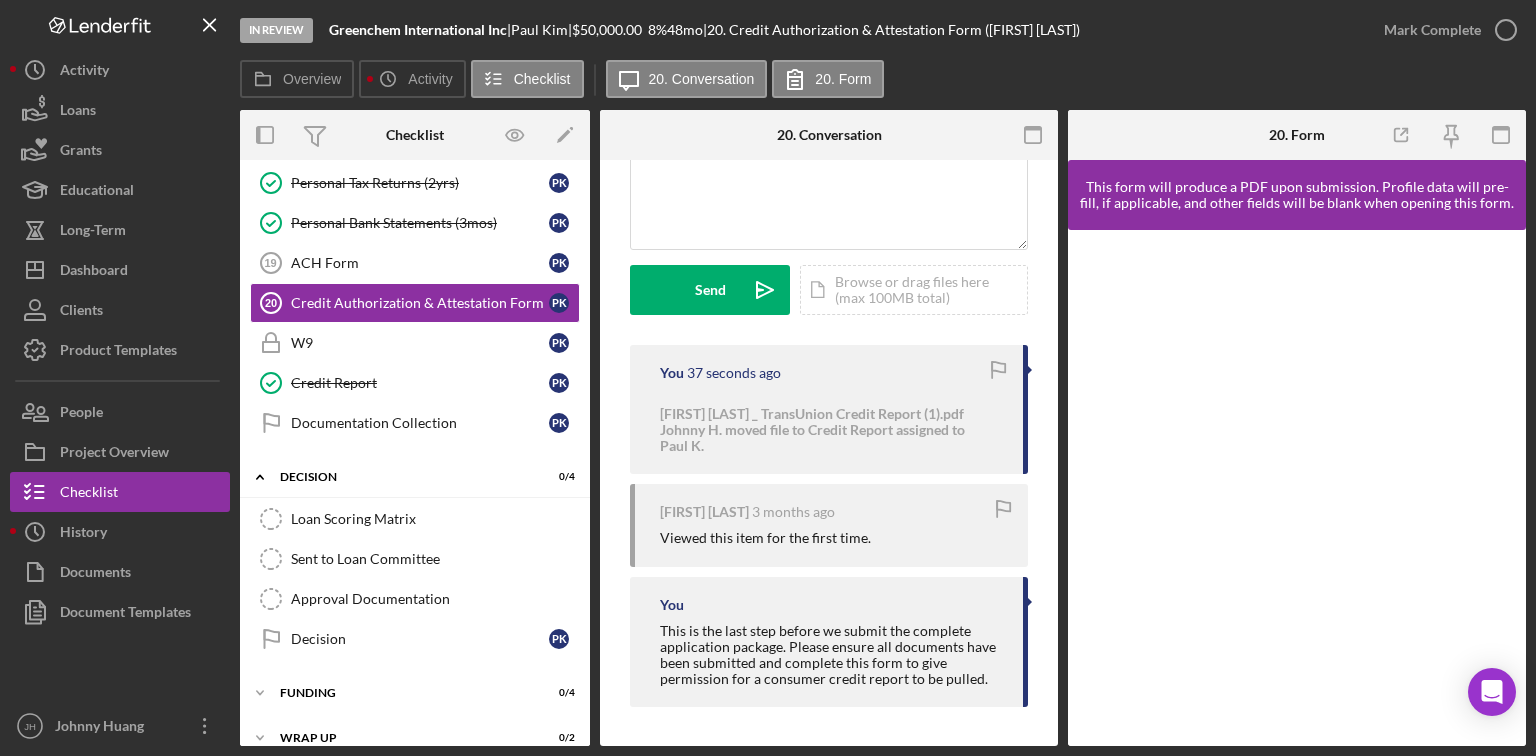 scroll, scrollTop: 0, scrollLeft: 0, axis: both 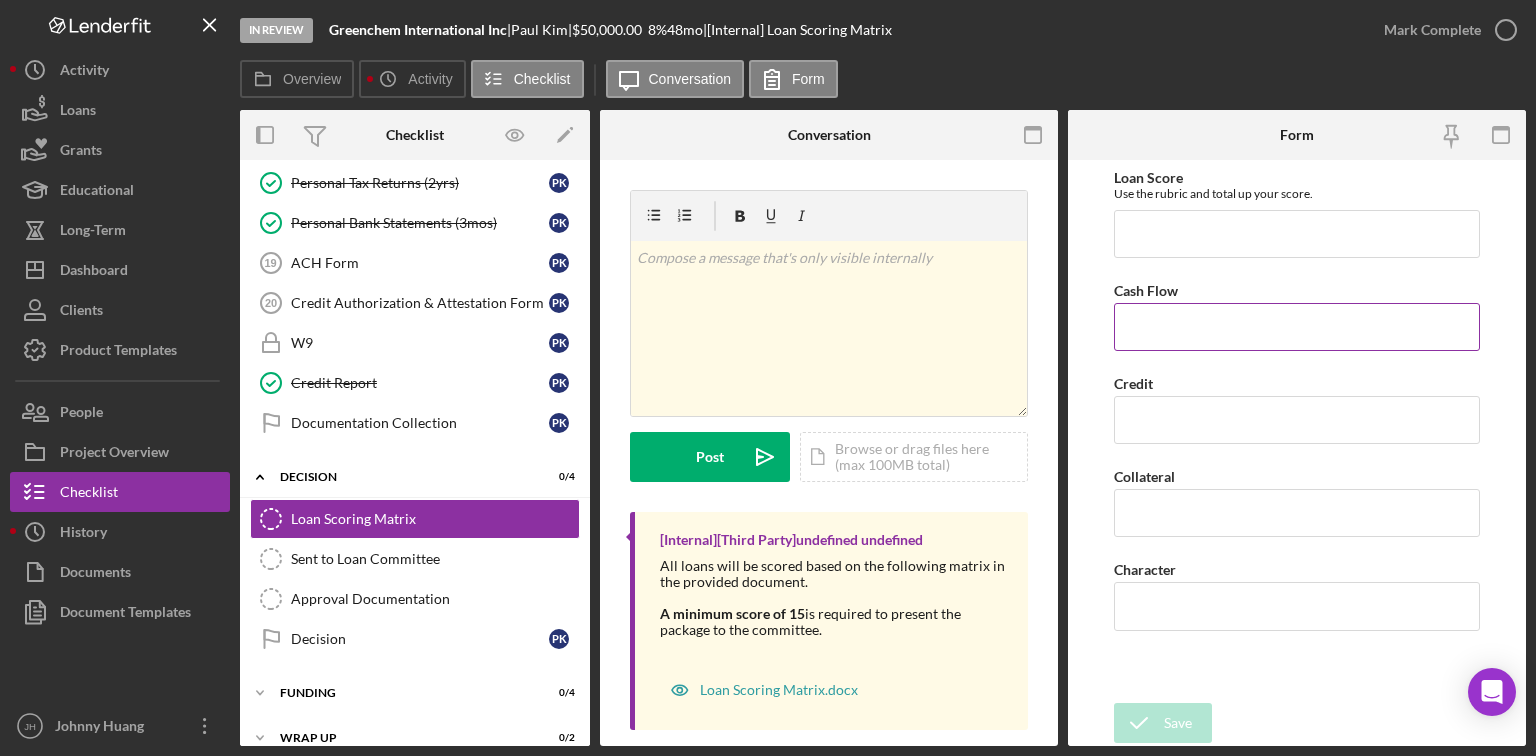 click on "Cash Flow" at bounding box center [1297, 327] 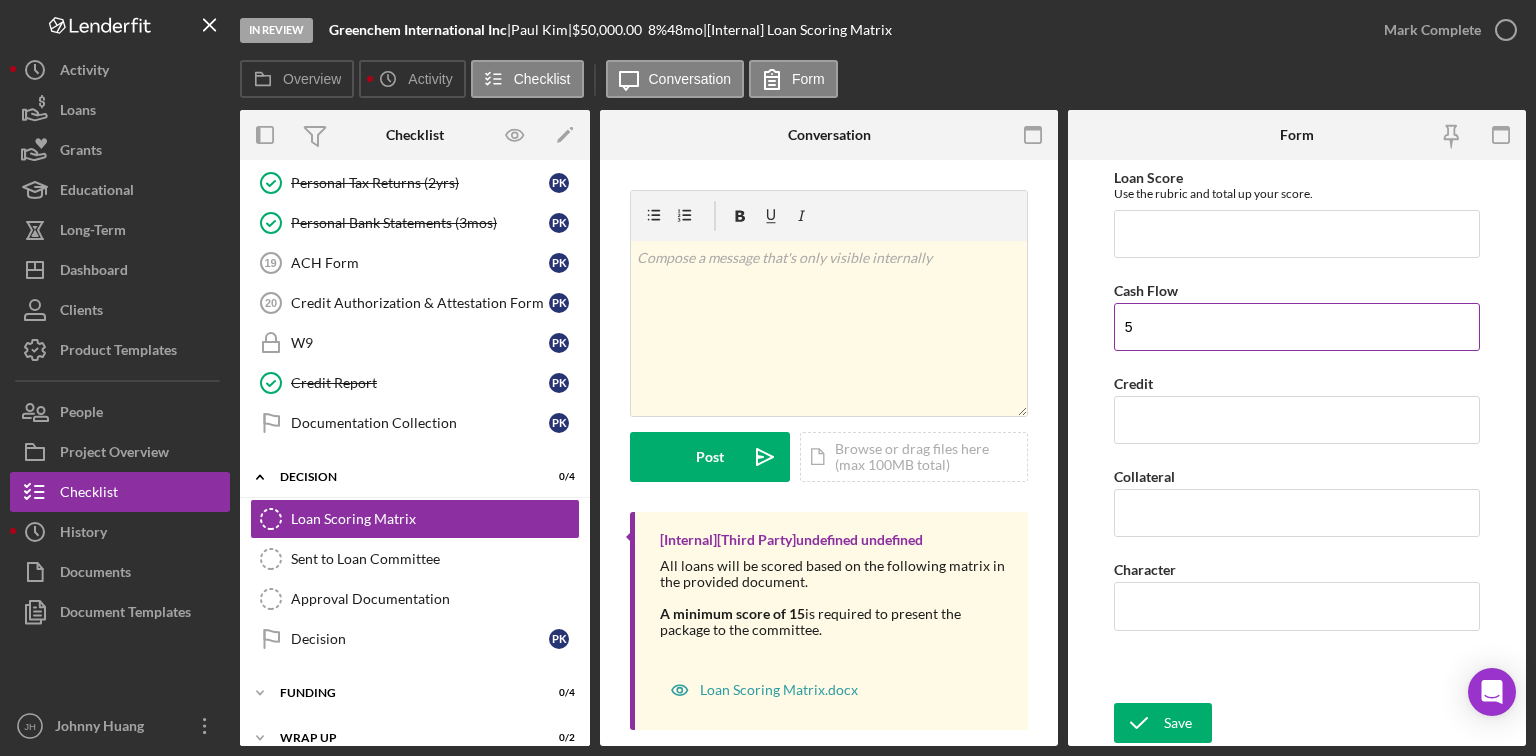 type on "5" 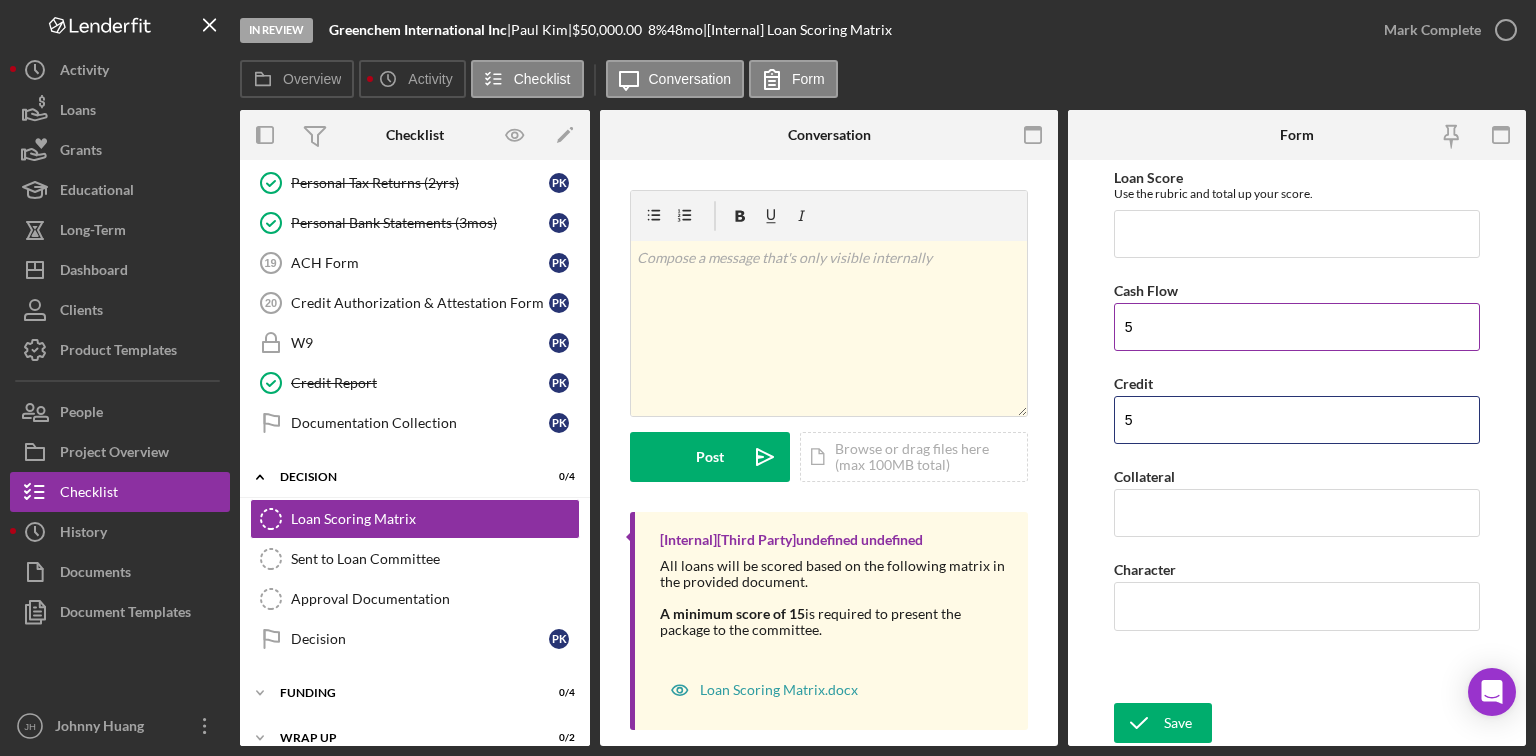 type on "5" 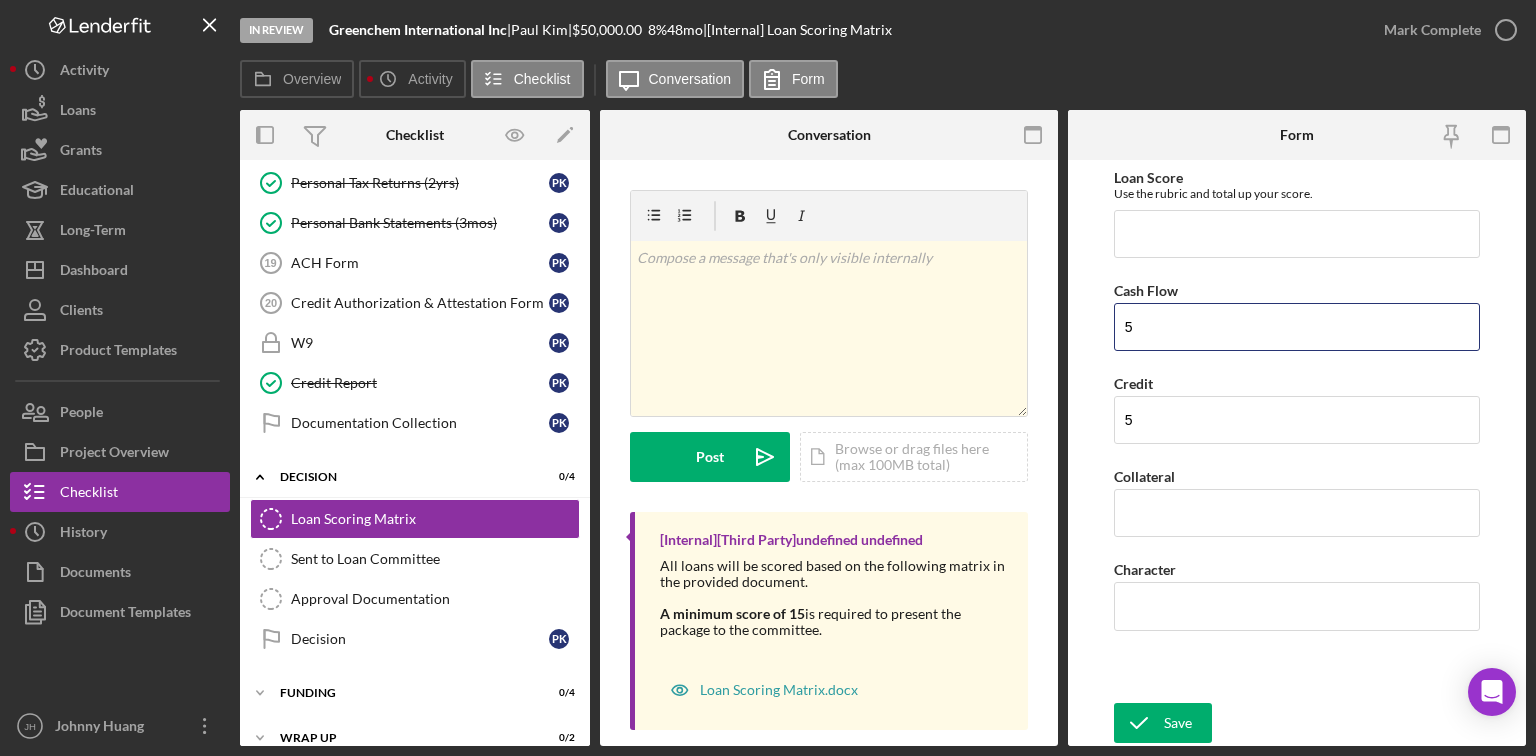 drag, startPoint x: 1198, startPoint y: 312, endPoint x: 1101, endPoint y: 307, distance: 97.128784 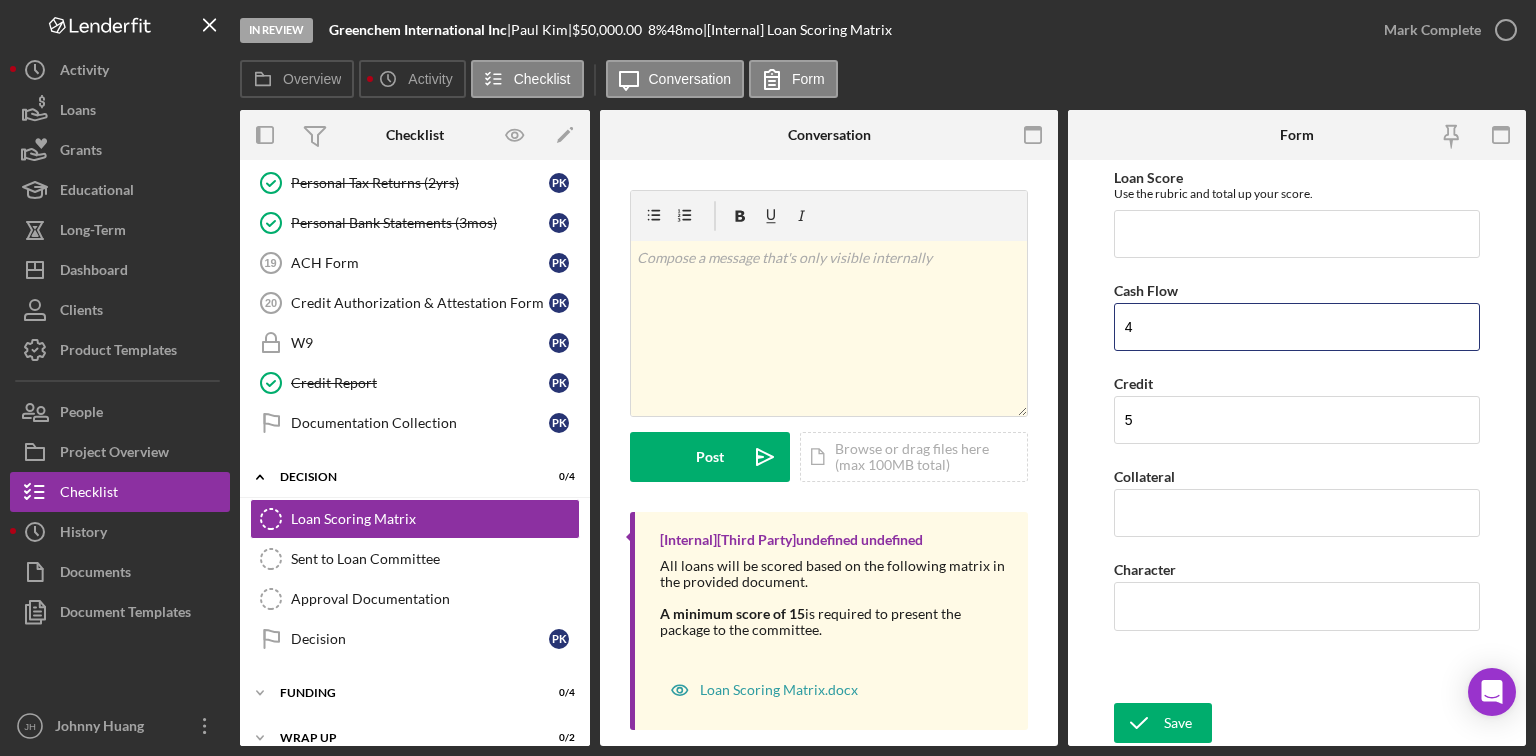 type on "4" 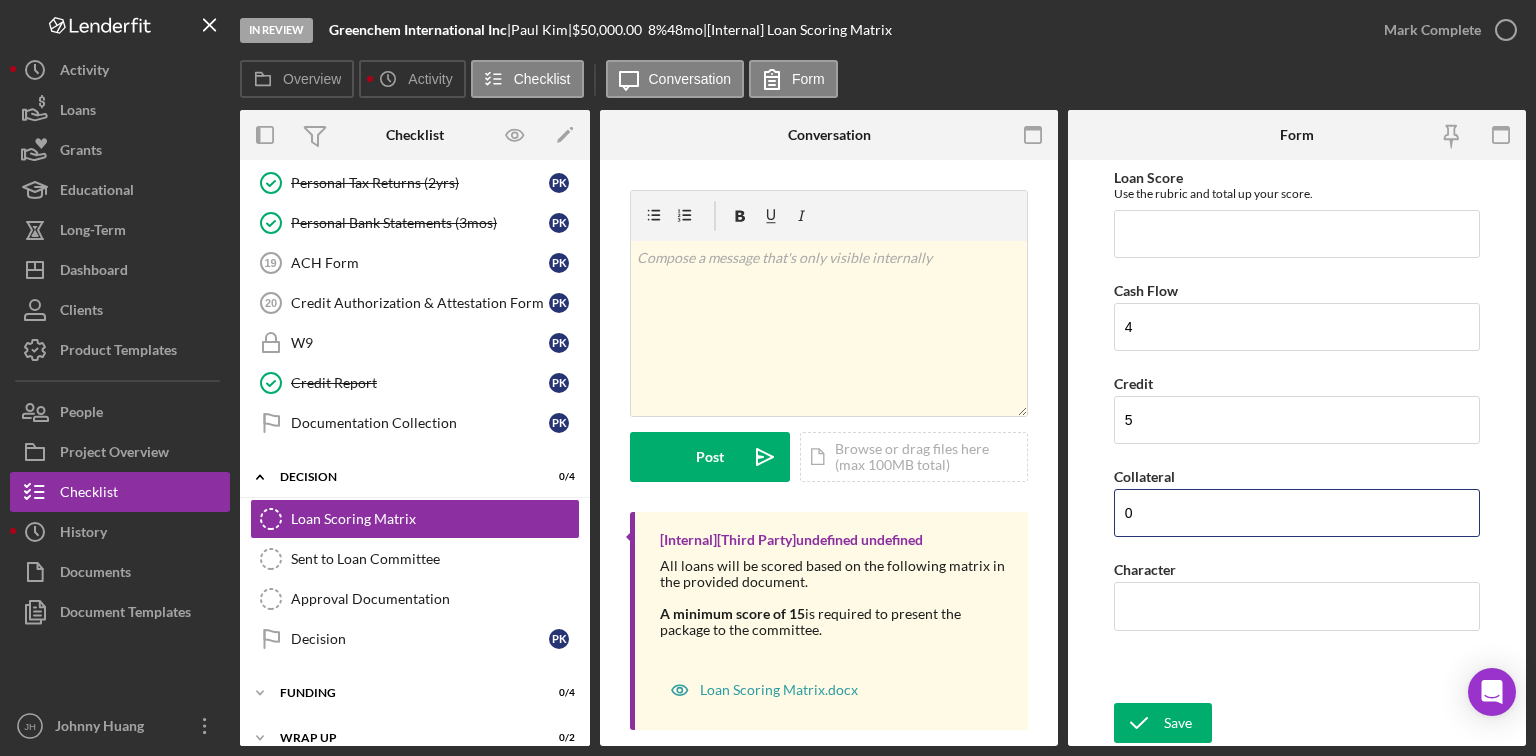 type on "0" 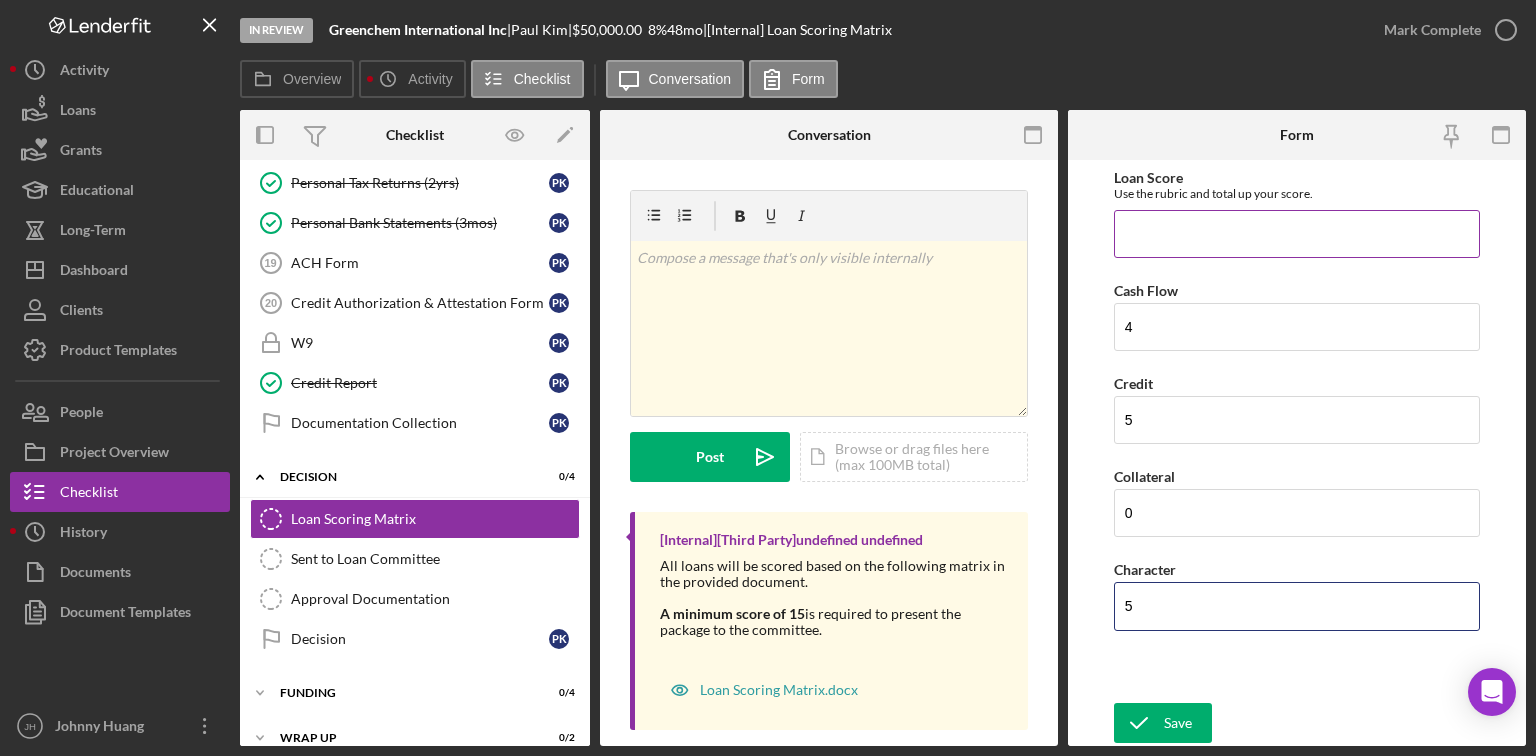 type on "5" 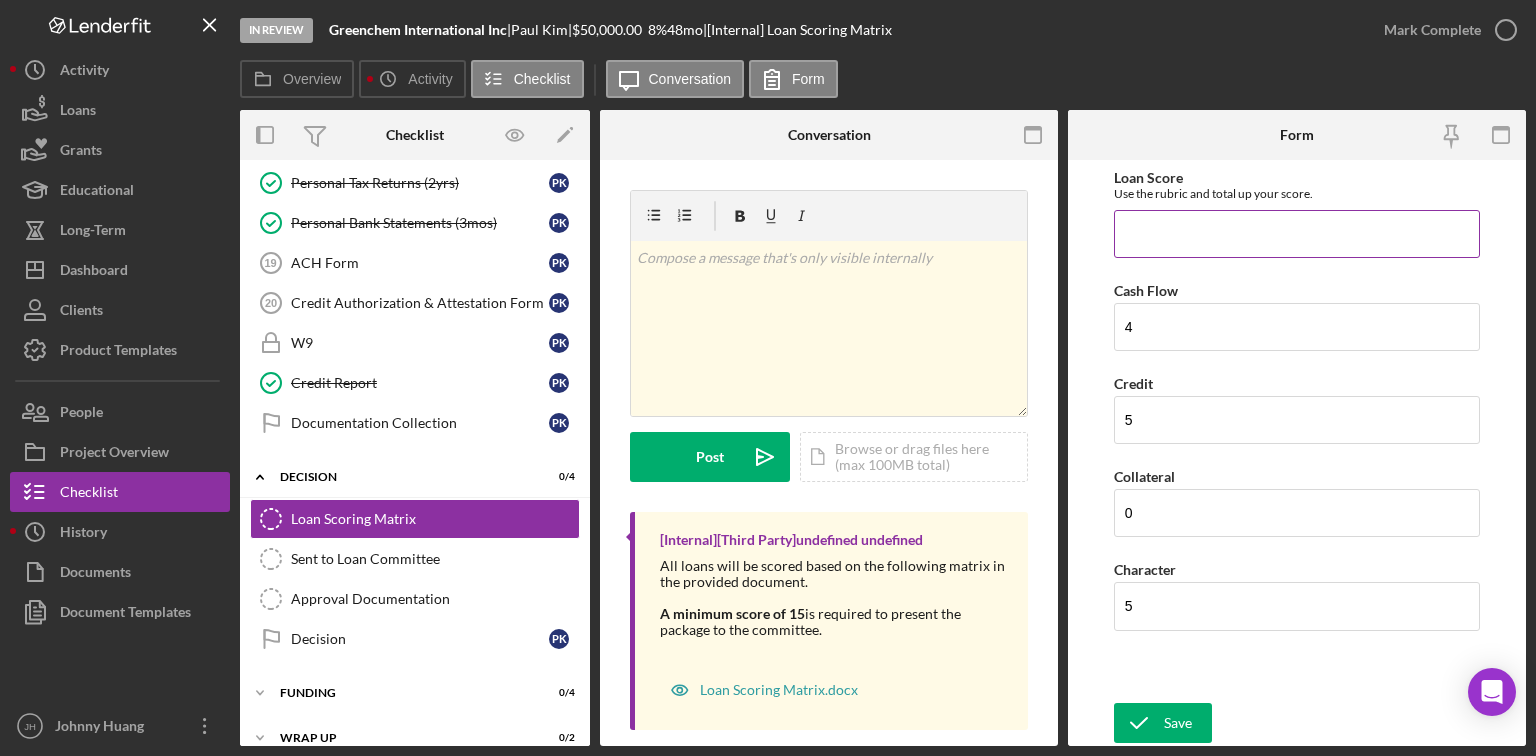 click on "Loan Score" at bounding box center (1297, 234) 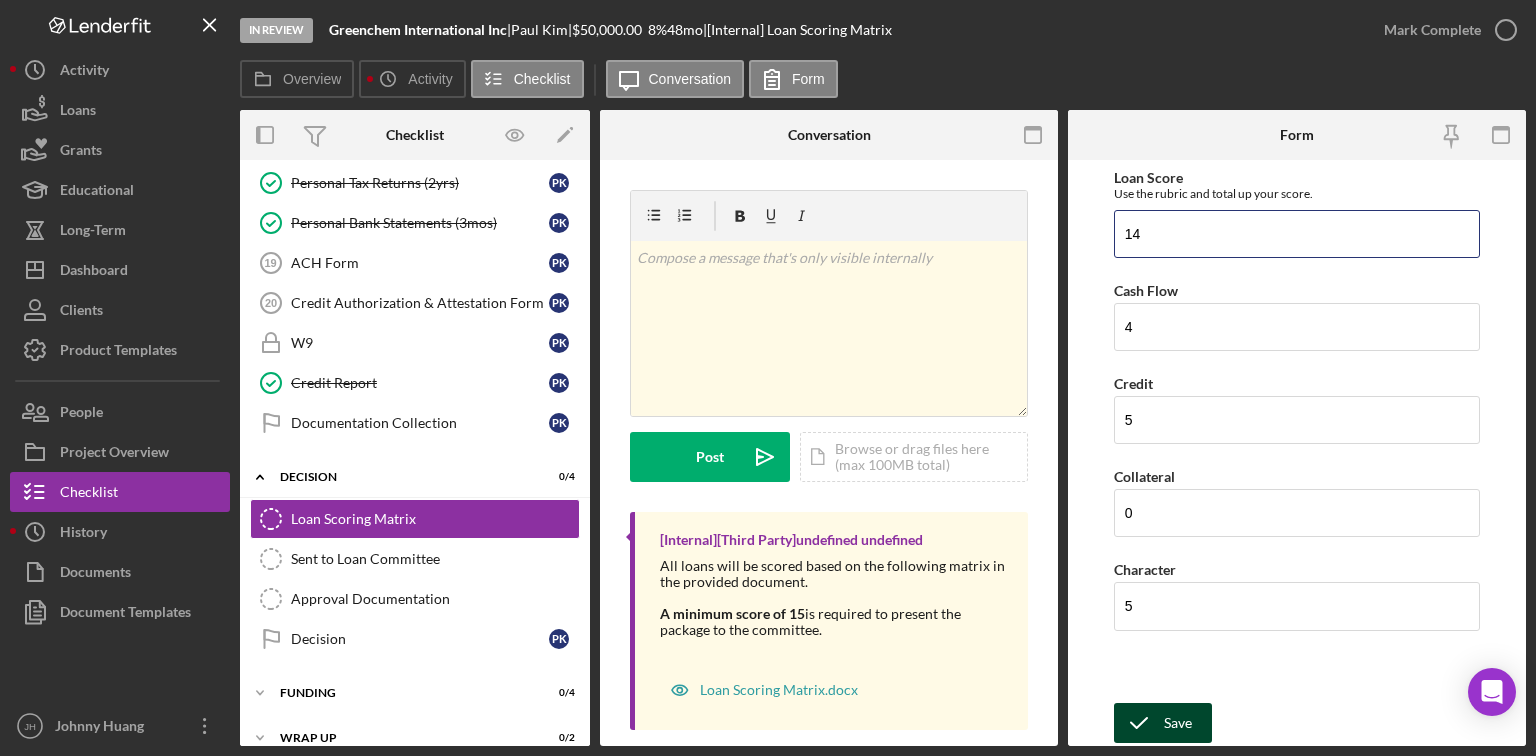 type on "14" 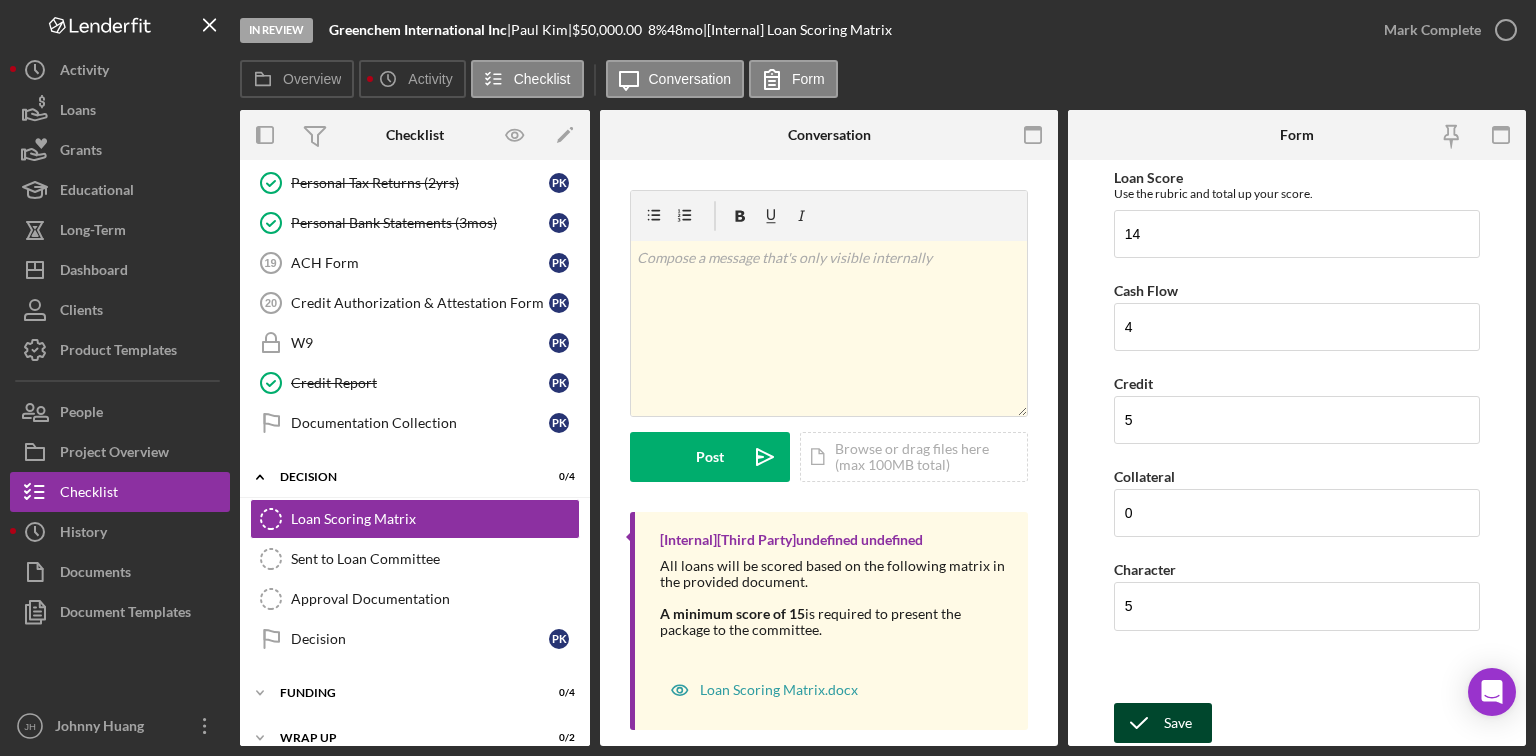 click 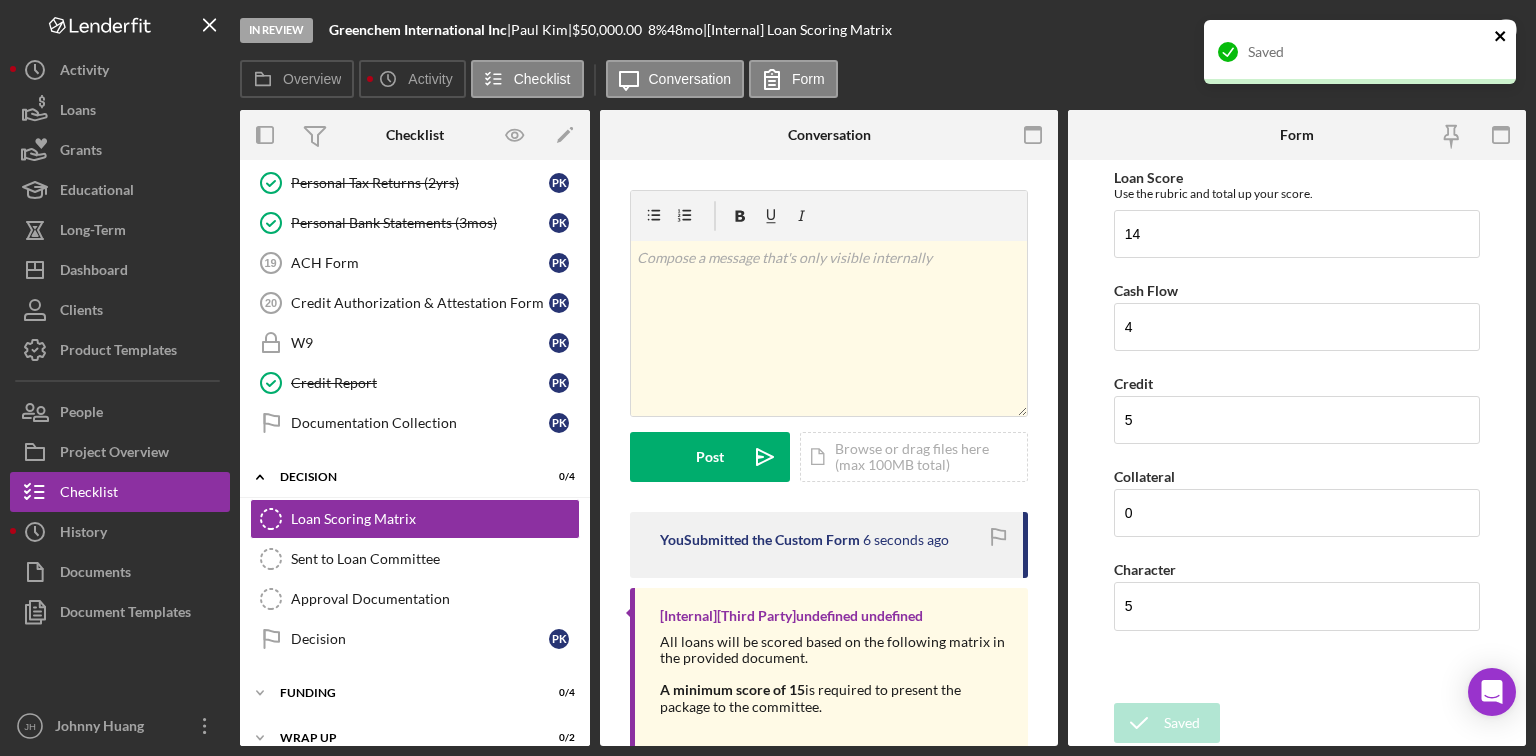 click 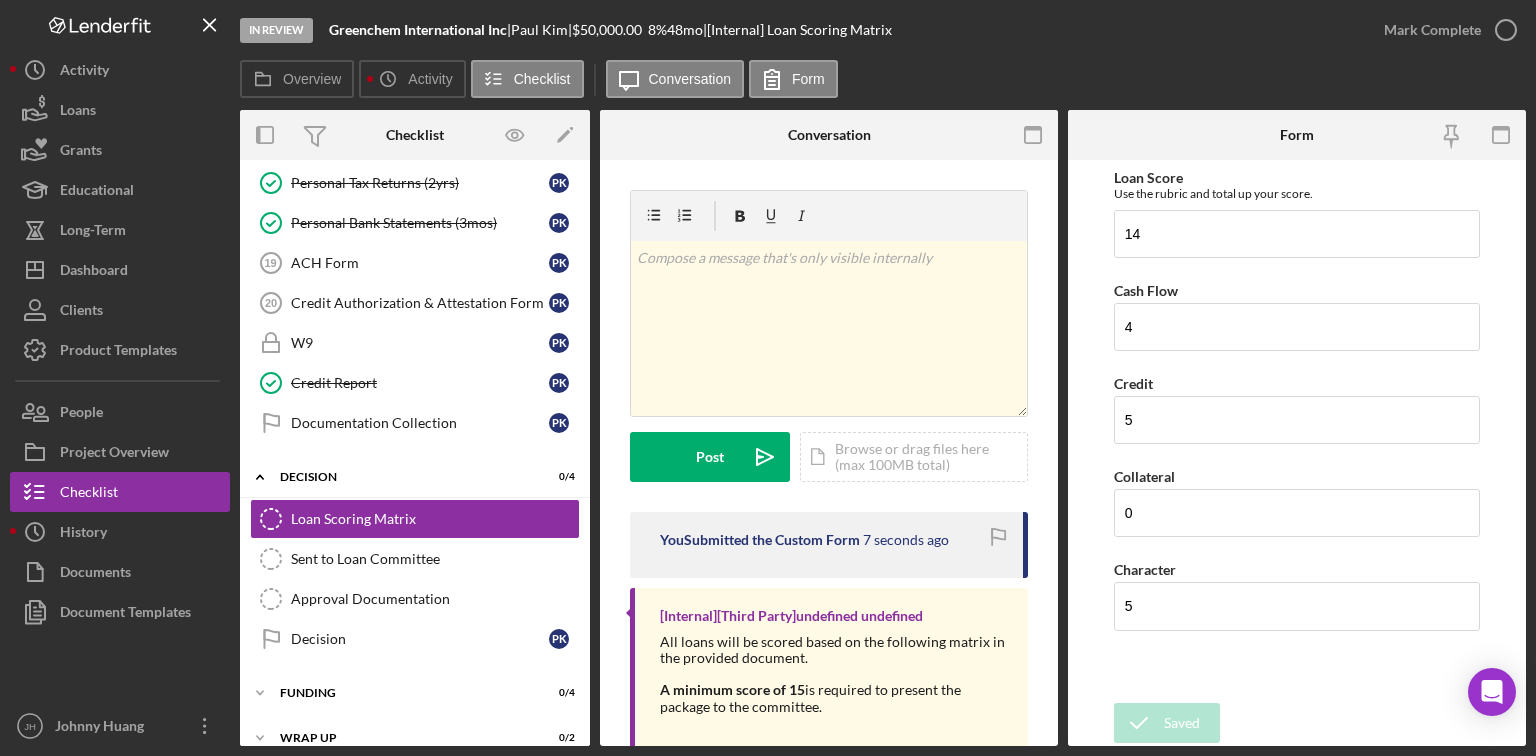 click 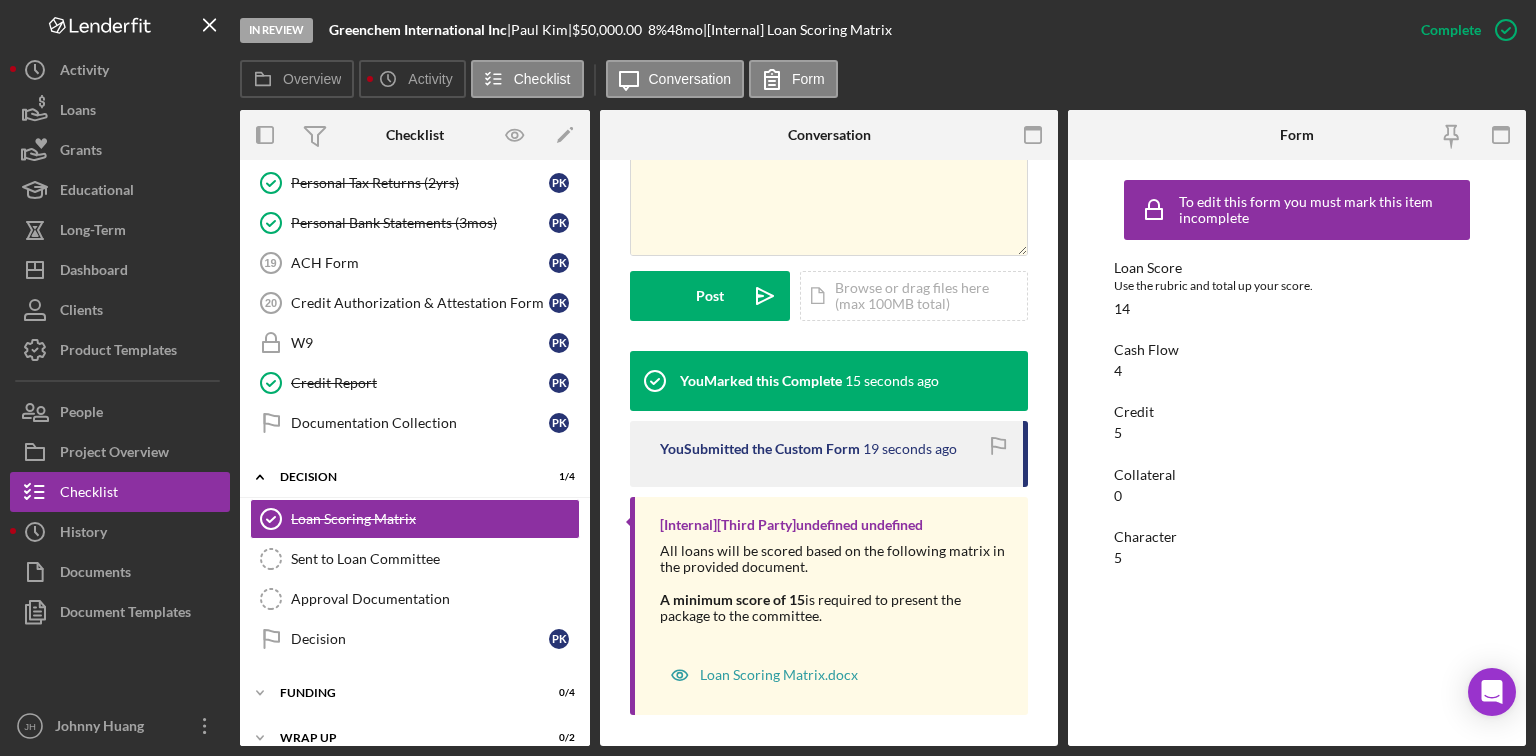 scroll, scrollTop: 466, scrollLeft: 0, axis: vertical 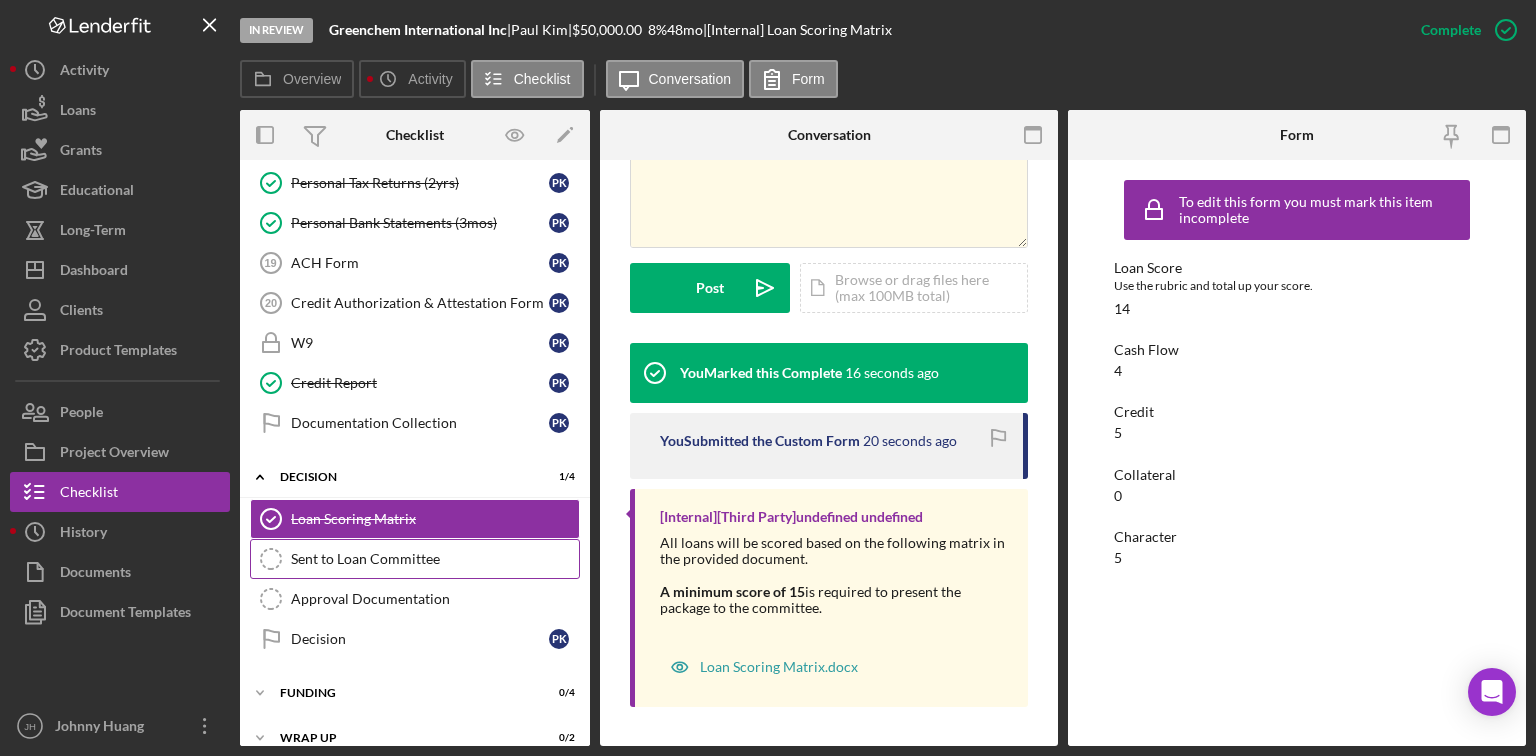 click on "Sent to Loan Committee" at bounding box center [435, 559] 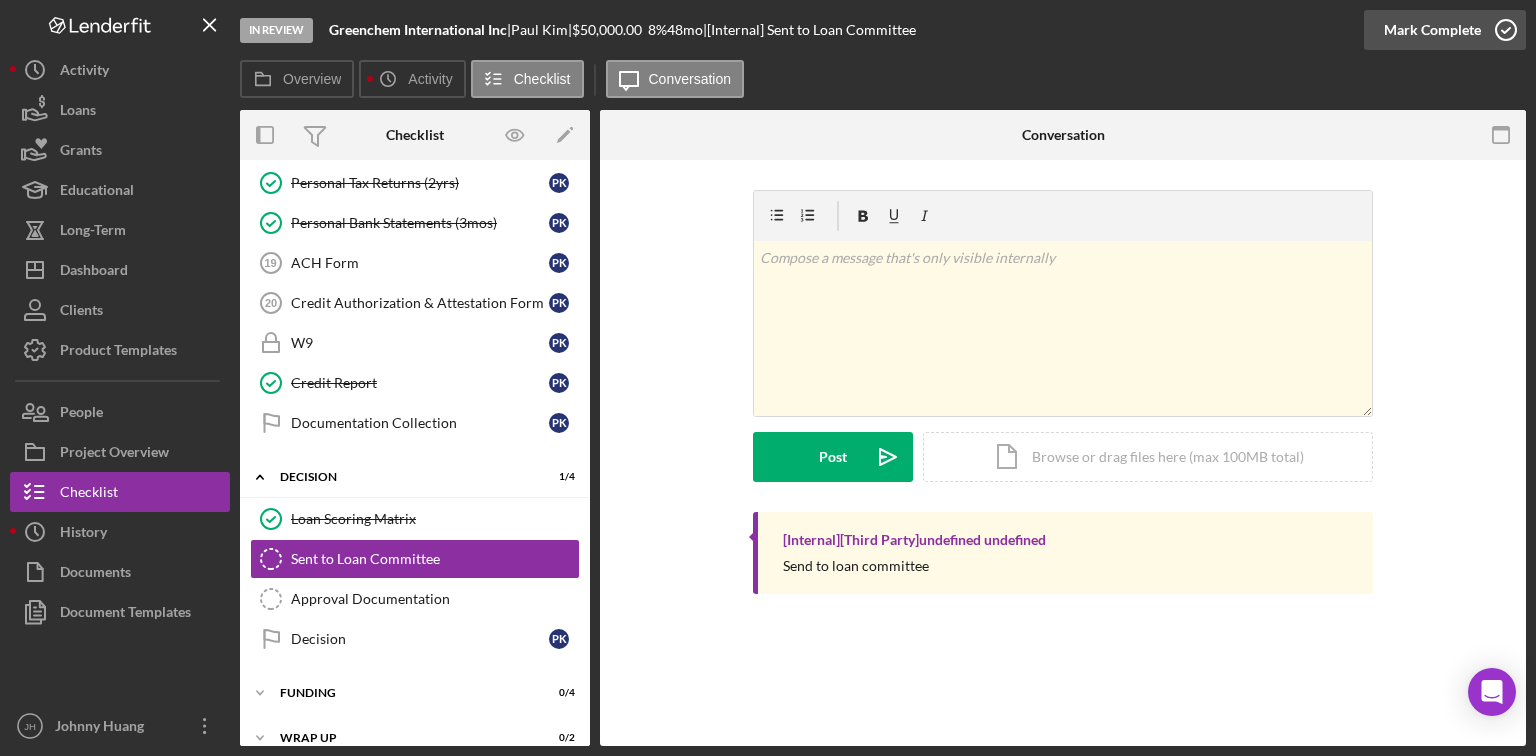 click 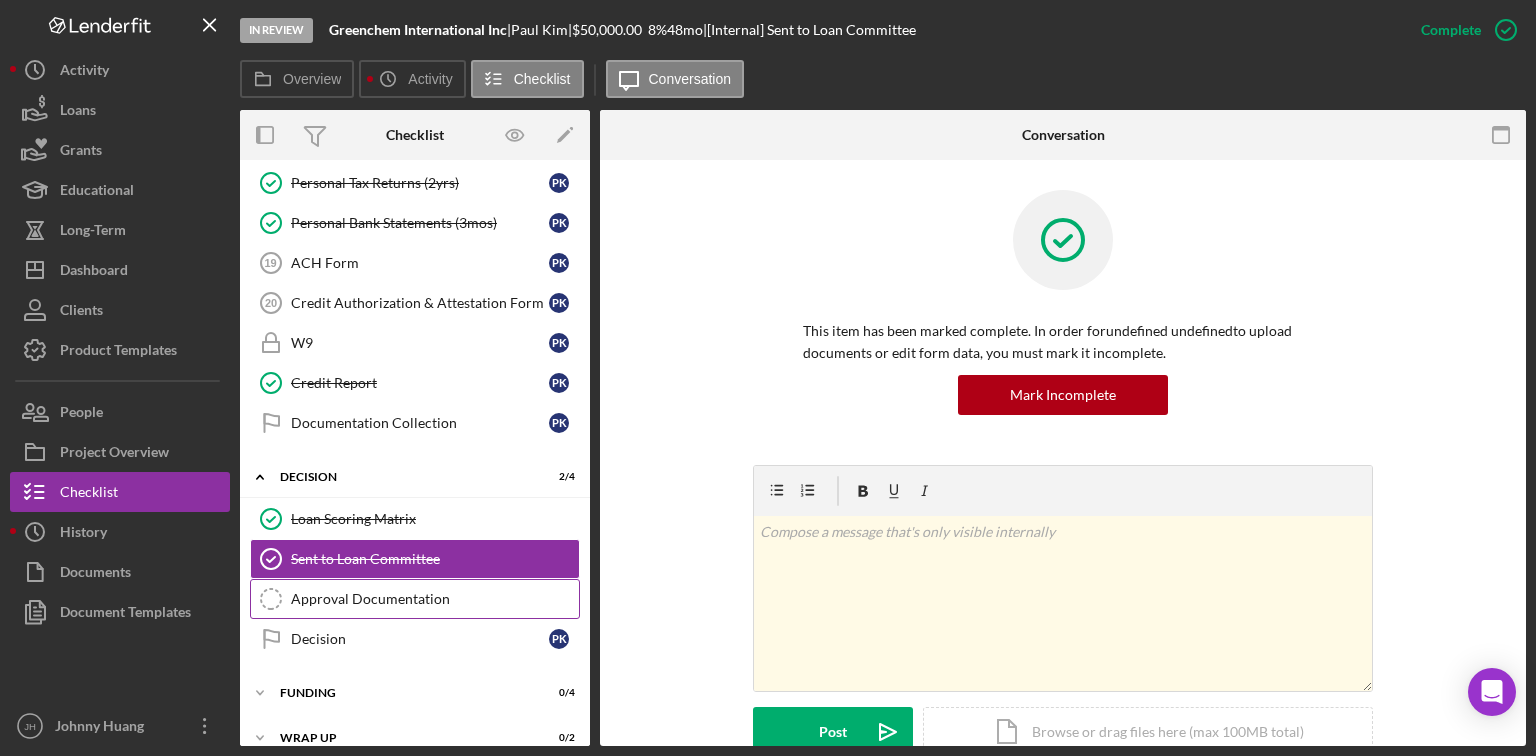 click on "Approval Documentation" at bounding box center [435, 599] 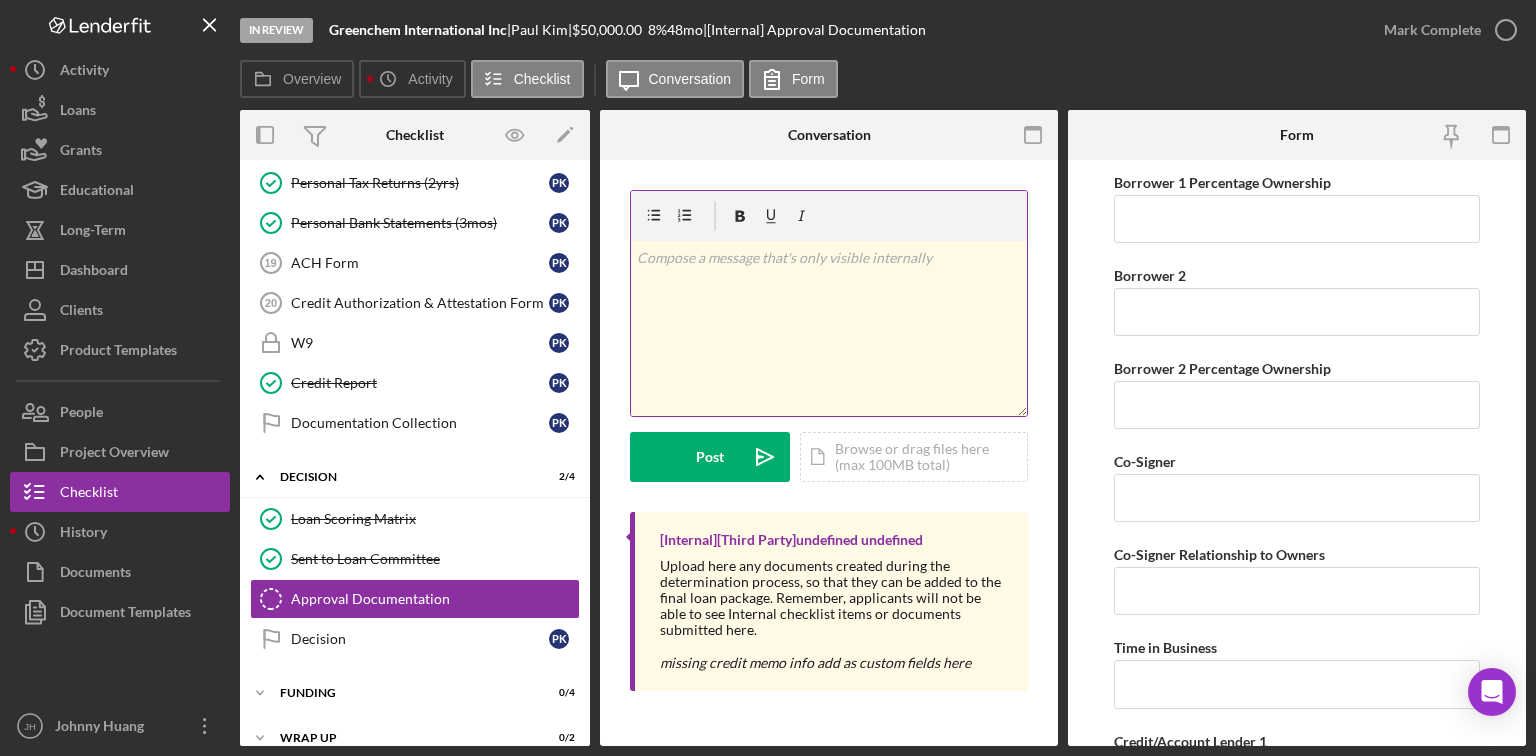 click on "v Color teal Color pink Remove color Add row above Add row below Add column before Add column after Merge cells Split cells Remove column Remove row Remove table" at bounding box center (829, 328) 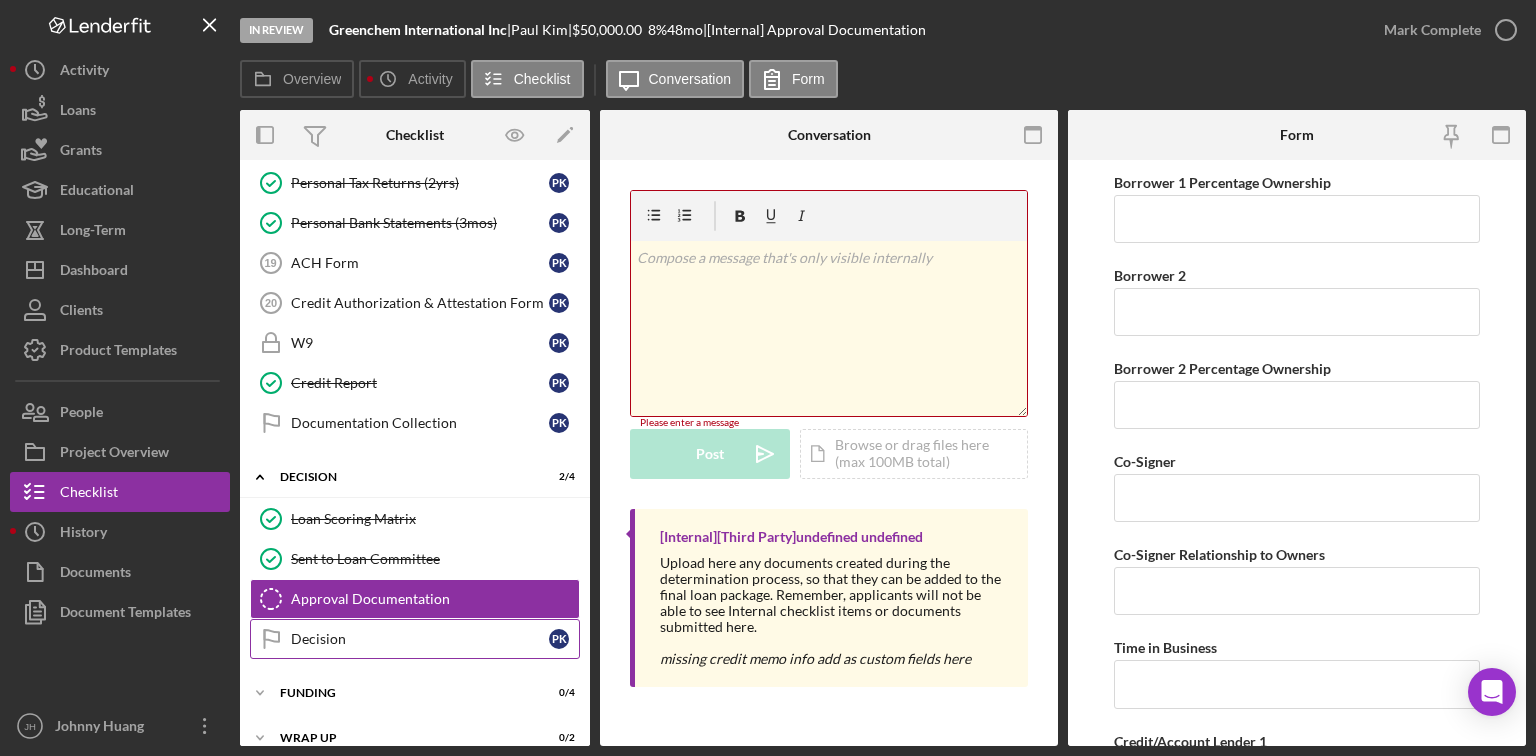 click on "Decision" at bounding box center [420, 639] 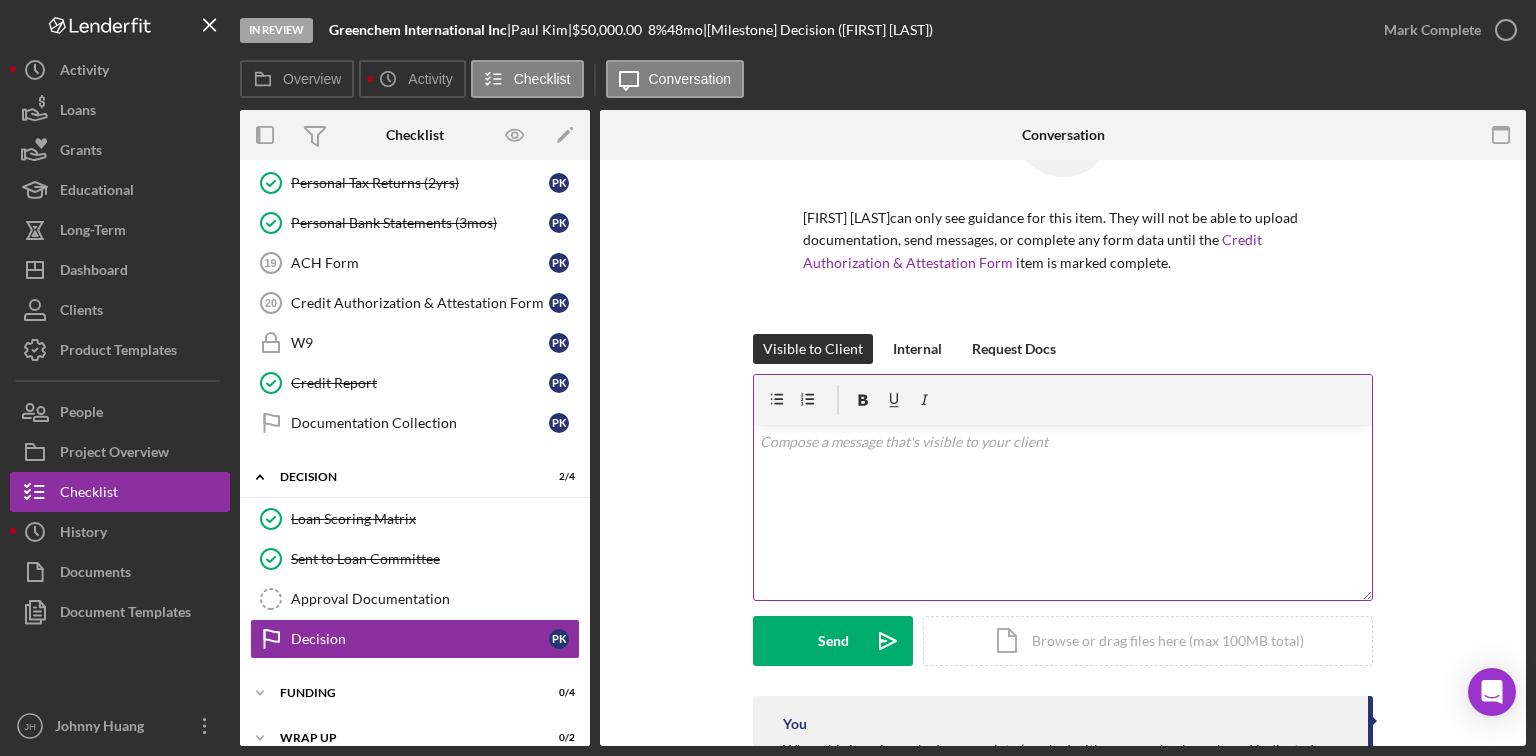 scroll, scrollTop: 200, scrollLeft: 0, axis: vertical 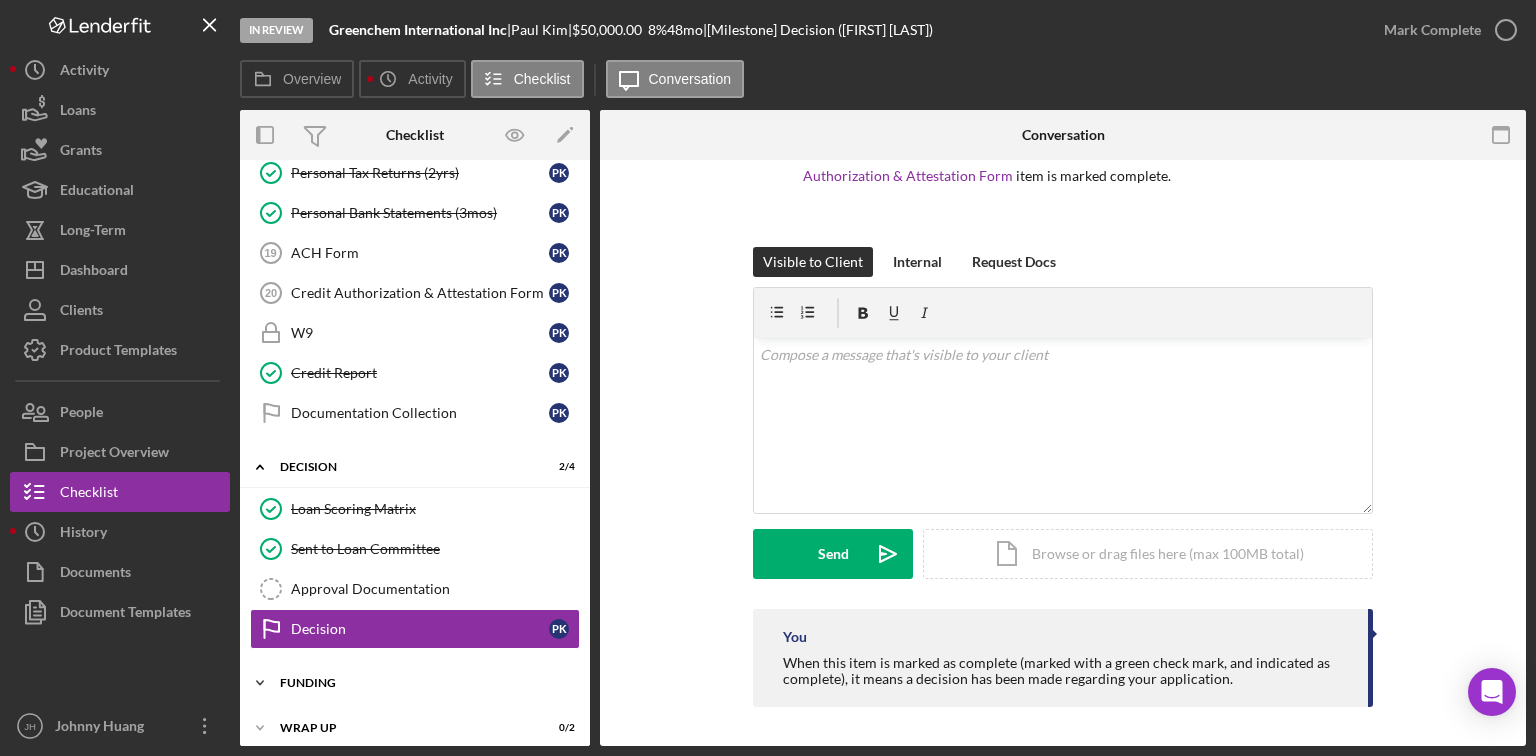 click on "Funding" at bounding box center [422, 683] 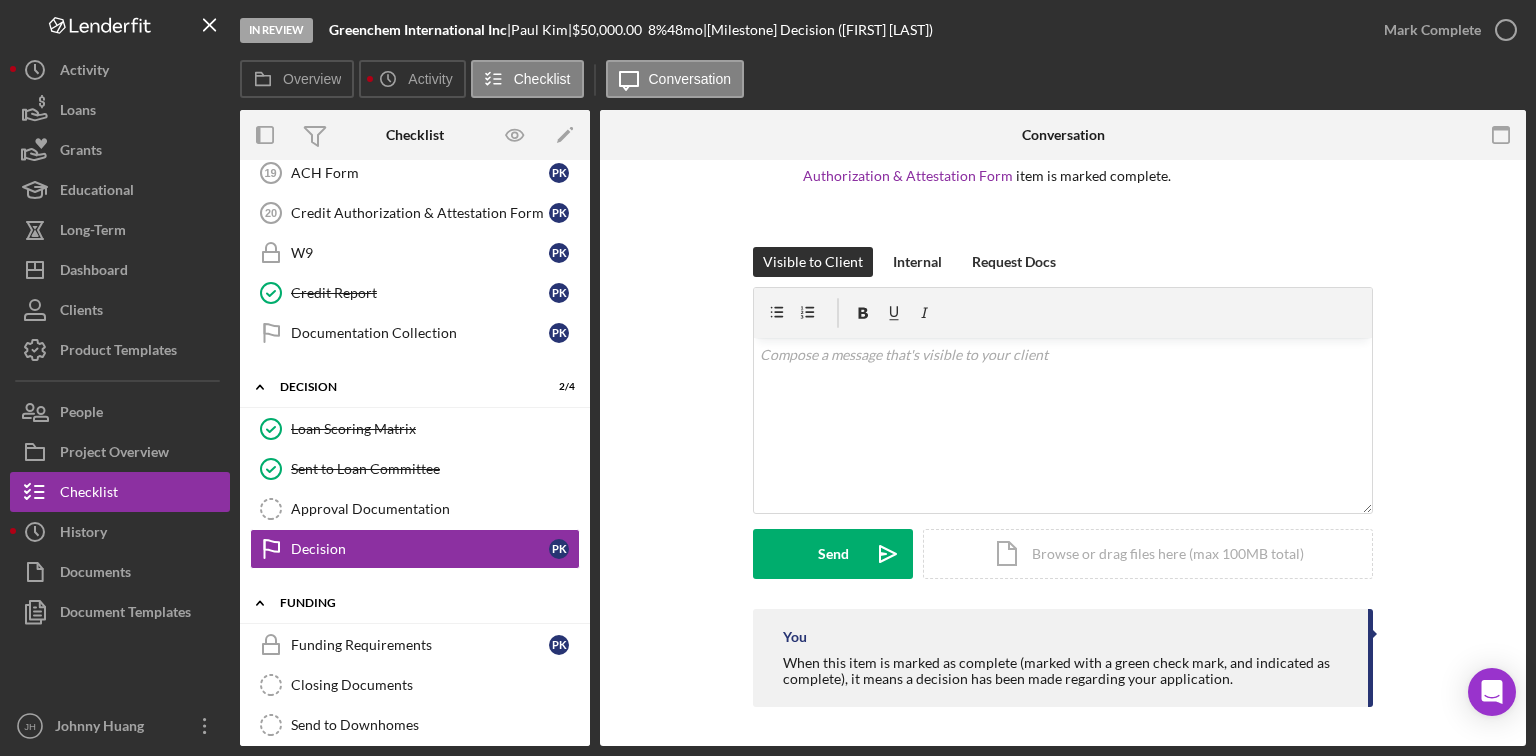 scroll, scrollTop: 1115, scrollLeft: 0, axis: vertical 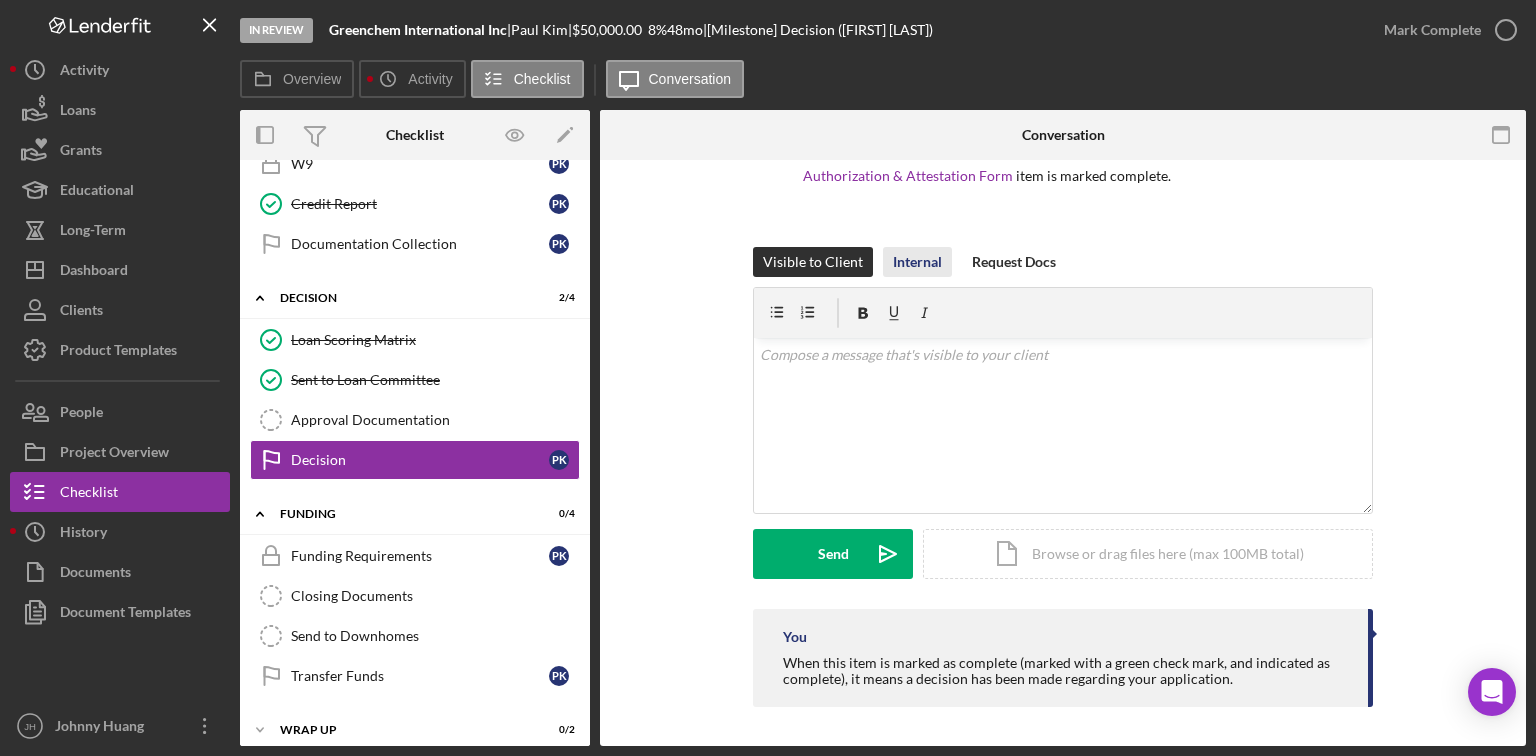 click on "Internal" at bounding box center [917, 262] 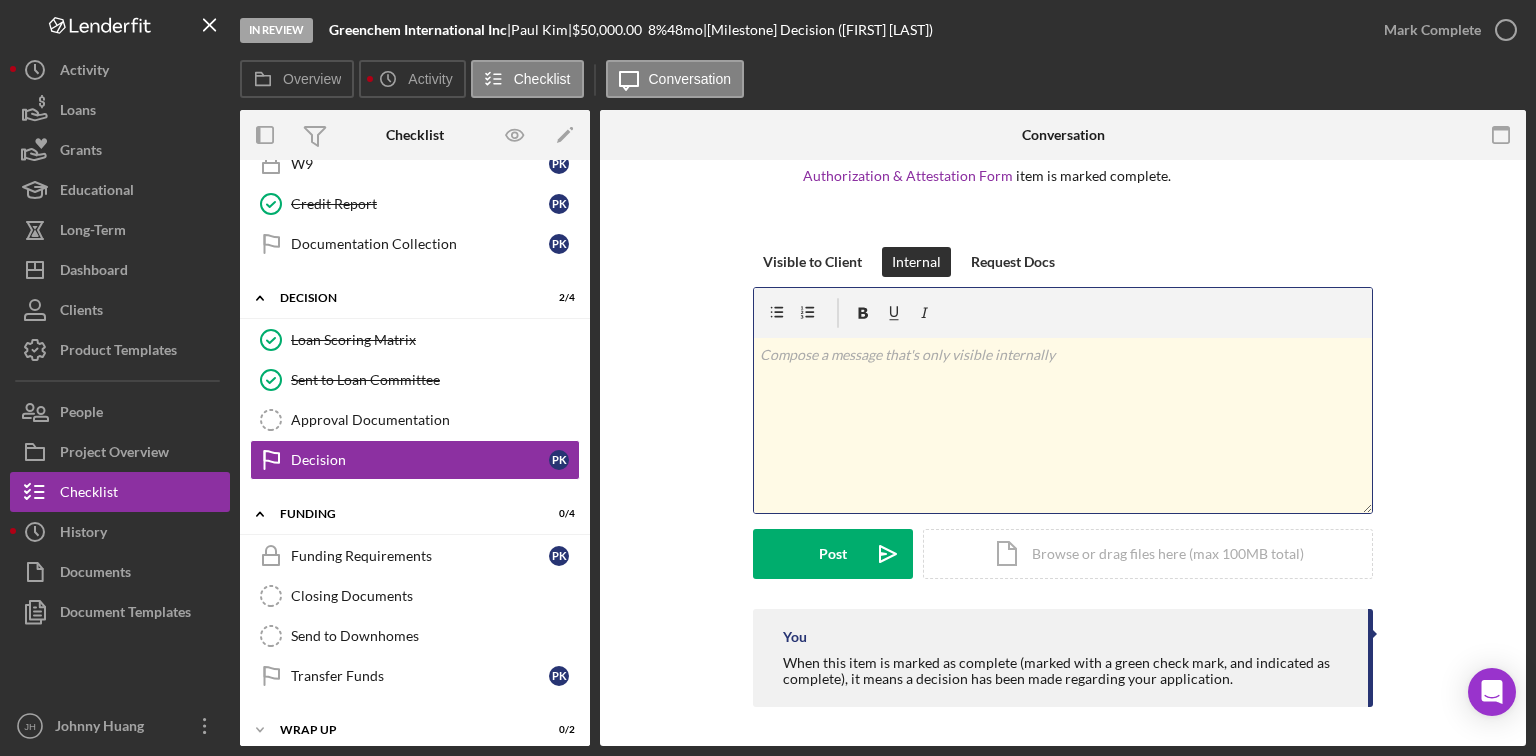 click on "v Color teal Color pink Remove color Add row above Add row below Add column before Add column after Merge cells Split cells Remove column Remove row Remove table" at bounding box center [1063, 425] 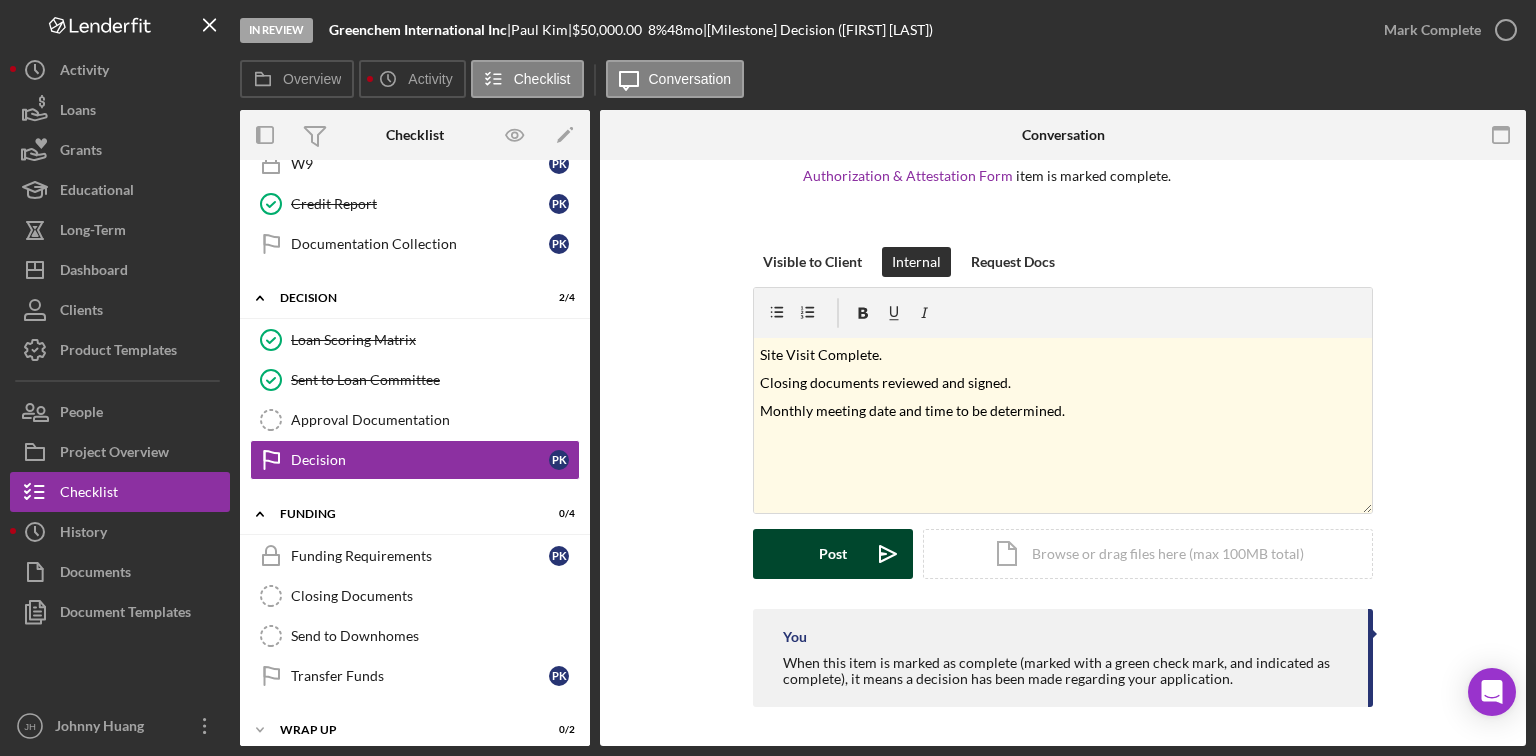 click on "Post" at bounding box center [833, 554] 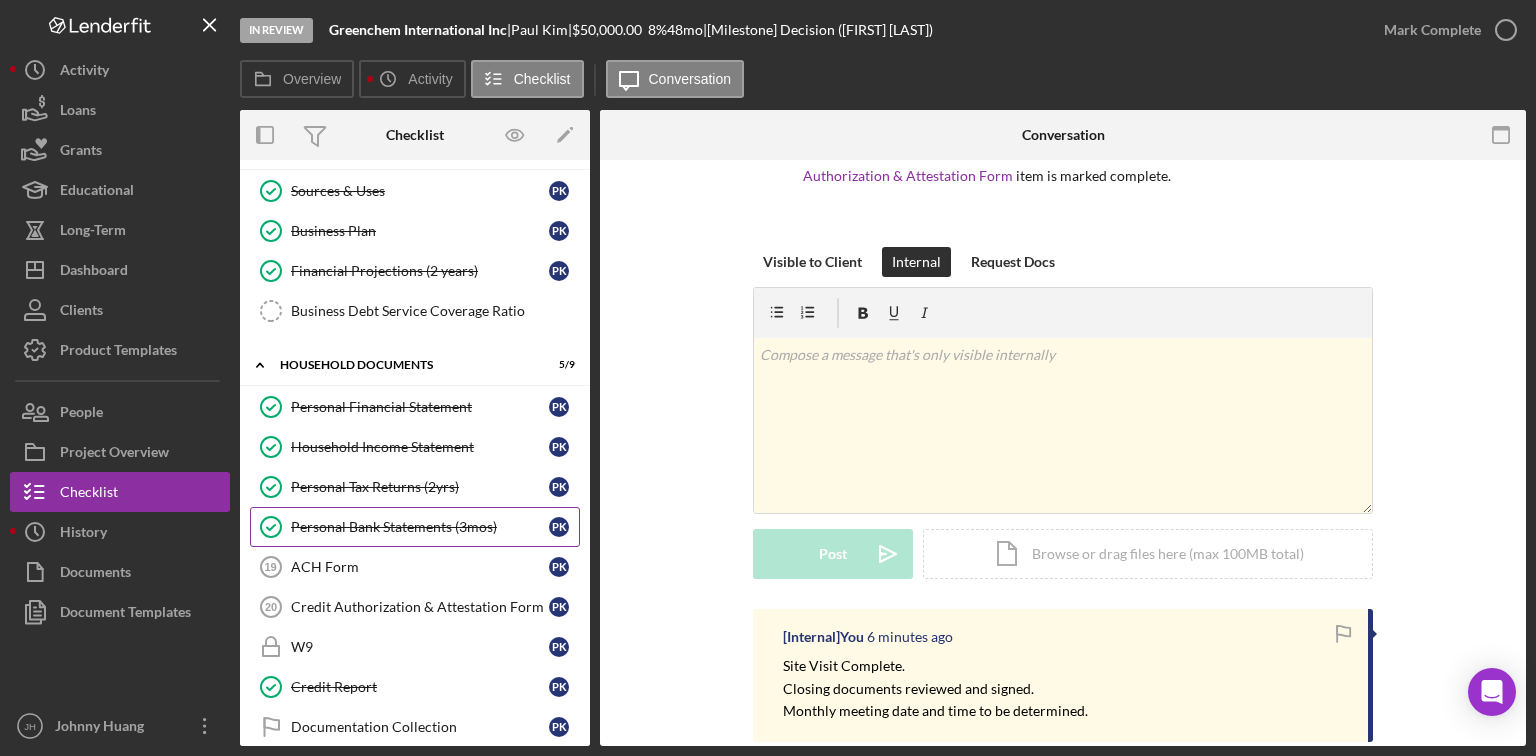 scroll, scrollTop: 795, scrollLeft: 0, axis: vertical 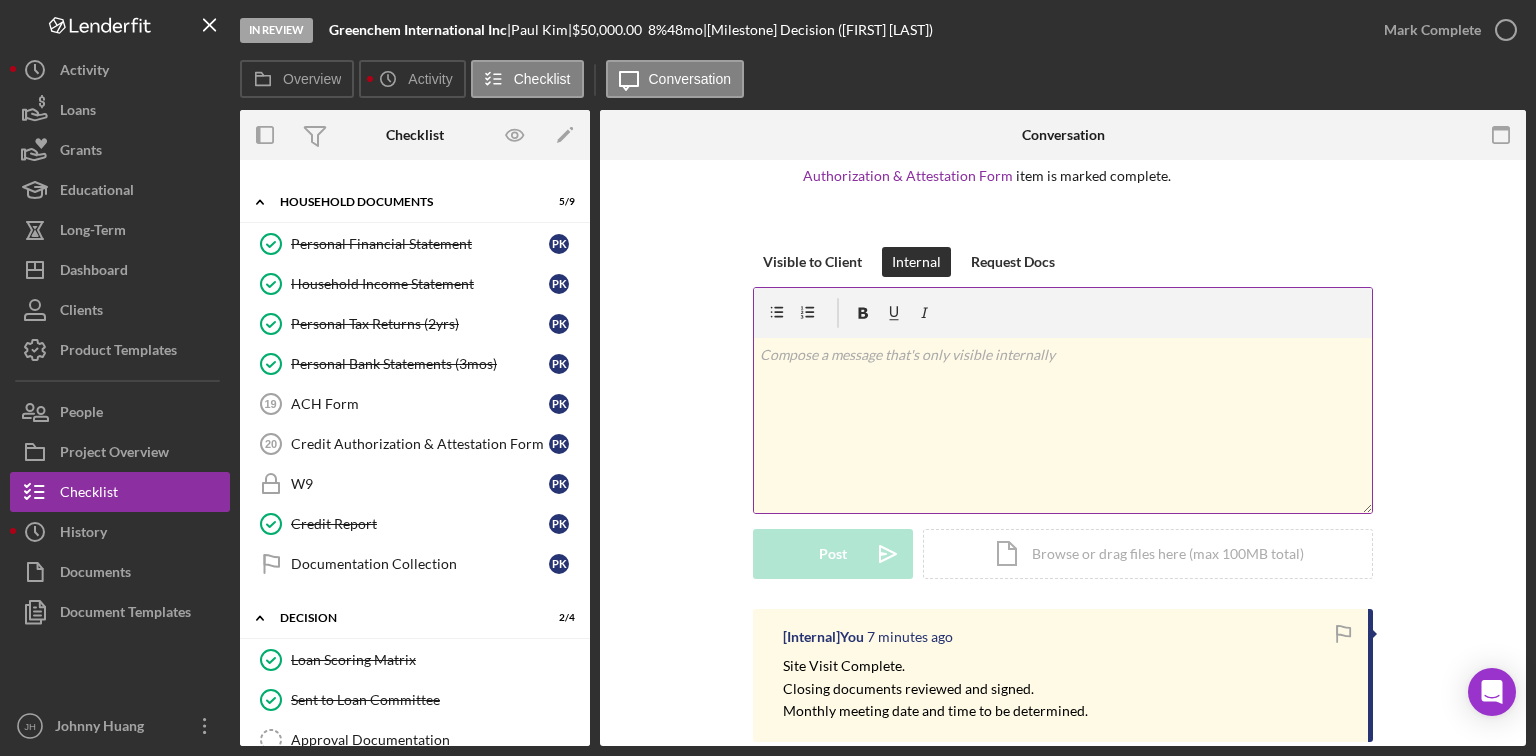 click on "v Color teal Color pink Remove color Add row above Add row below Add column before Add column after Merge cells Split cells Remove column Remove row Remove table" at bounding box center [1063, 425] 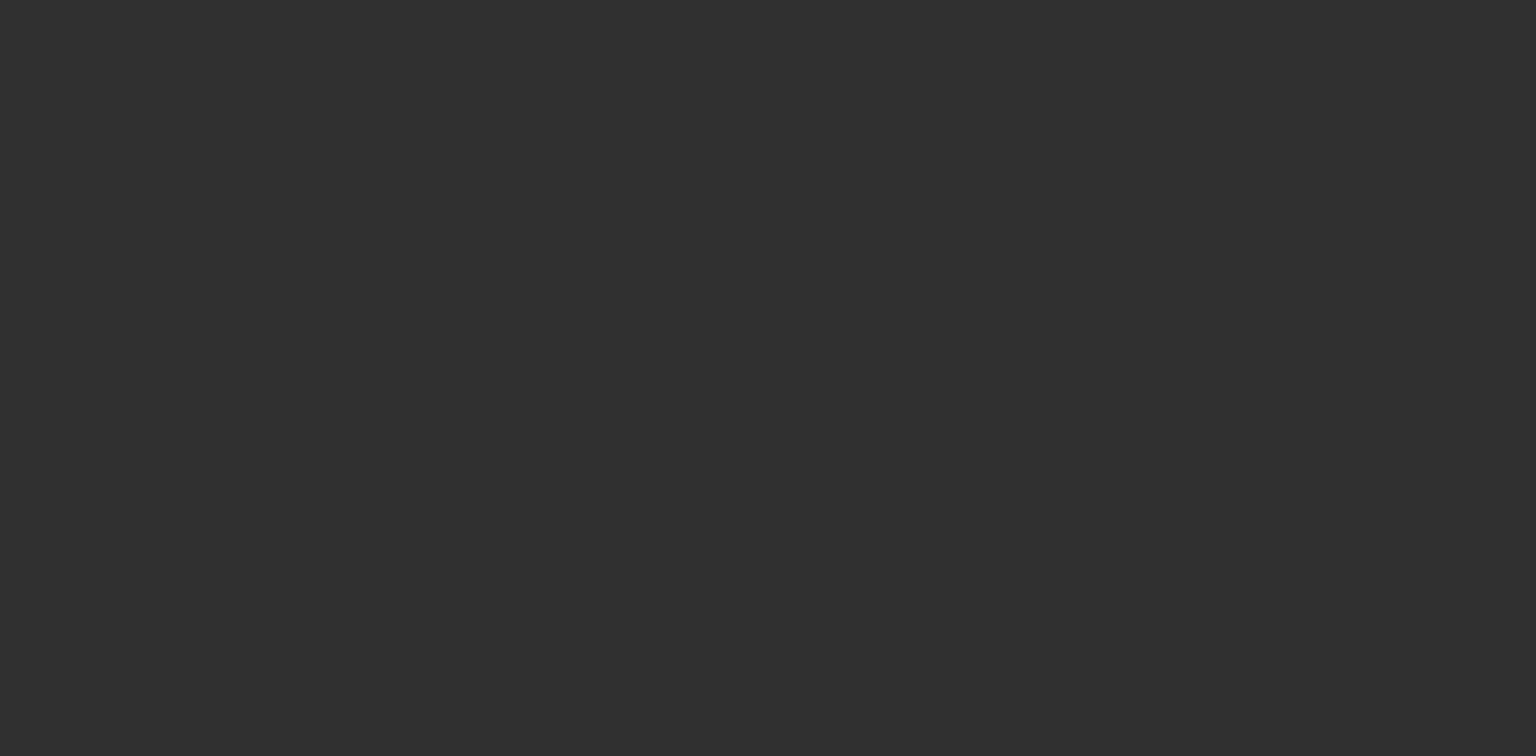scroll, scrollTop: 0, scrollLeft: 0, axis: both 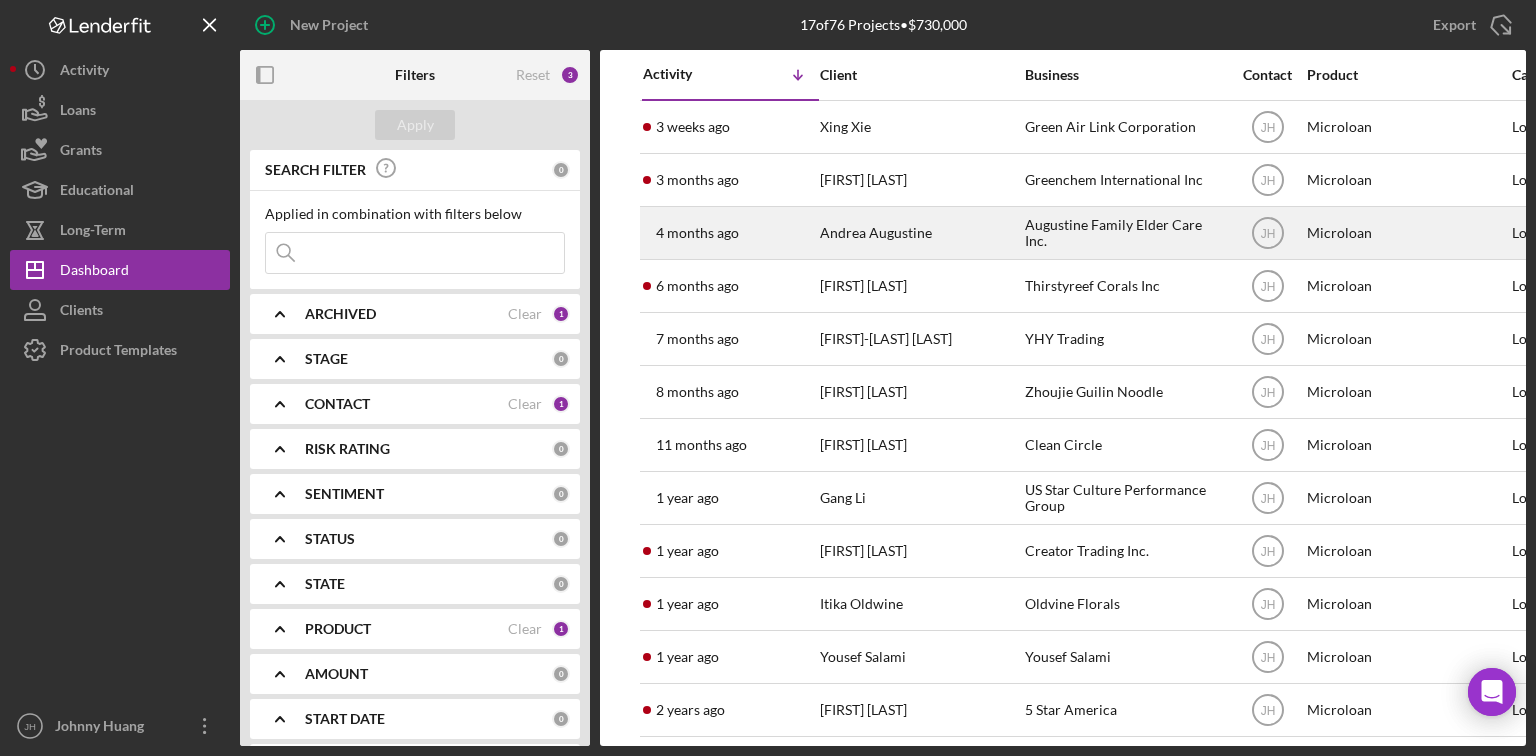 click on "Andrea Augustine" at bounding box center (920, 233) 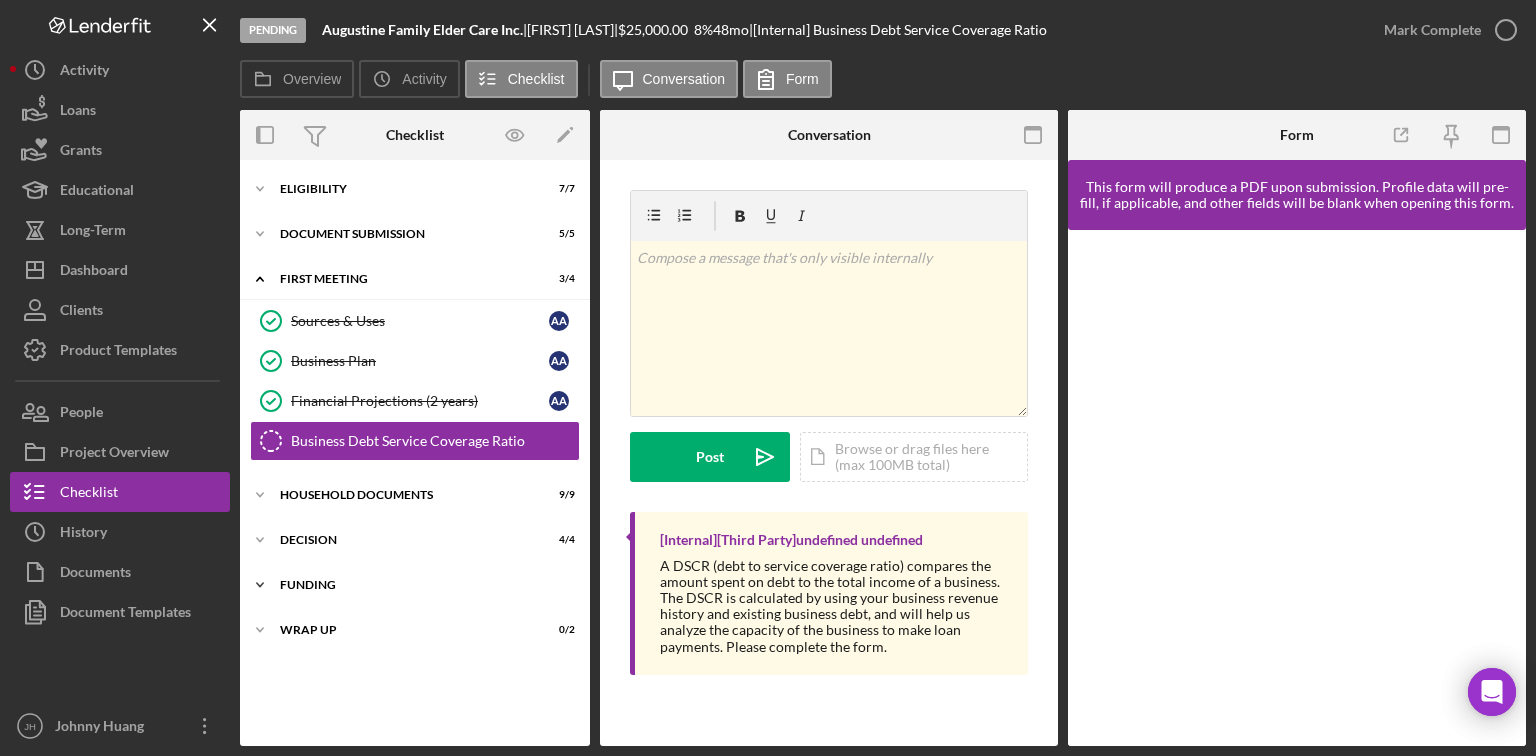 click on "Funding" at bounding box center (422, 585) 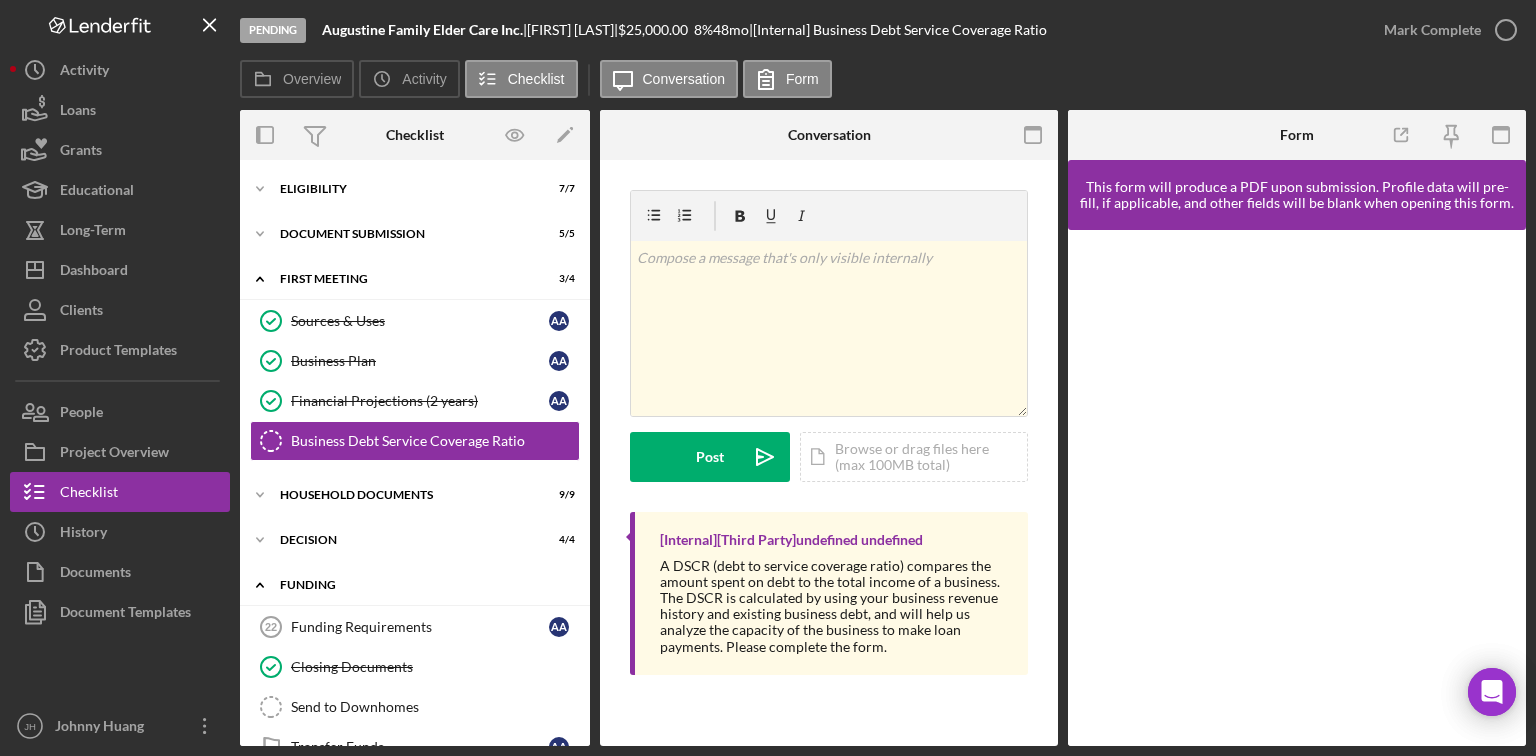 scroll, scrollTop: 82, scrollLeft: 0, axis: vertical 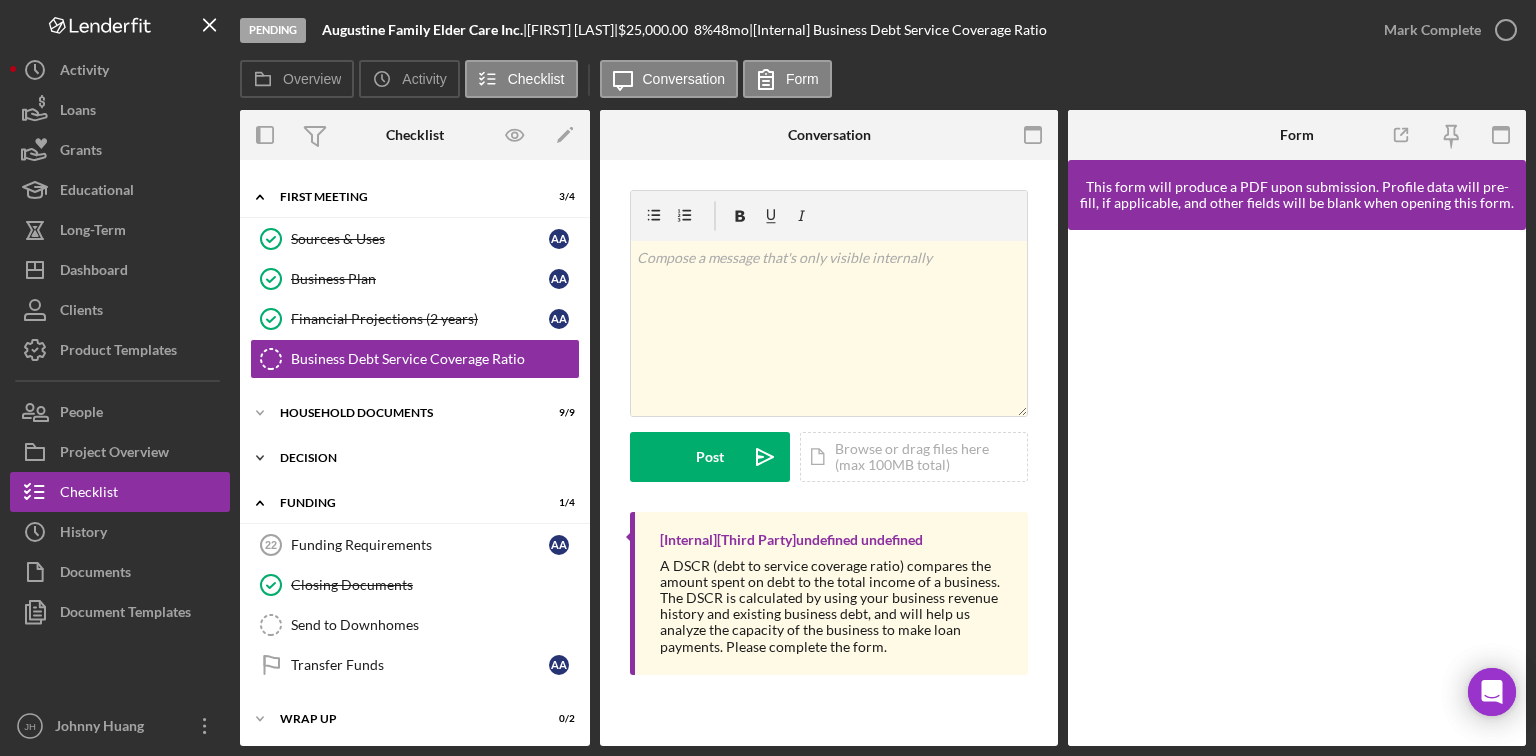 click on "Icon/Expander decision 4 / 4" at bounding box center [415, 458] 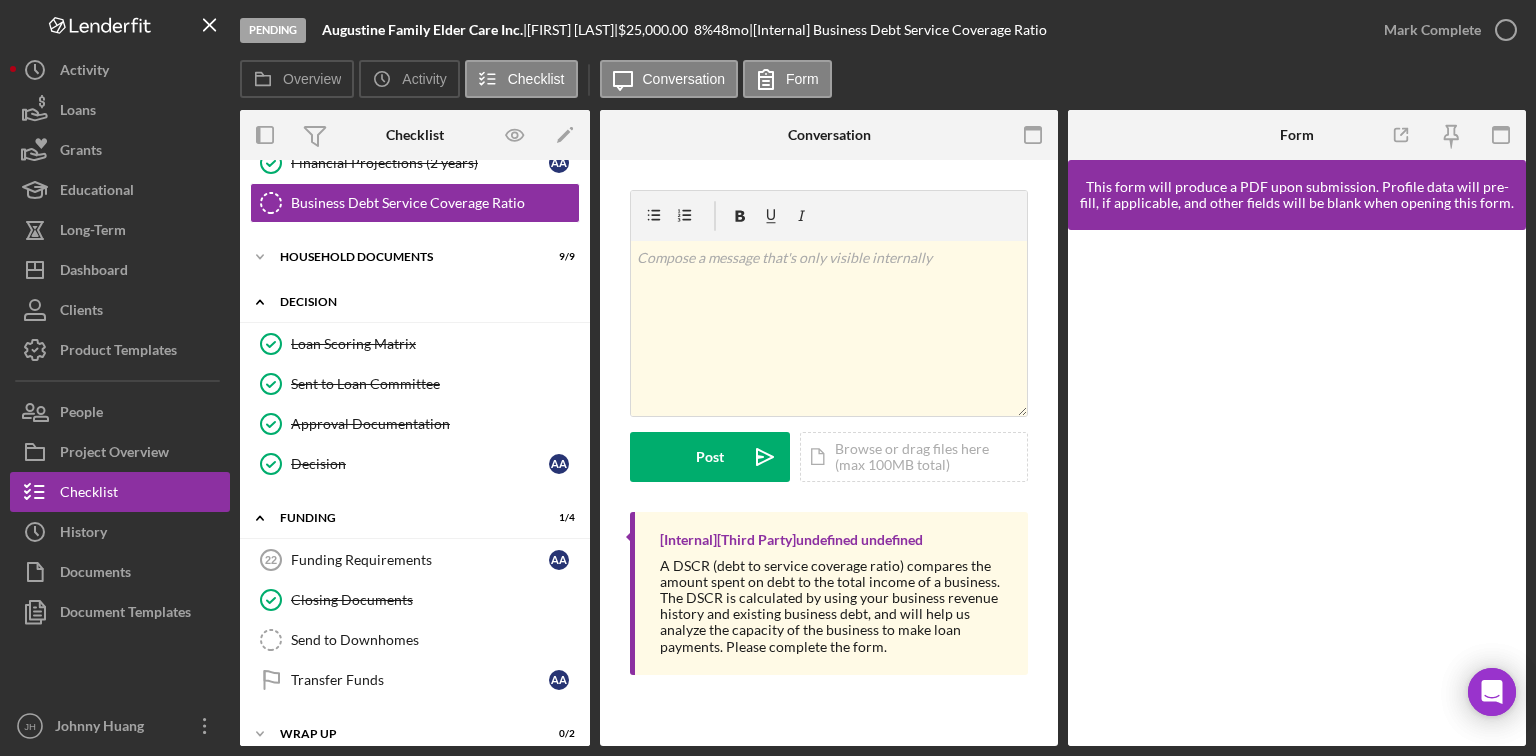 scroll, scrollTop: 242, scrollLeft: 0, axis: vertical 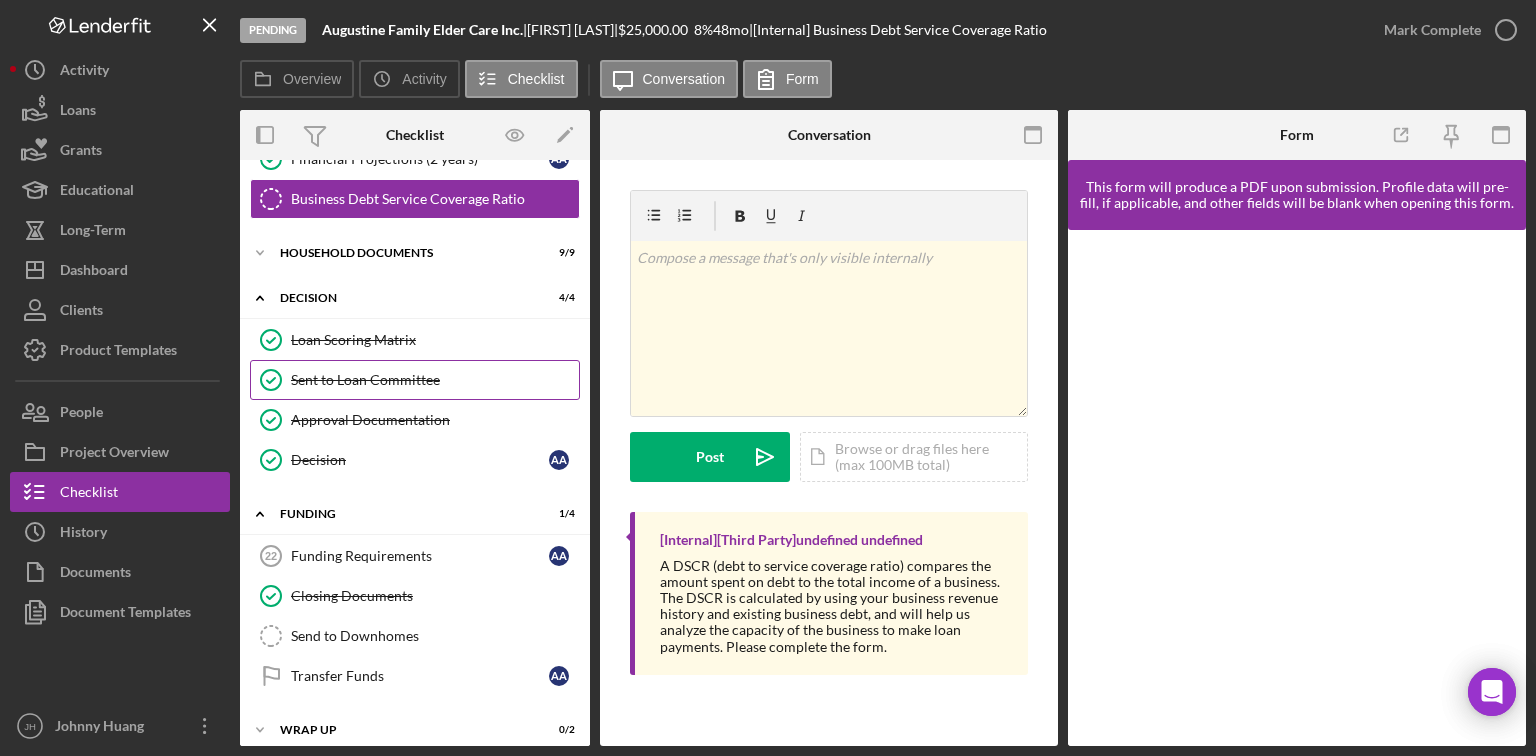 click on "Sent to Loan Committee Sent to Loan Committee" at bounding box center (415, 380) 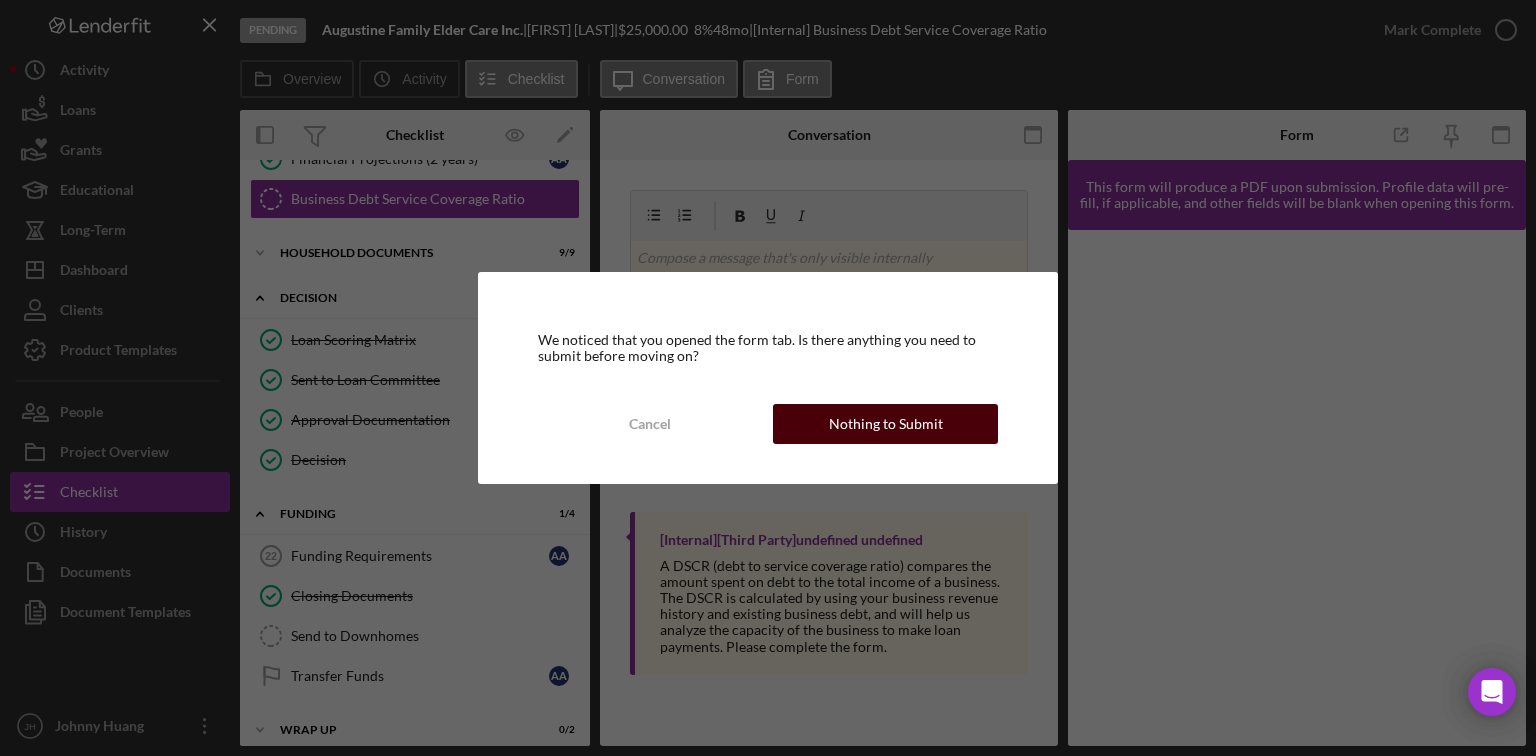 click on "Nothing to Submit" at bounding box center [885, 424] 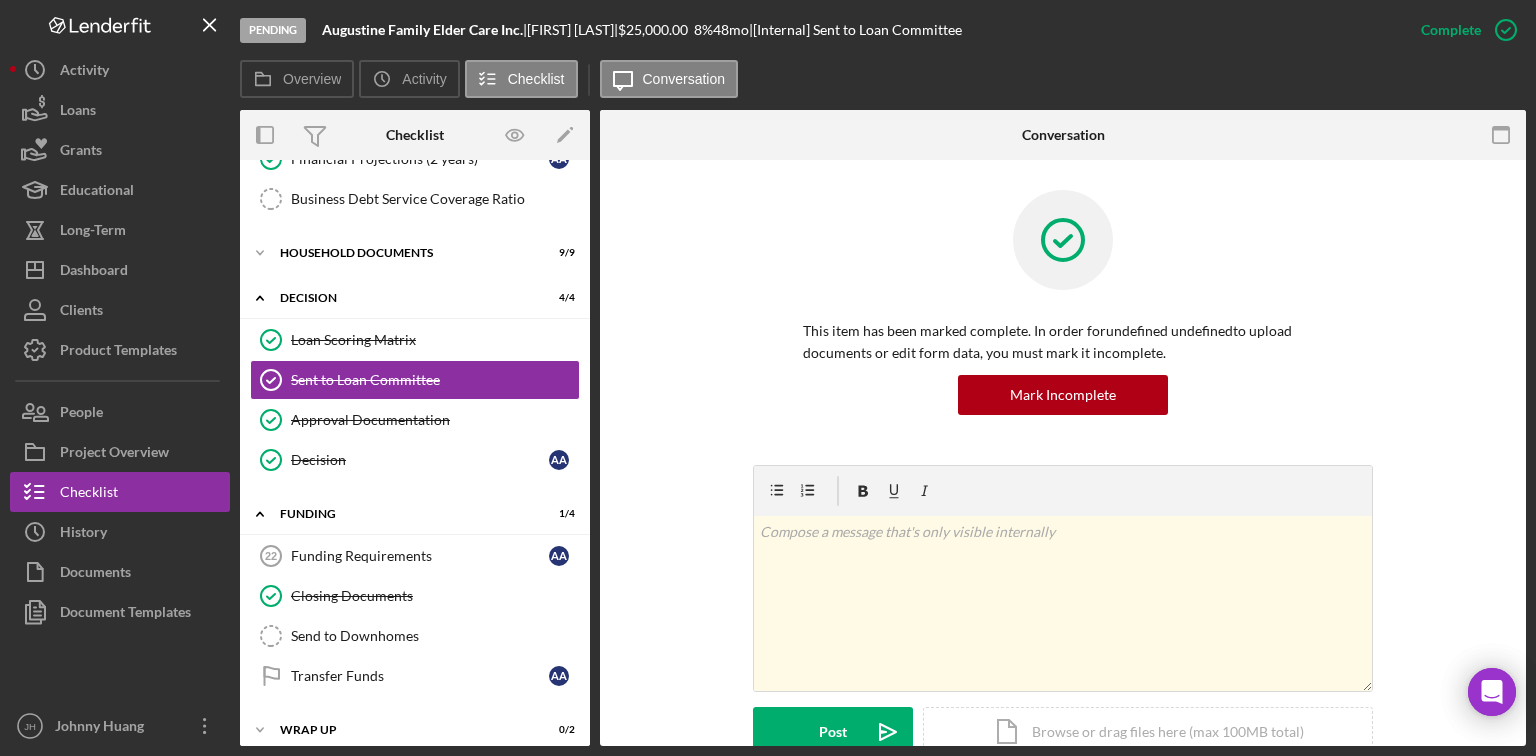 scroll, scrollTop: 232, scrollLeft: 0, axis: vertical 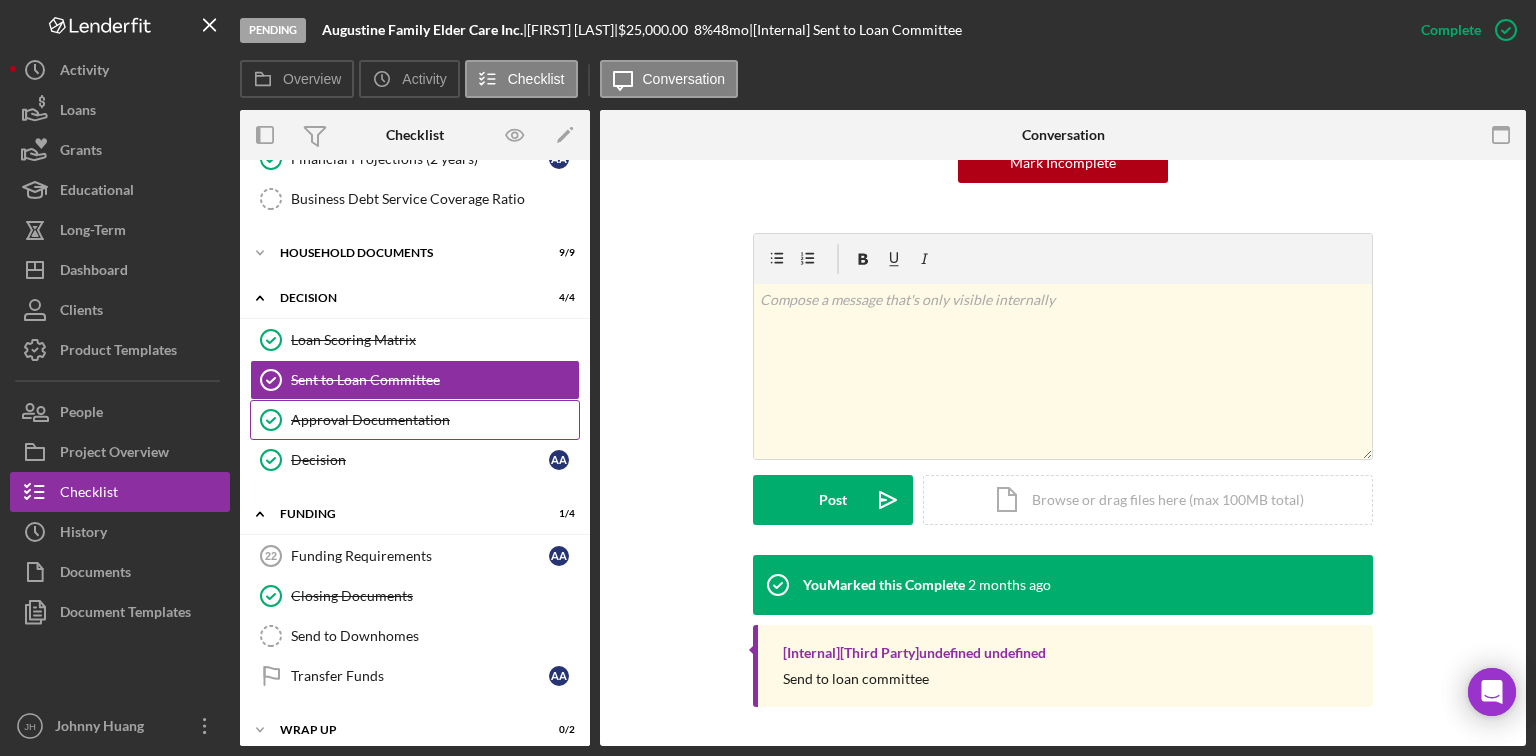 click on "Approval Documentation" at bounding box center [435, 420] 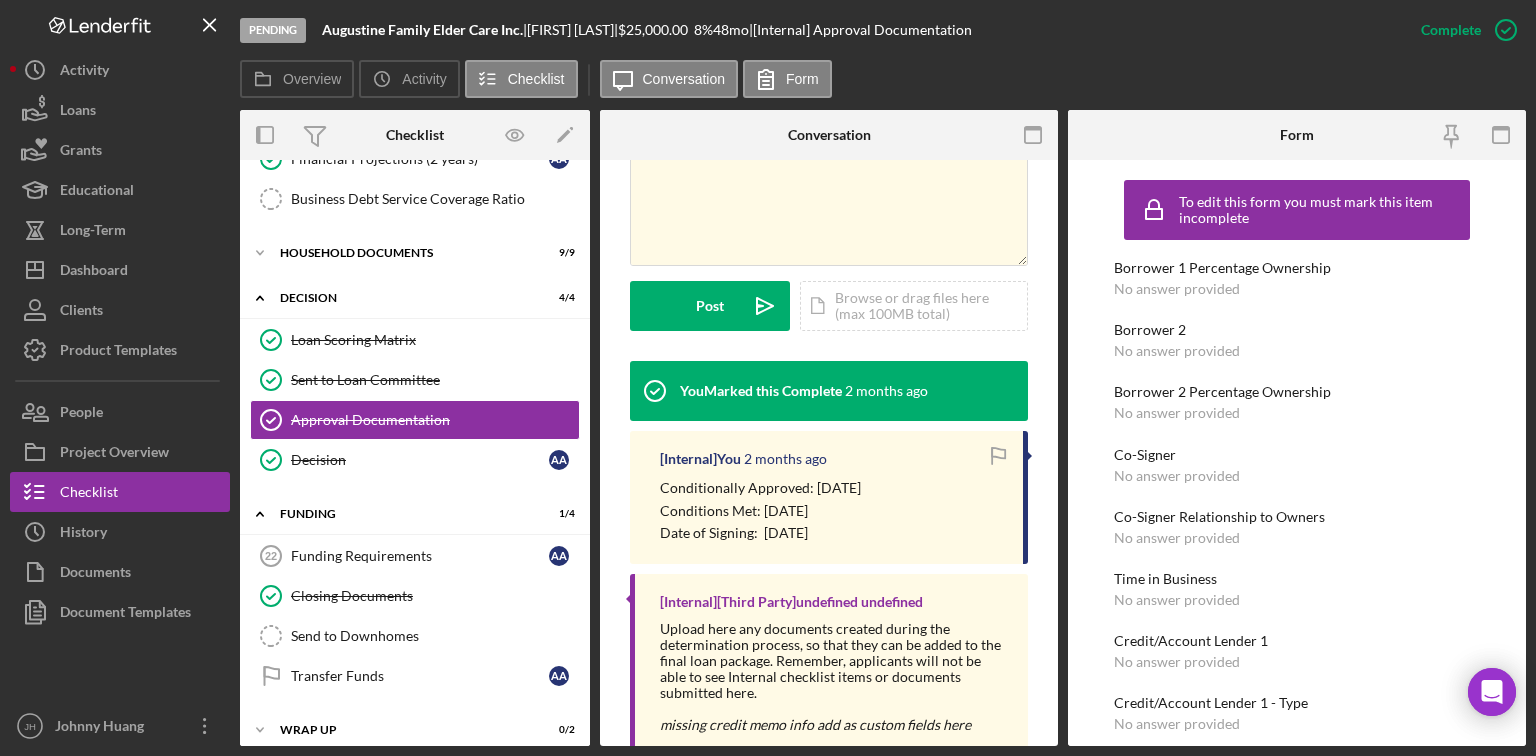 scroll, scrollTop: 494, scrollLeft: 0, axis: vertical 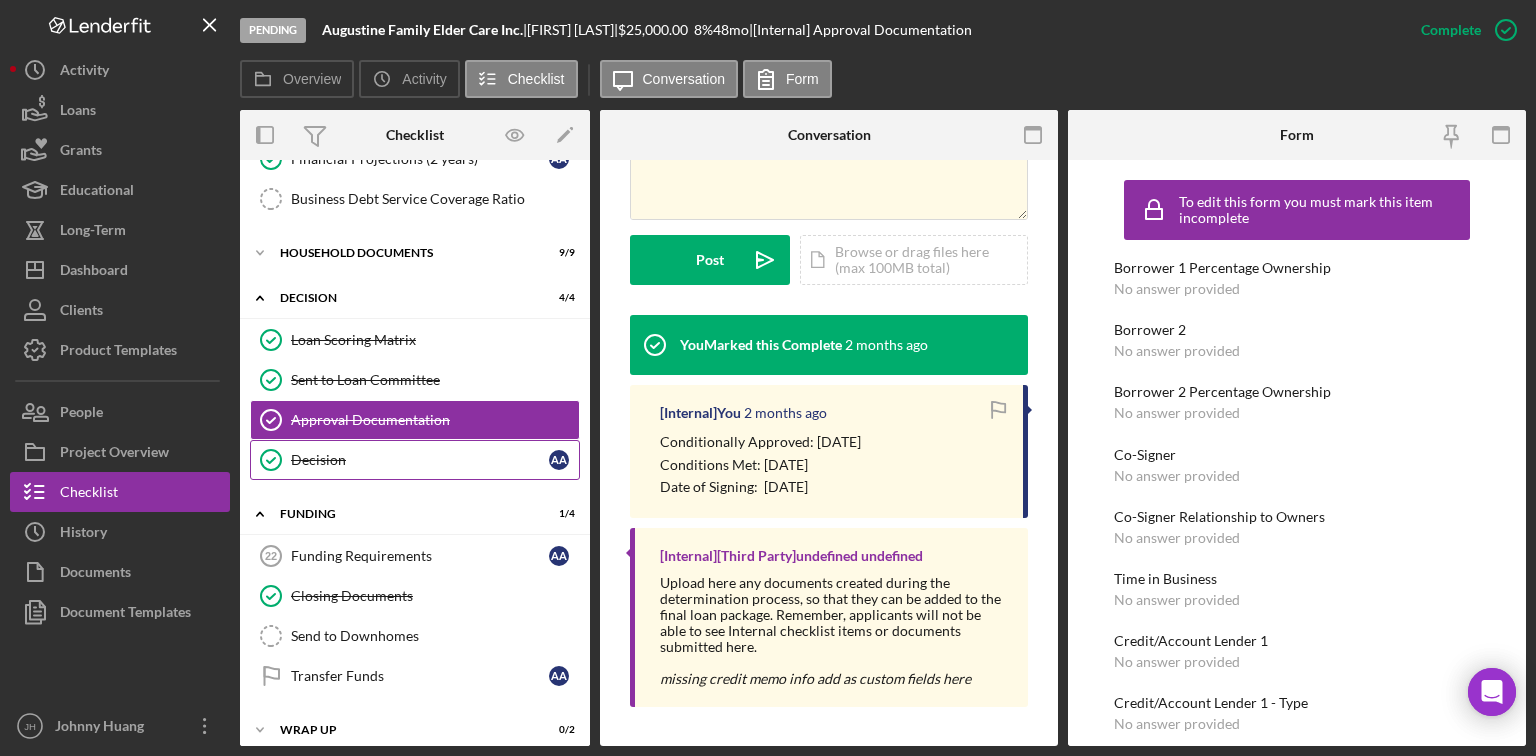 click on "Decision Decision A A" at bounding box center [415, 460] 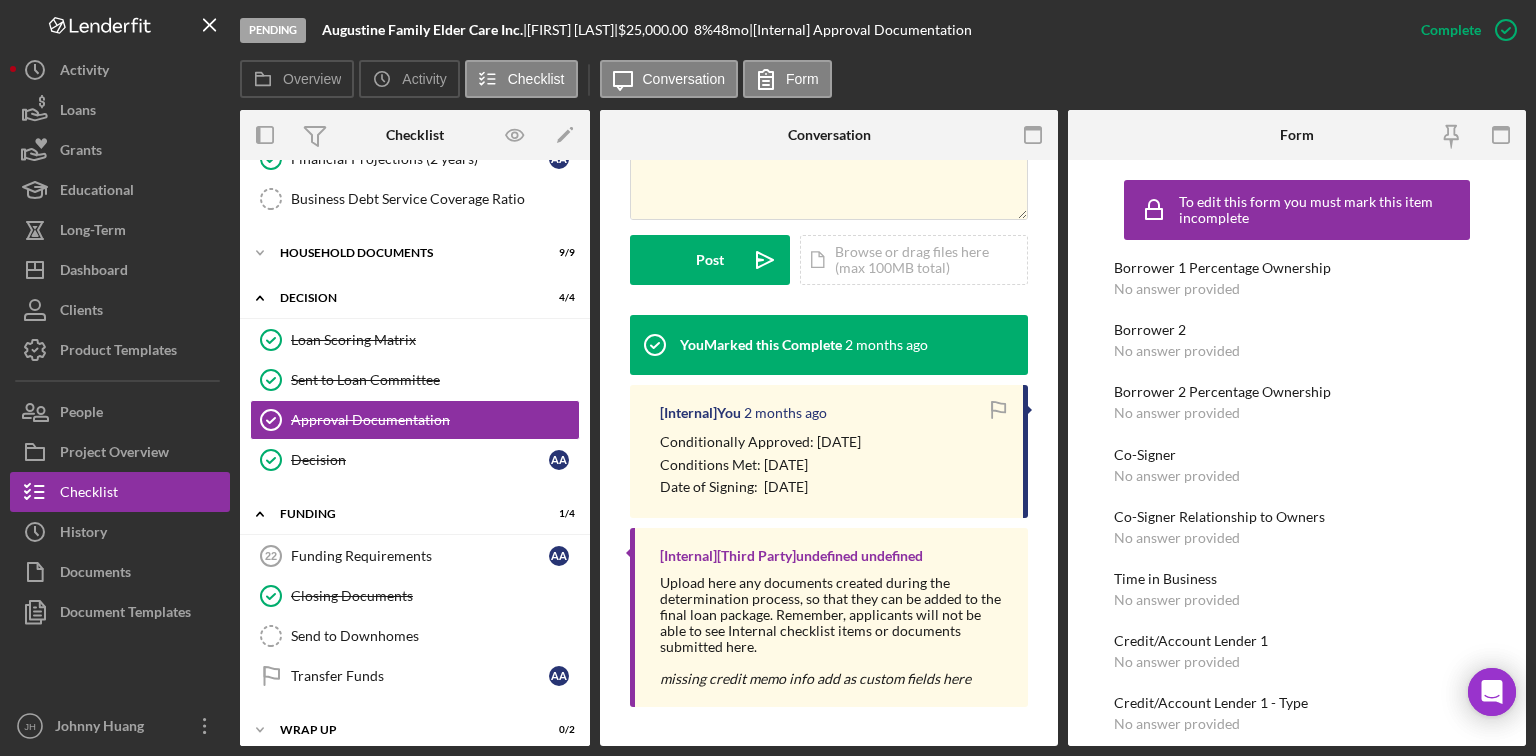 scroll, scrollTop: 0, scrollLeft: 0, axis: both 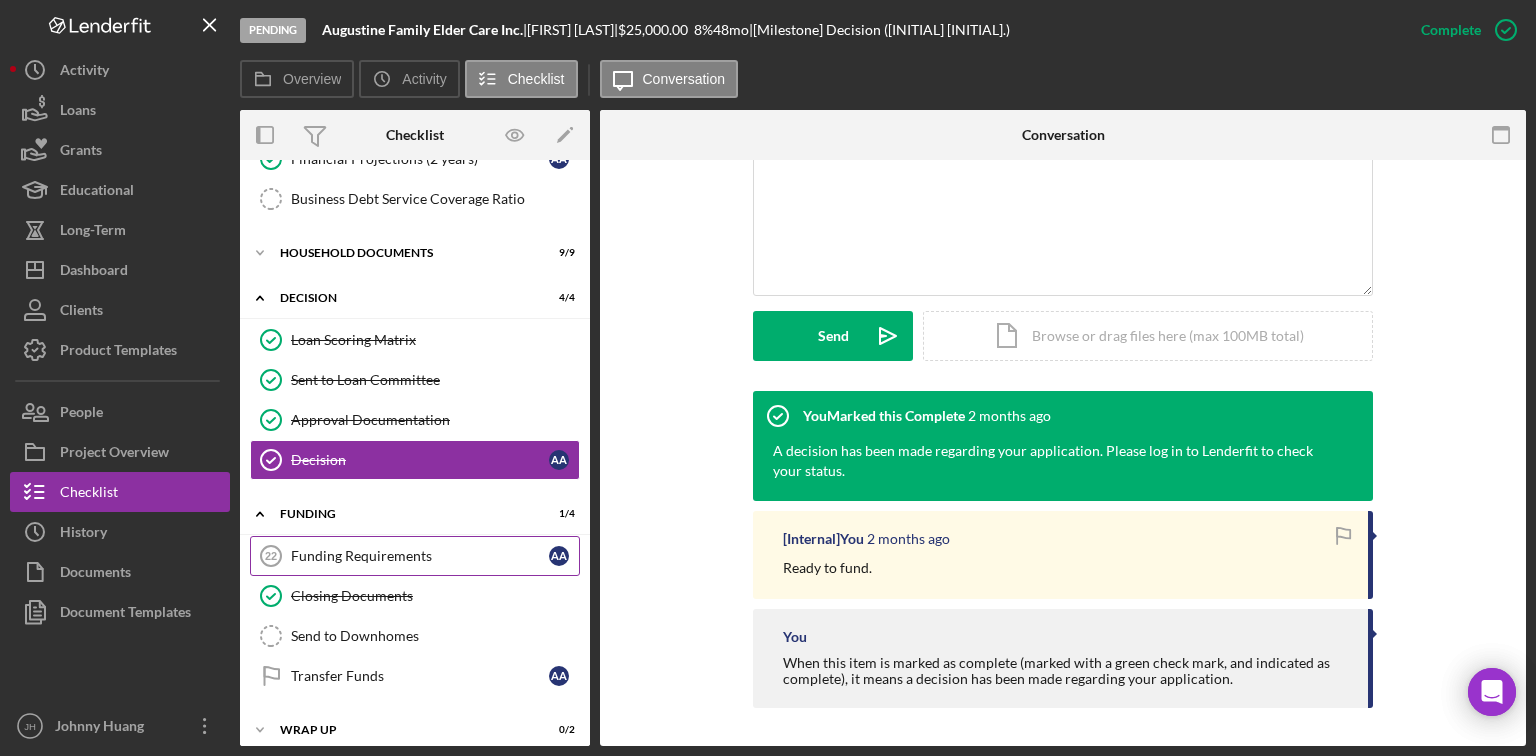 click on "Funding Requirements 22 Funding Requirements A A" at bounding box center [415, 556] 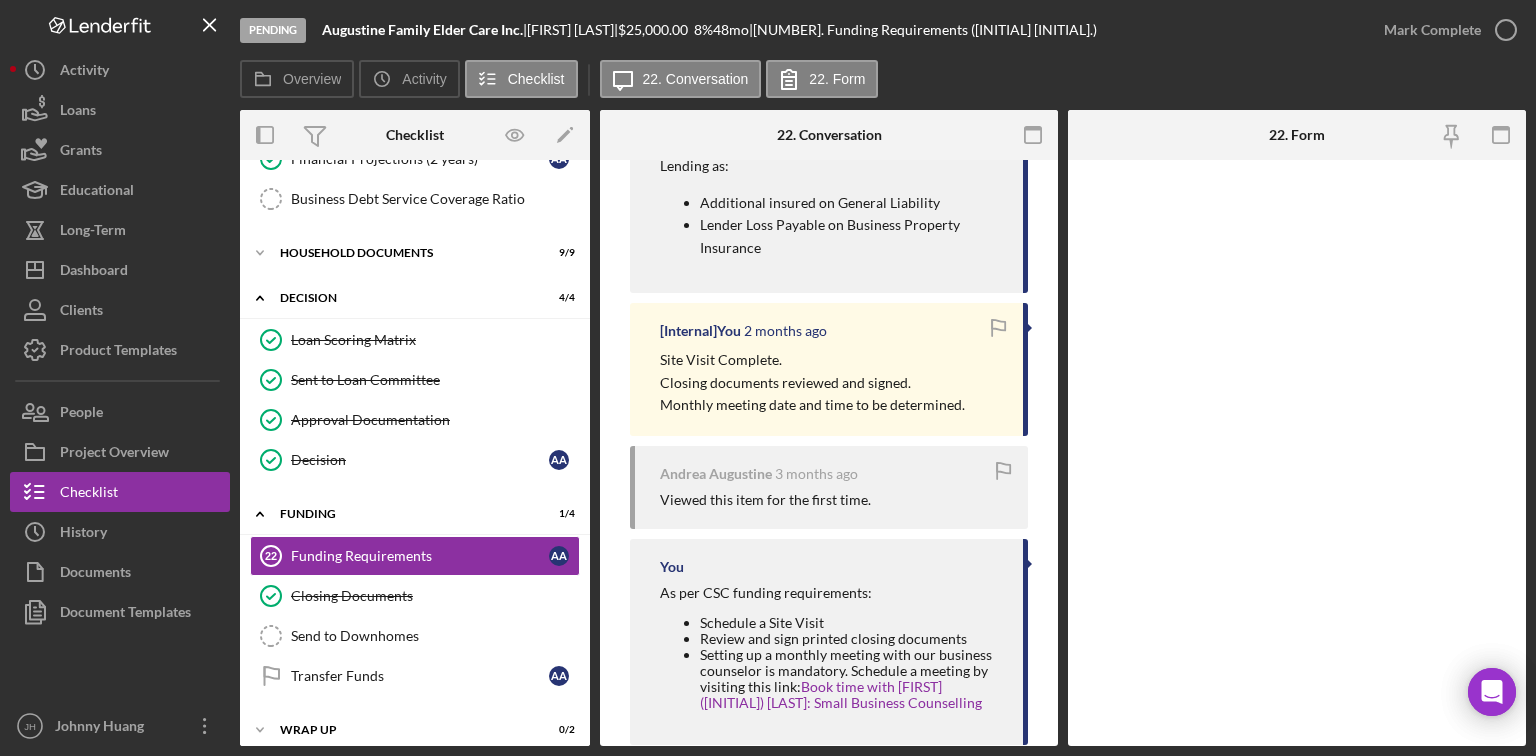 scroll, scrollTop: 480, scrollLeft: 0, axis: vertical 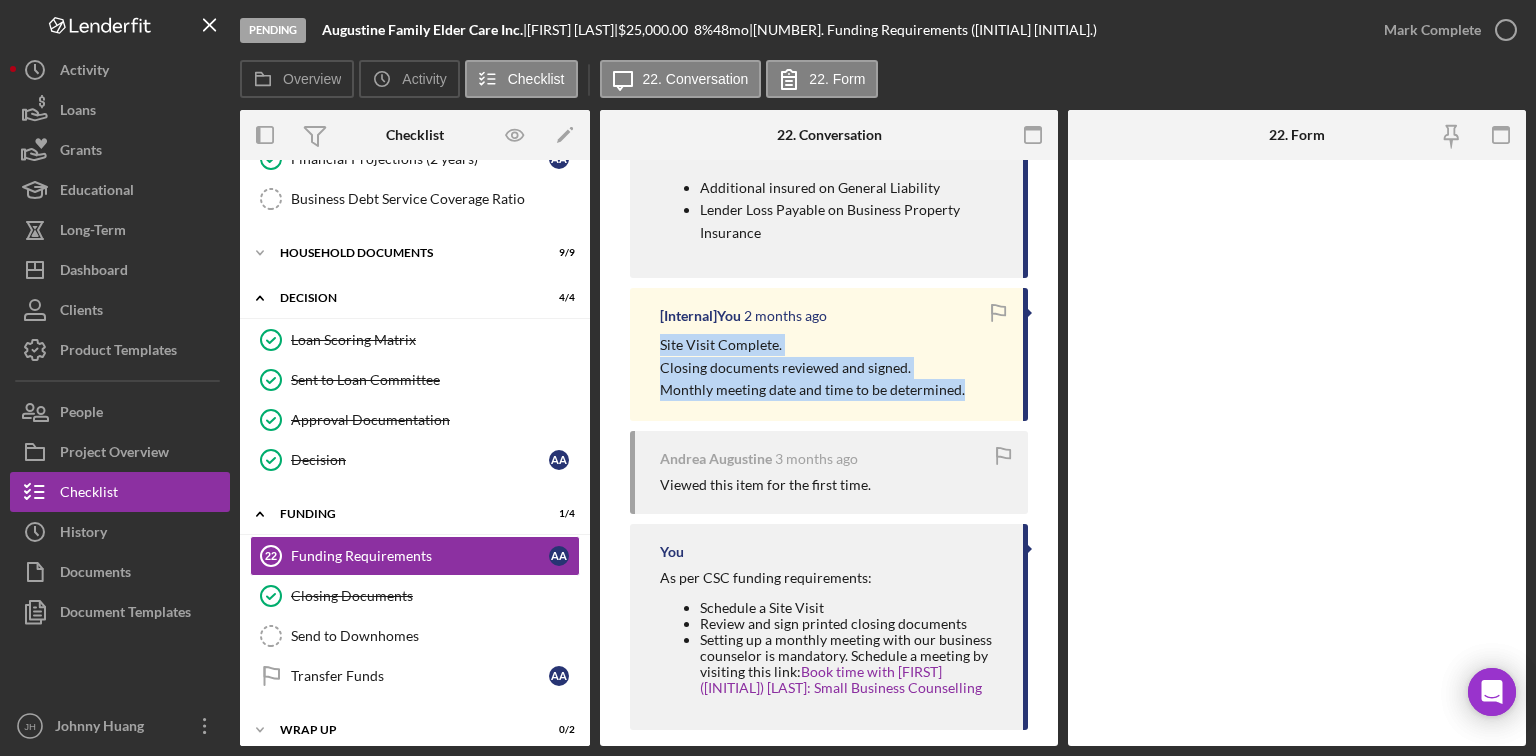 drag, startPoint x: 970, startPoint y: 384, endPoint x: 655, endPoint y: 342, distance: 317.78766 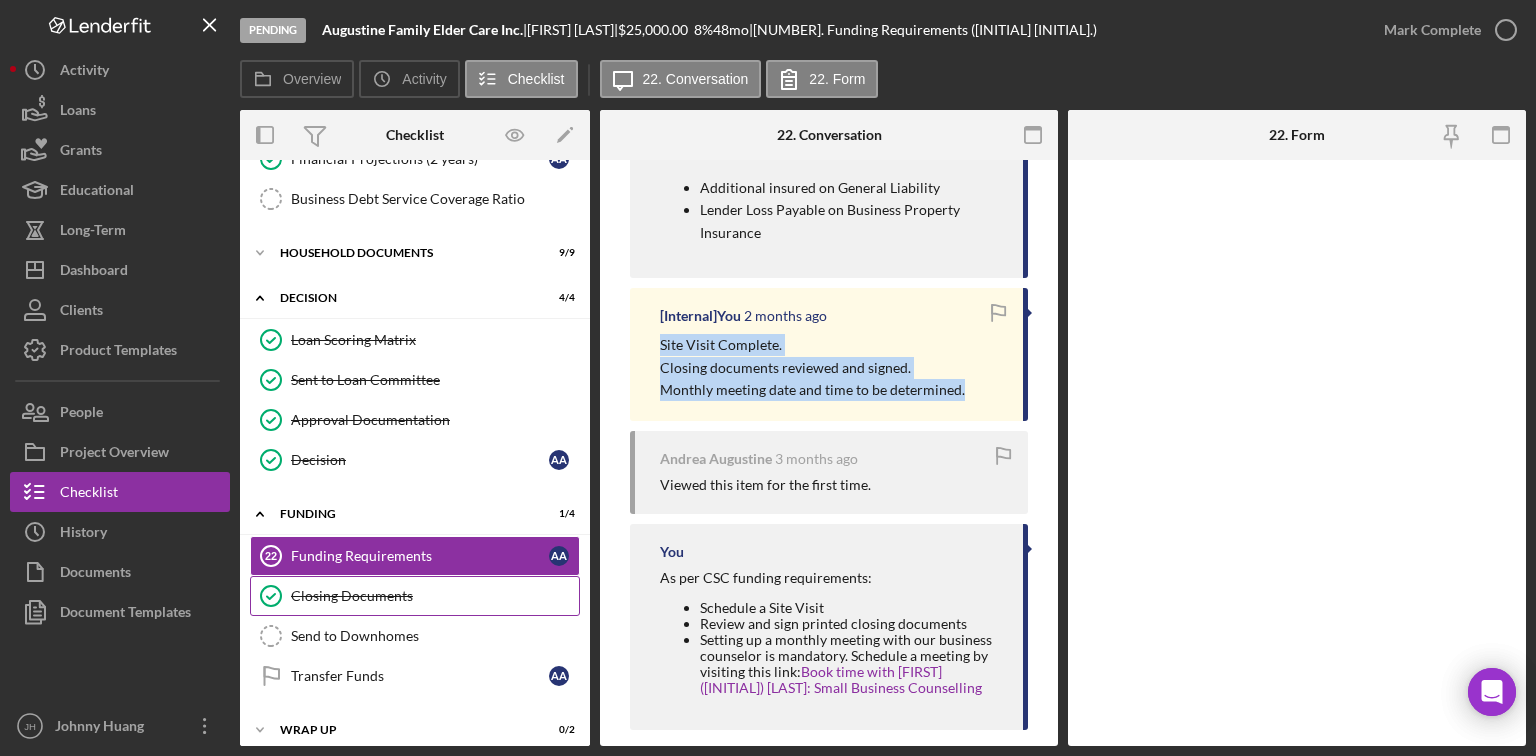 click on "Closing Documents Closing Documents" at bounding box center [415, 596] 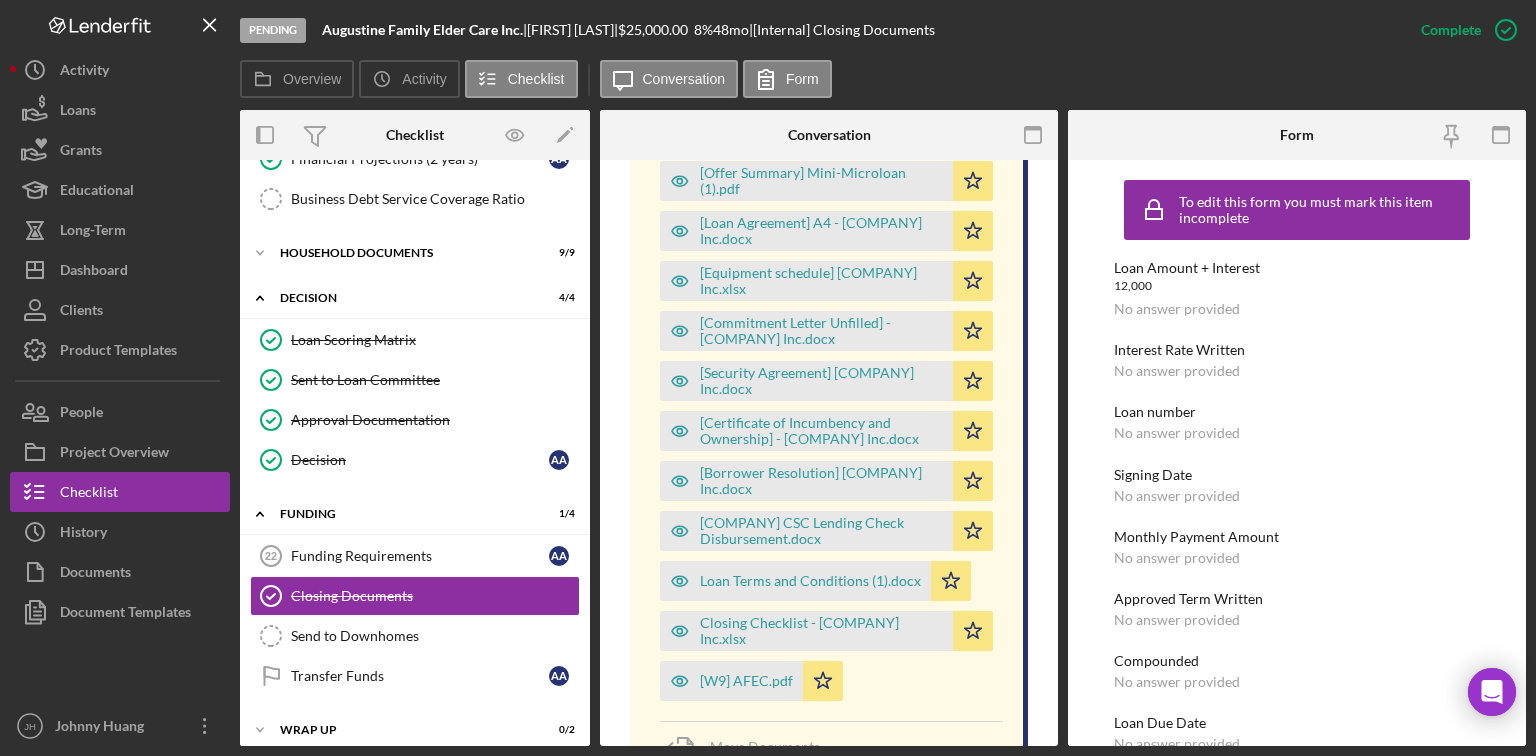 scroll, scrollTop: 880, scrollLeft: 0, axis: vertical 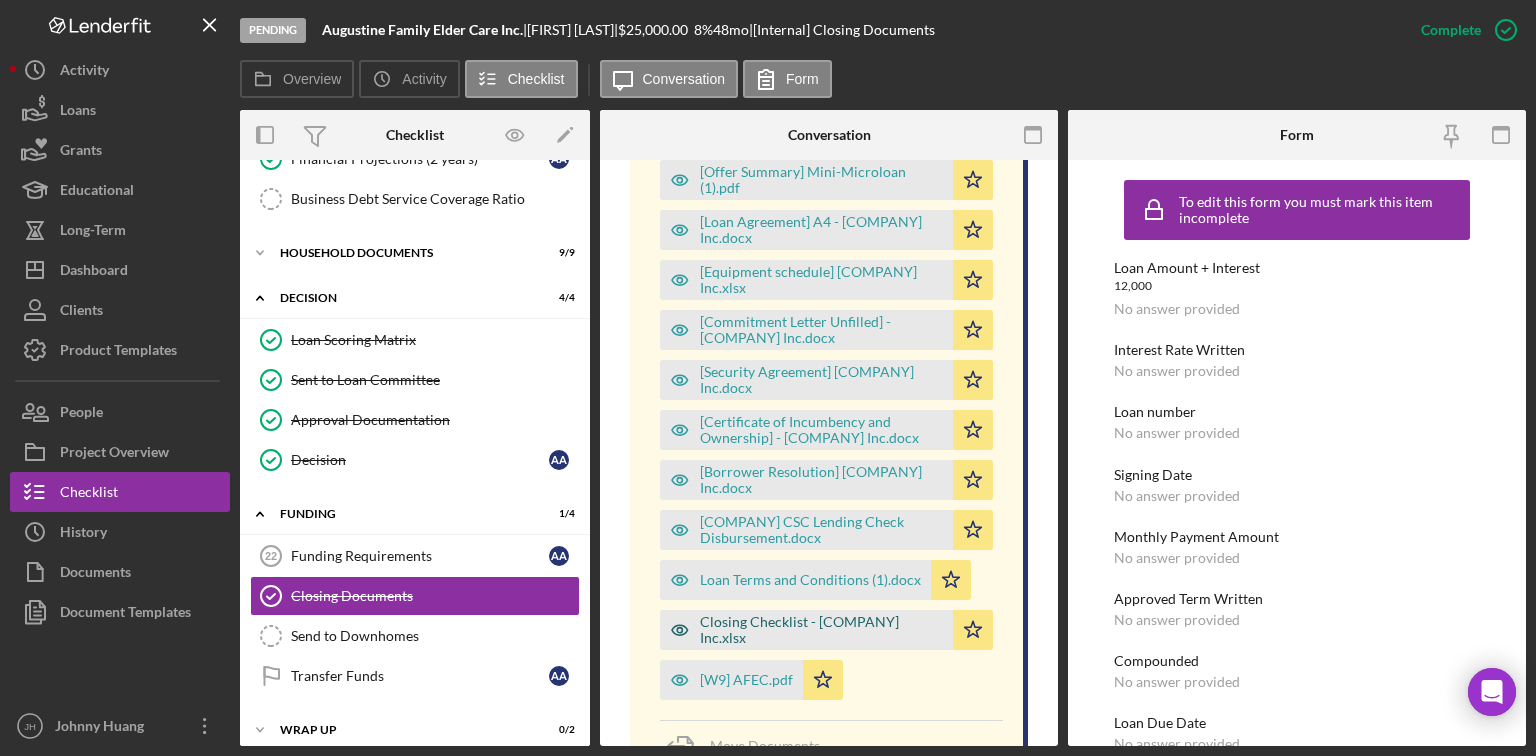 click on "Closing Checklist - Augustine Family Elder Care Inc.xlsx" at bounding box center (821, 630) 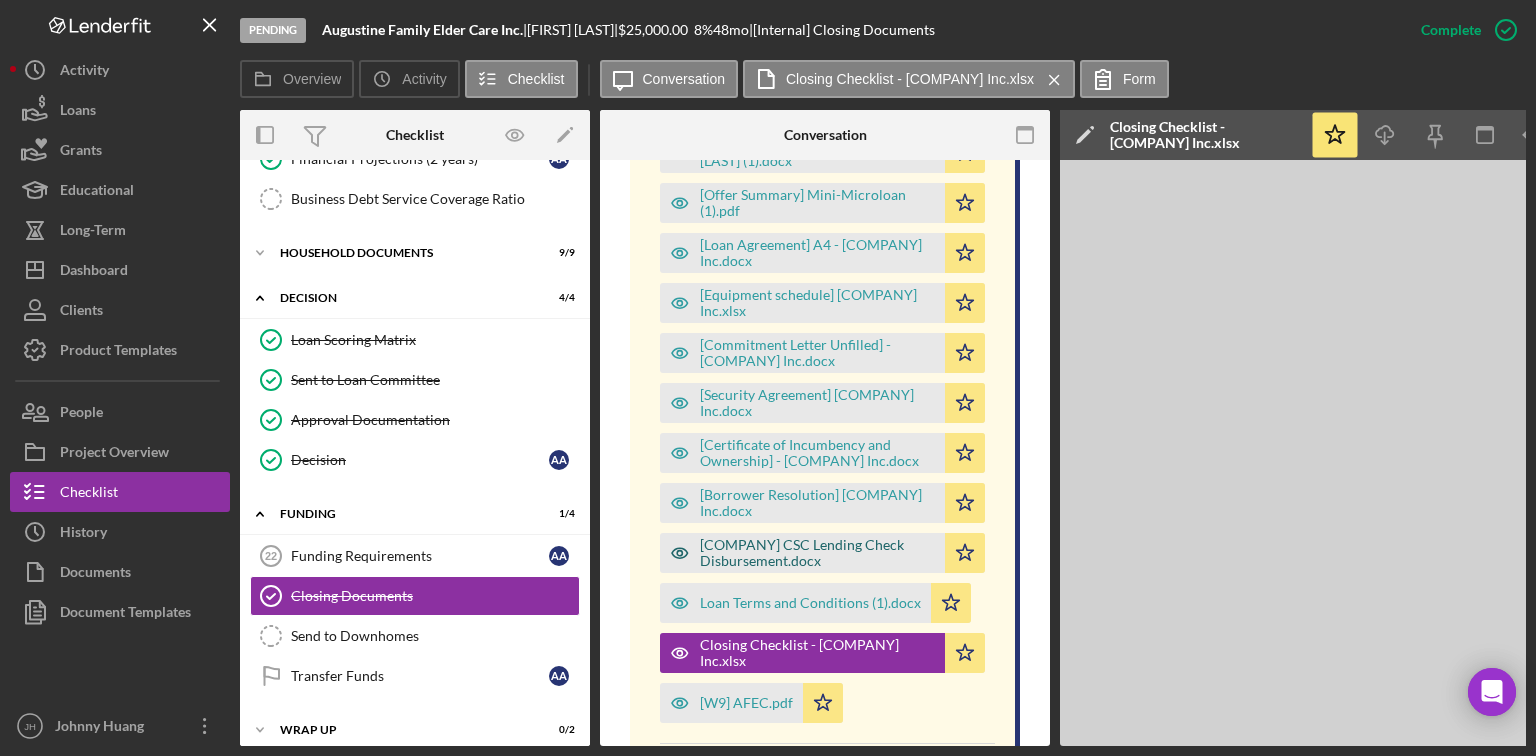 click on "[Augustine Family Elder Care Inc] CSC Lending Check Disbursement.docx" at bounding box center (817, 553) 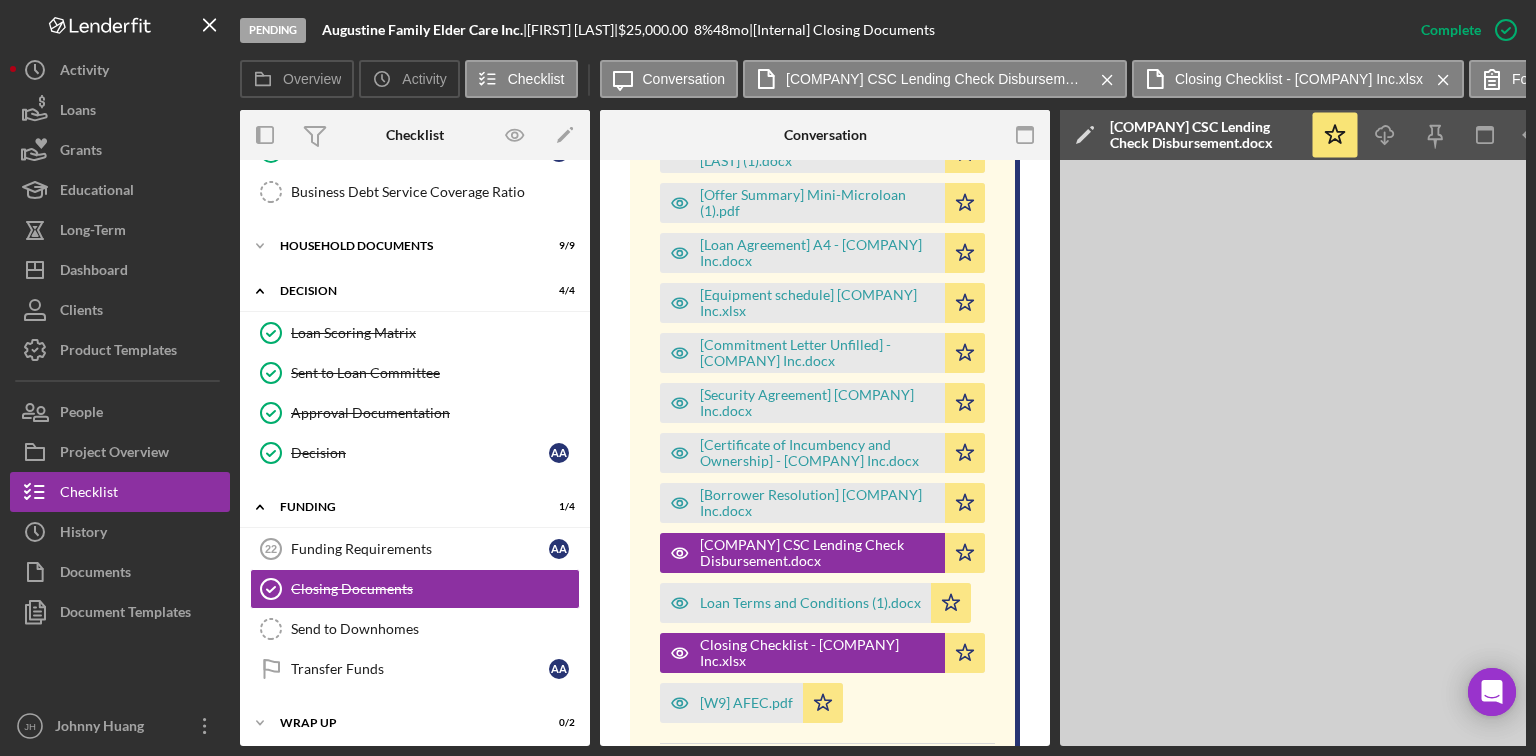 scroll, scrollTop: 256, scrollLeft: 0, axis: vertical 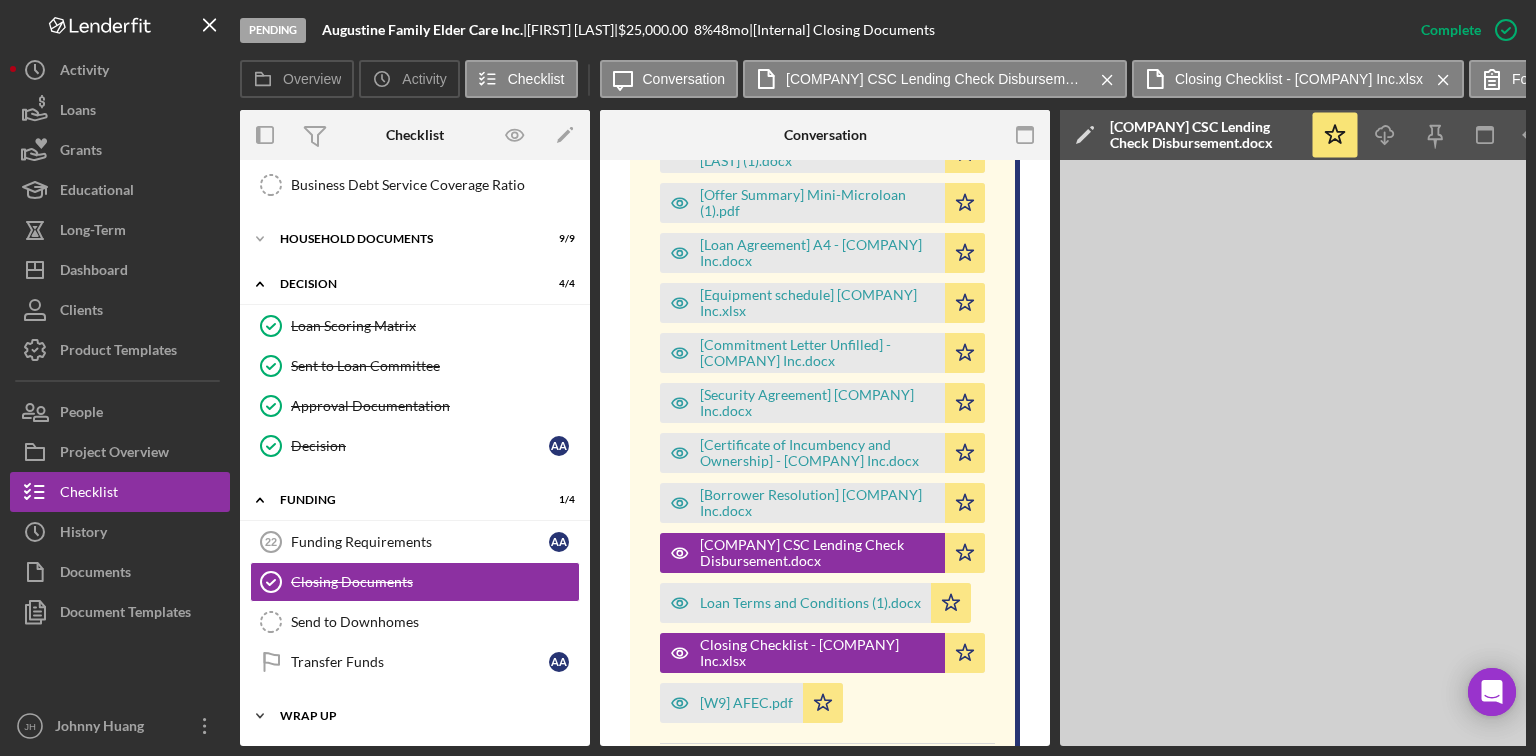 click on "Icon/Expander Wrap Up 0 / 2" at bounding box center [415, 716] 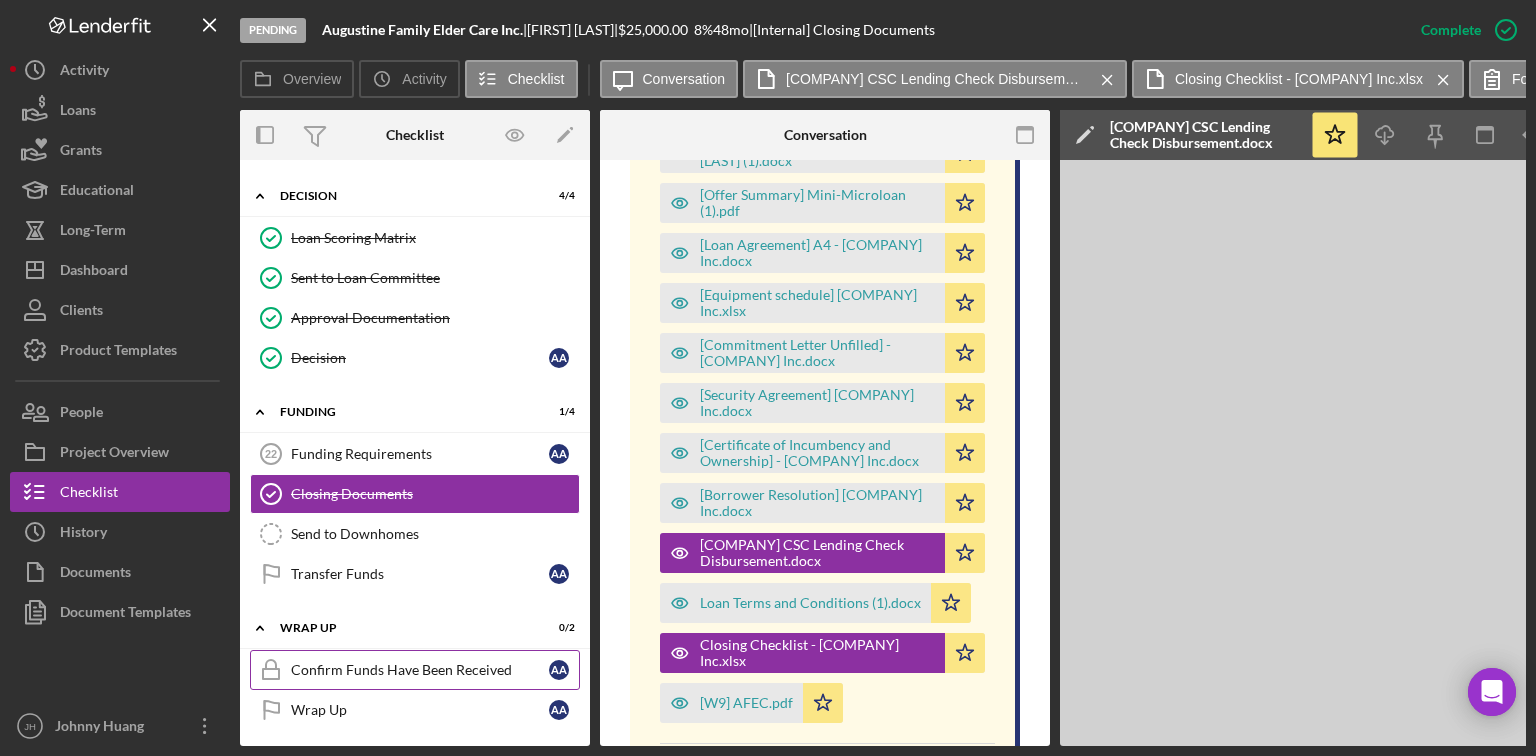 scroll, scrollTop: 347, scrollLeft: 0, axis: vertical 